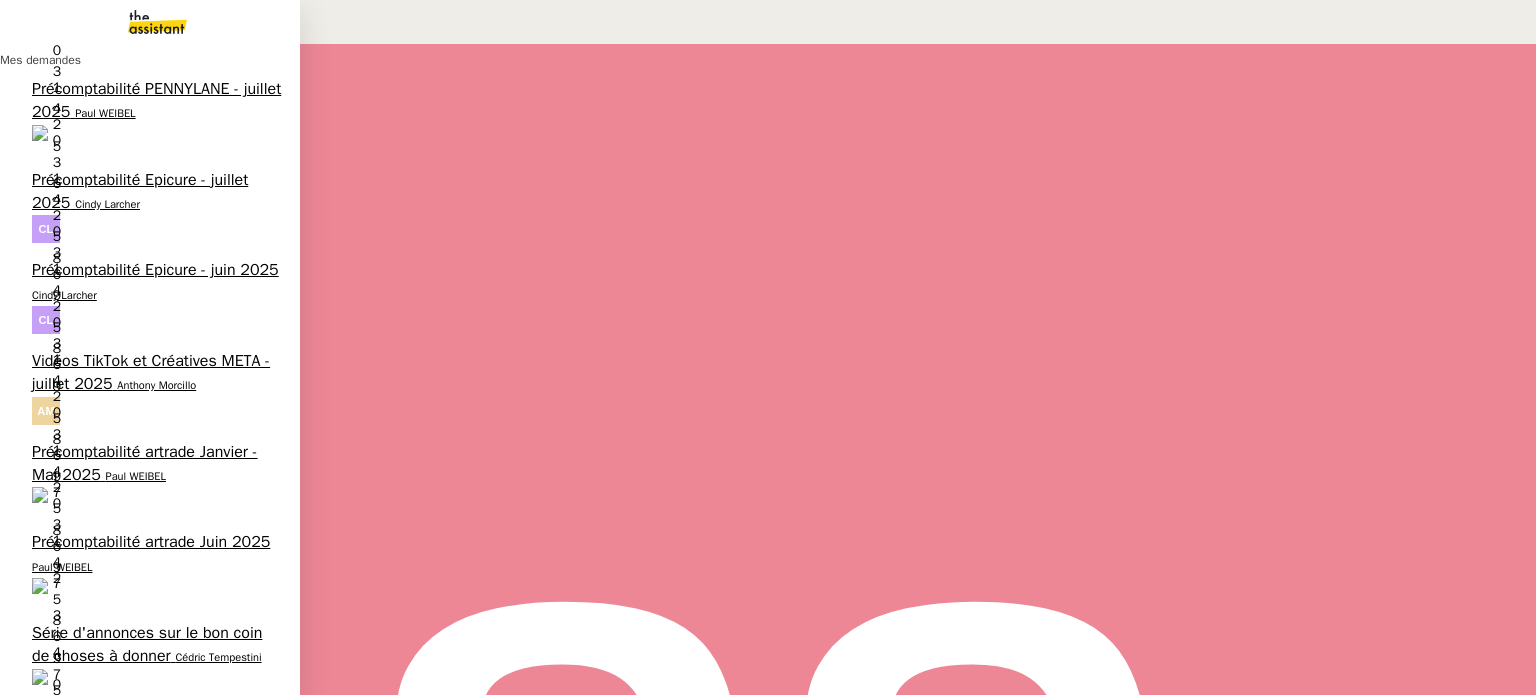 scroll, scrollTop: 0, scrollLeft: 0, axis: both 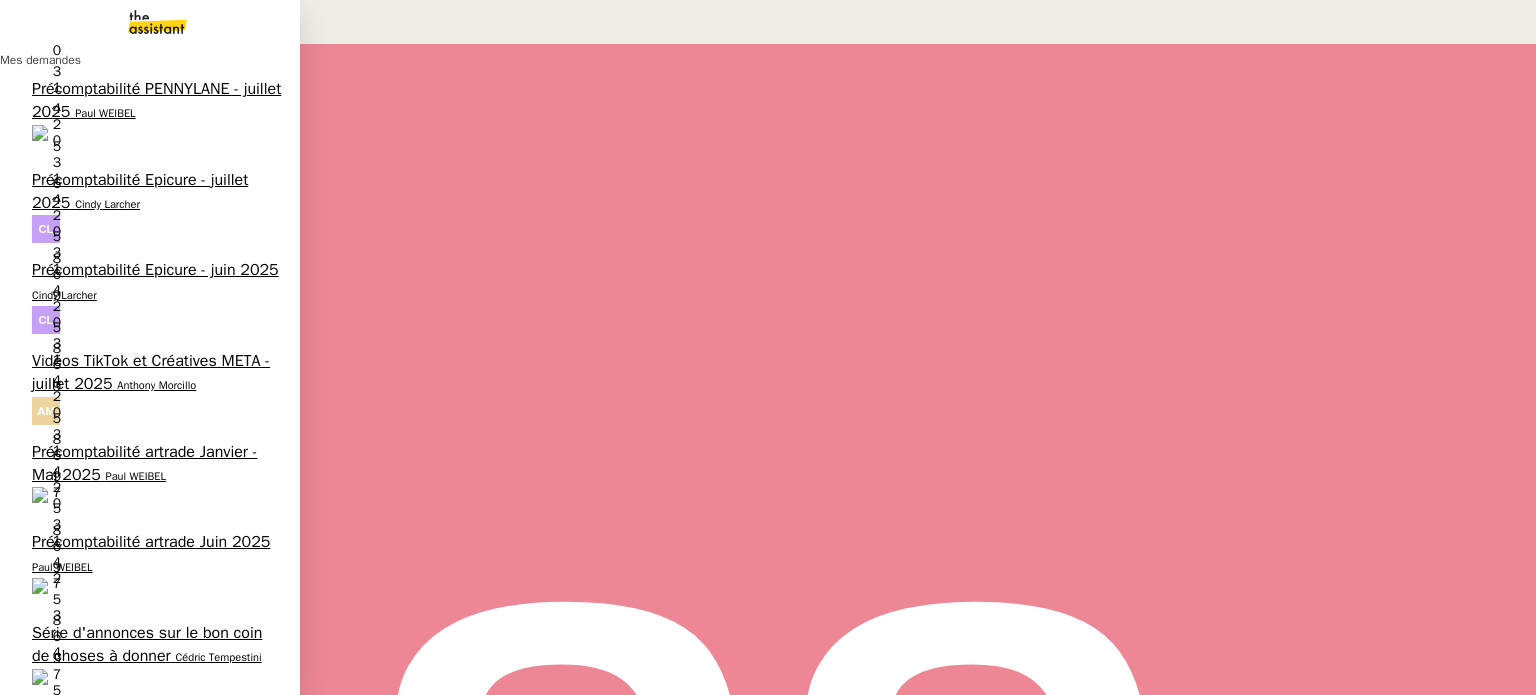 click on "Aymeric Pichegrain" at bounding box center [162, 1020] 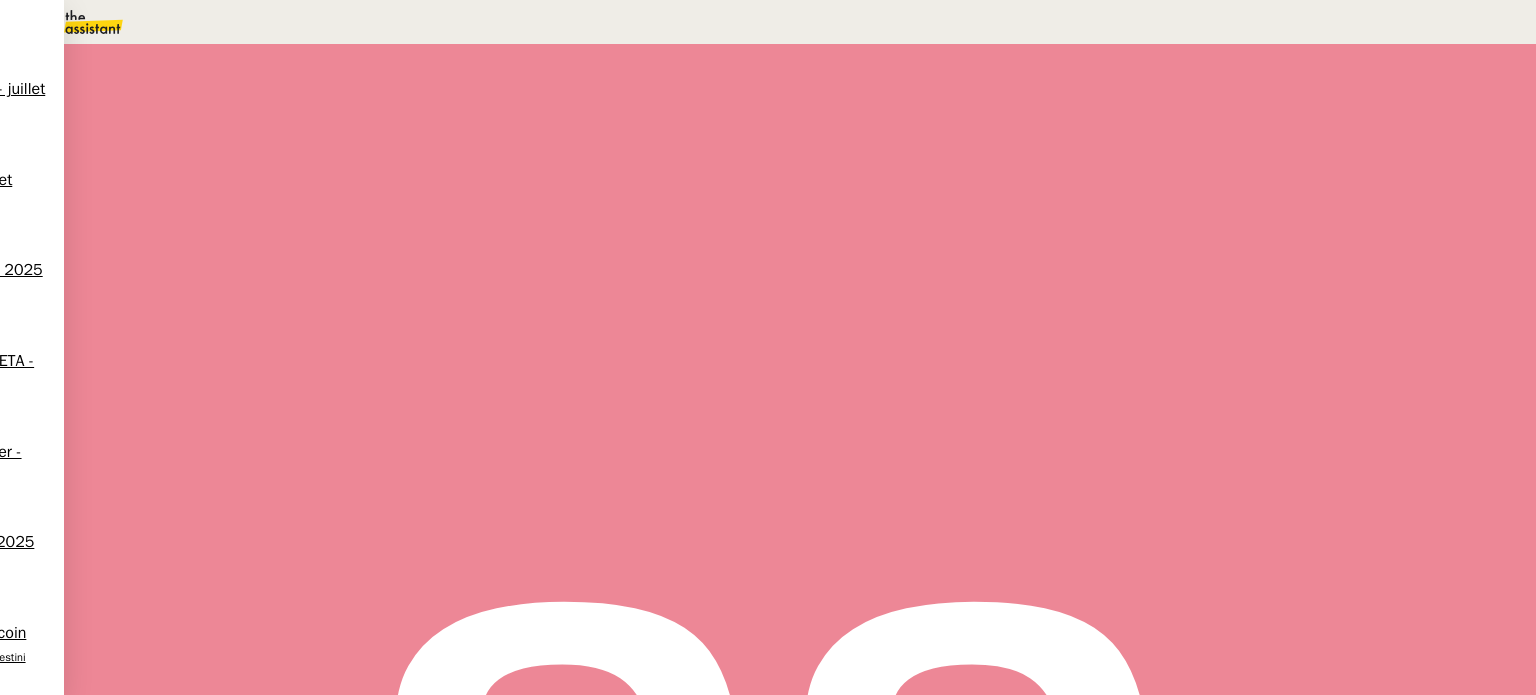 scroll, scrollTop: 0, scrollLeft: 0, axis: both 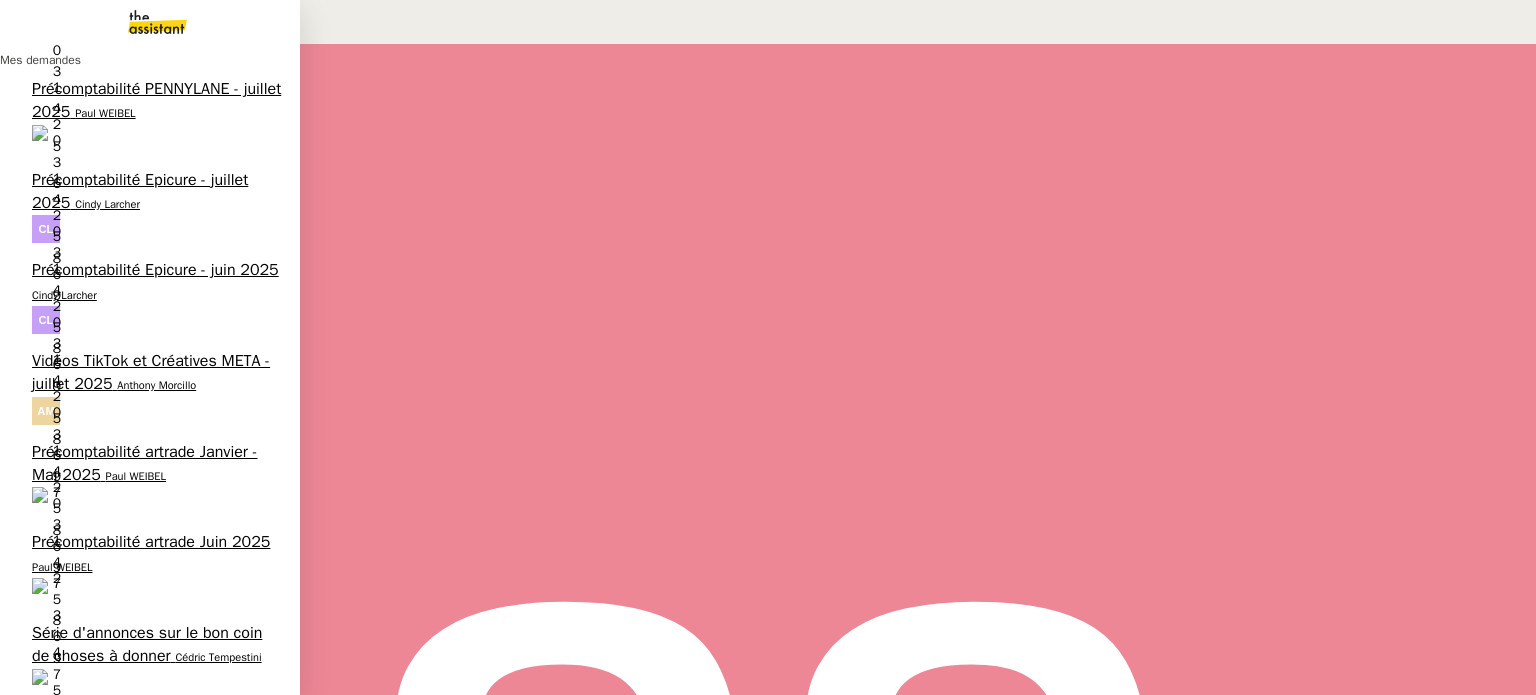 click on "Télécharge la vidéo LinkedIn" at bounding box center [131, 814] 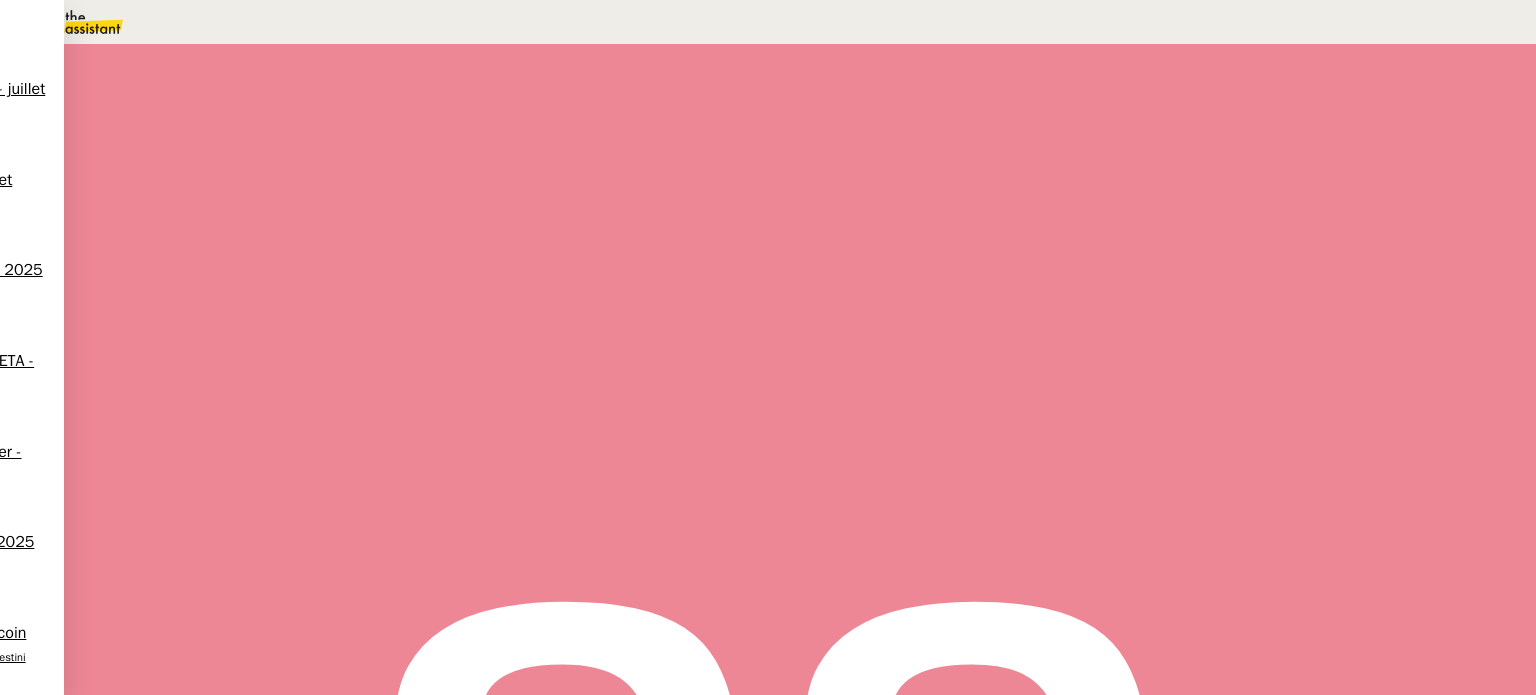 click at bounding box center (287, 469) 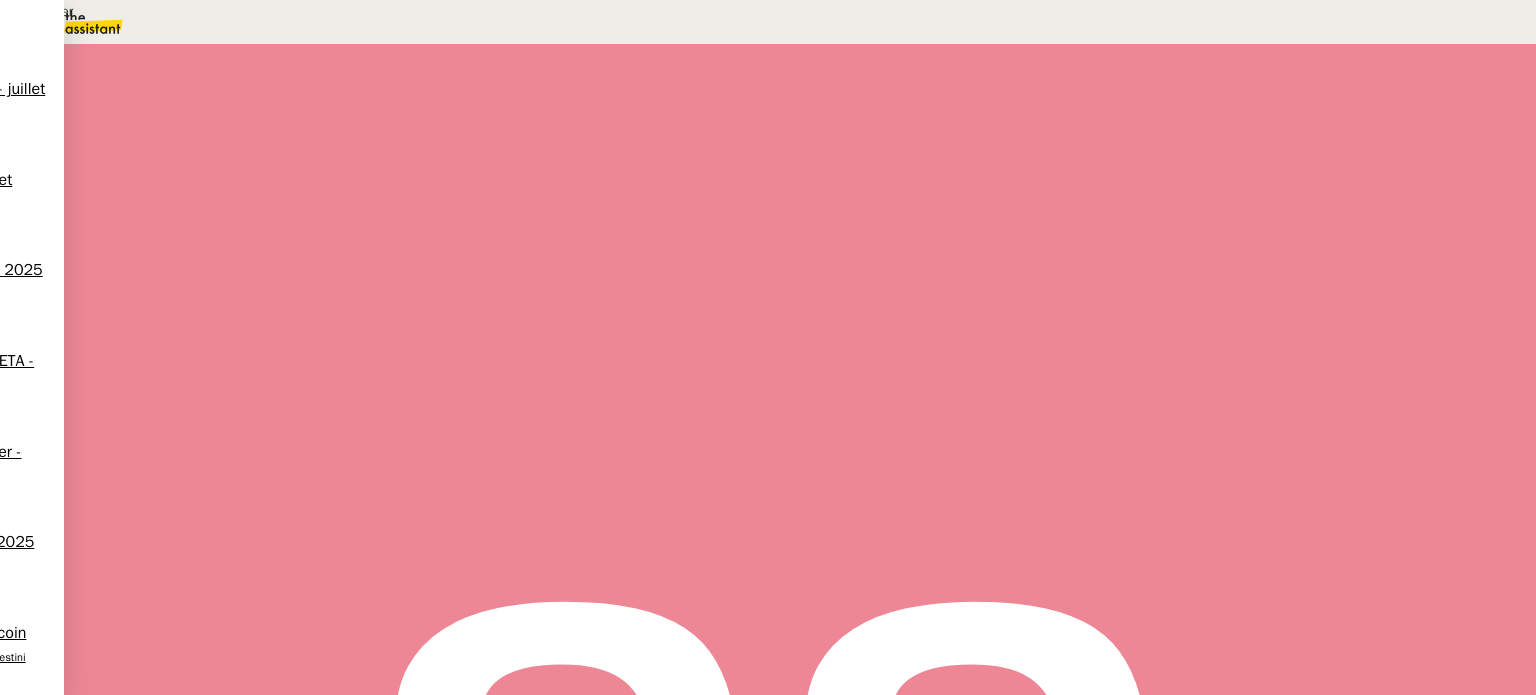 click on "We Transfer" at bounding box center [204, 11] 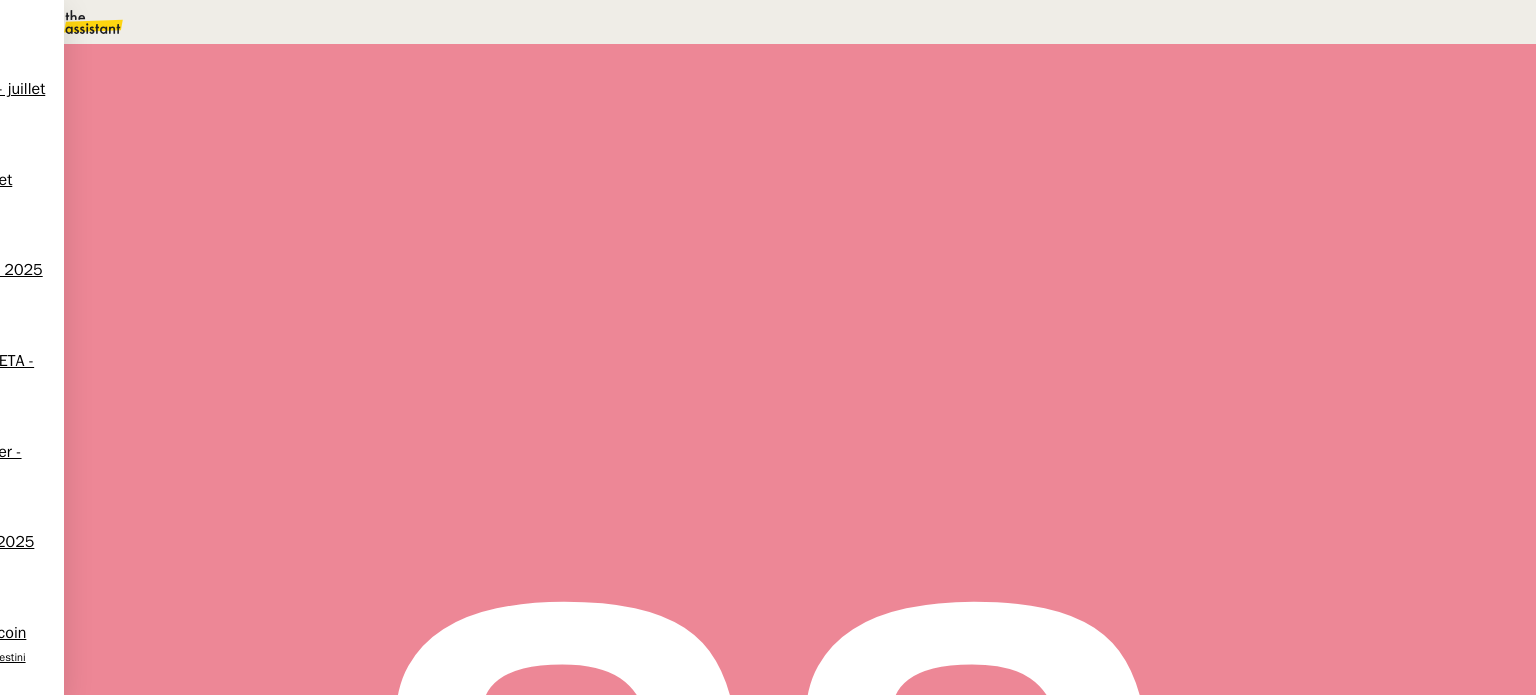 type on "We Transfer" 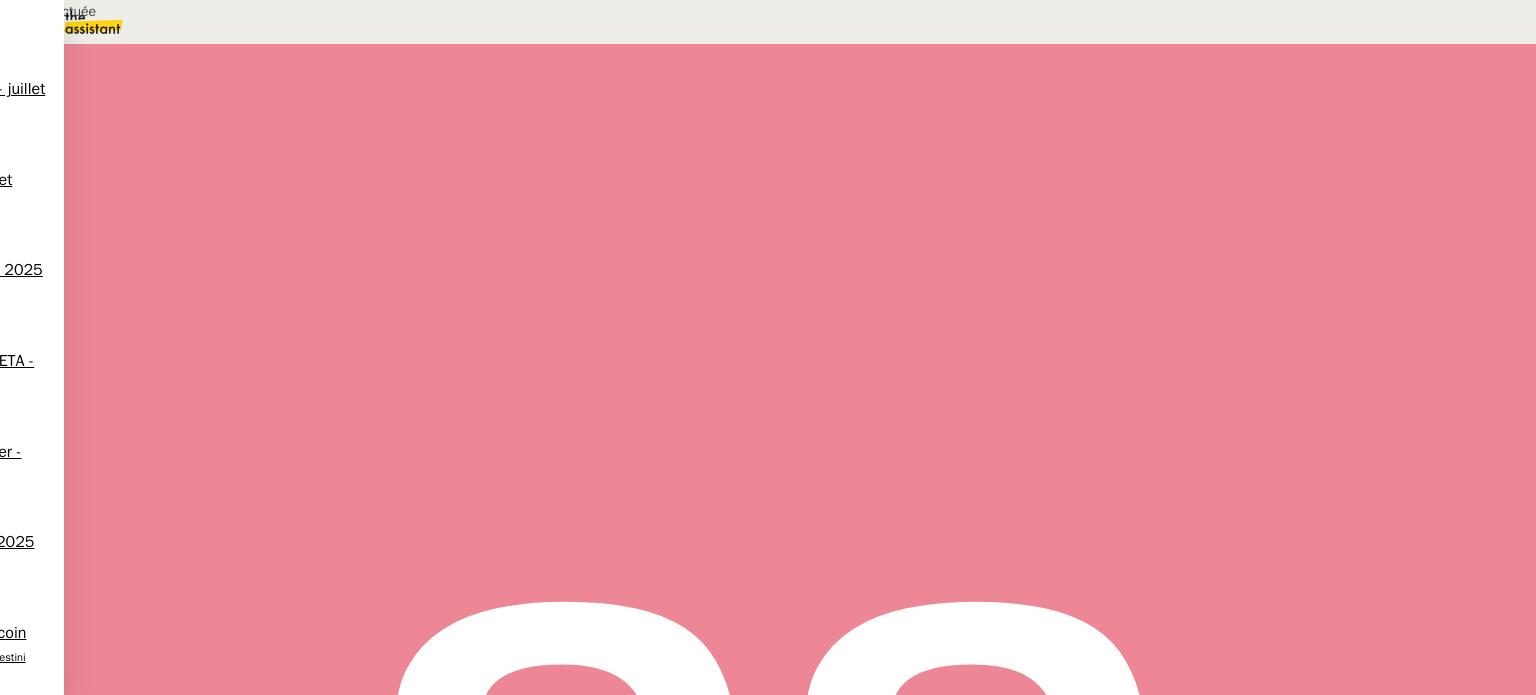 scroll, scrollTop: 1000, scrollLeft: 0, axis: vertical 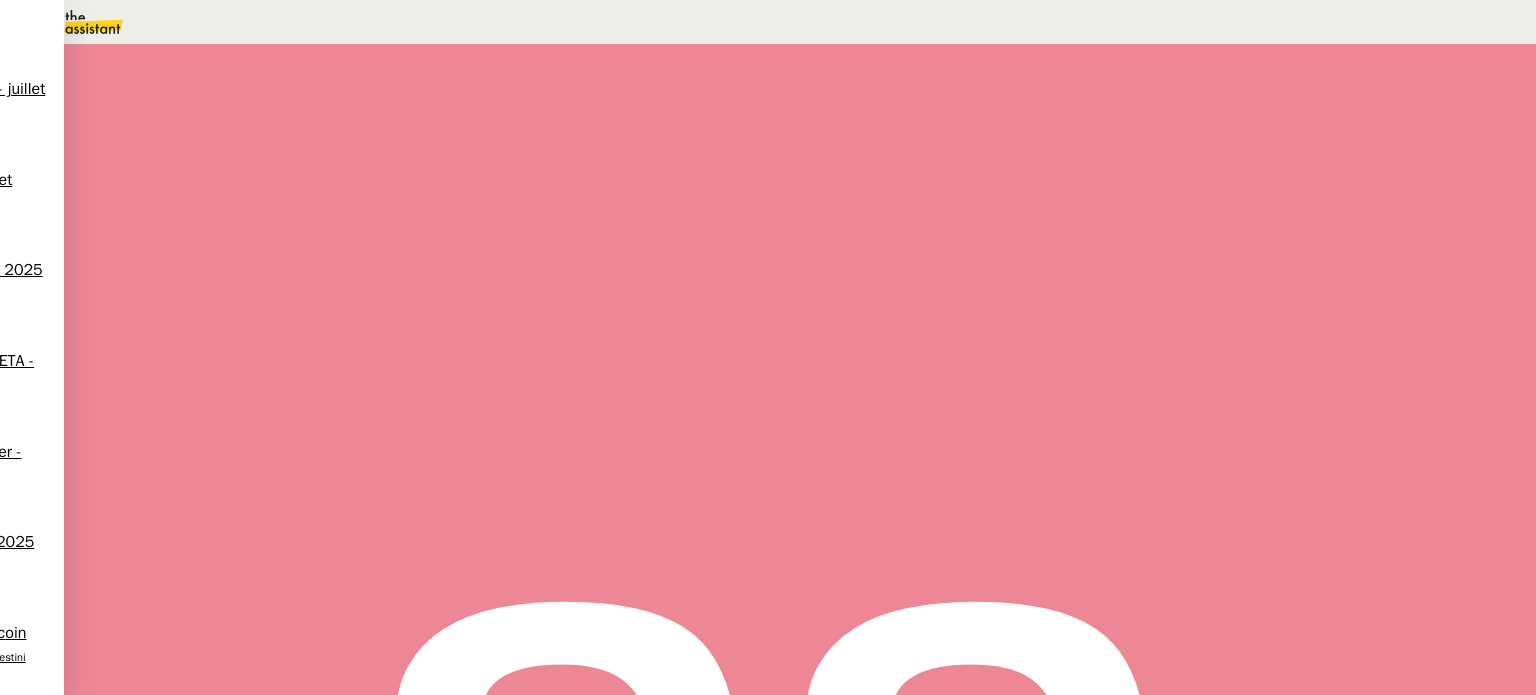 click on "[EMAIL]" at bounding box center (145, 34) 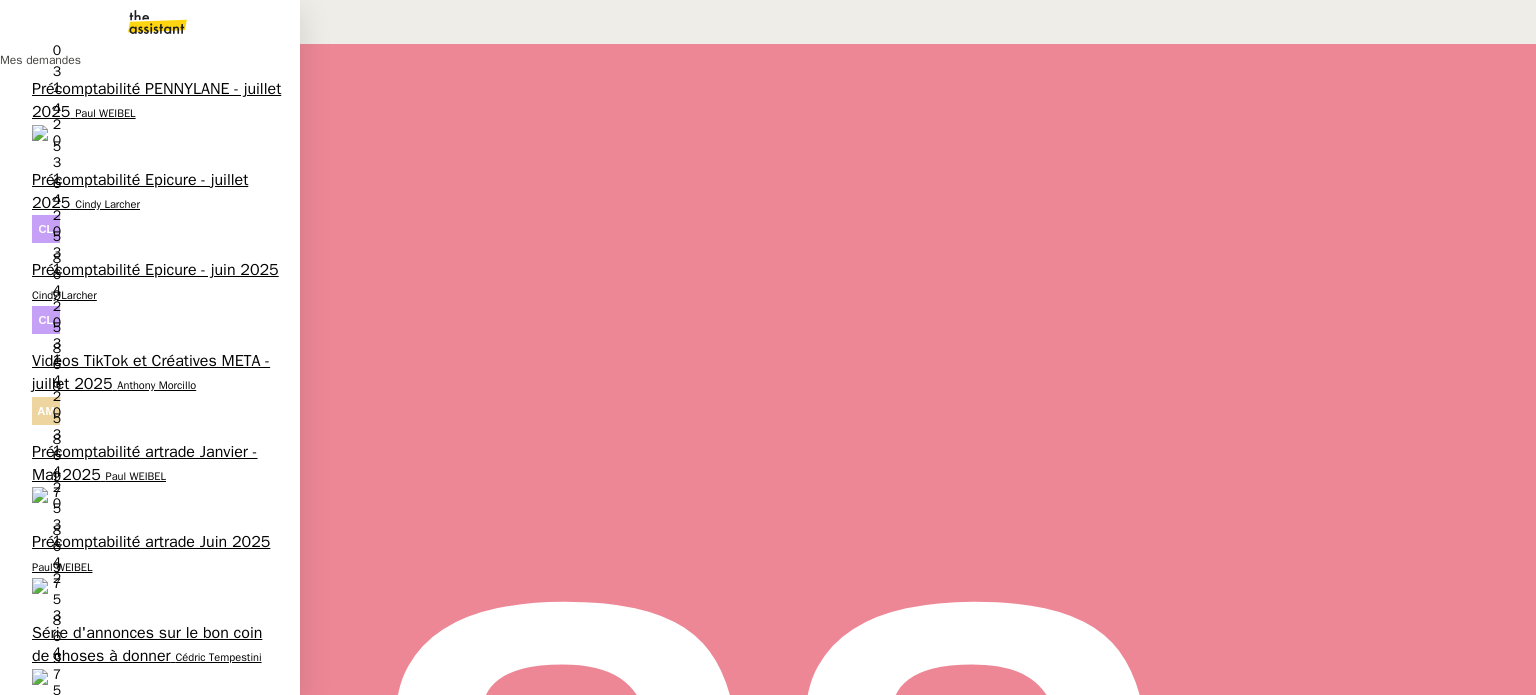 click on "PDF Parutions Exercices de style - 7 juillet 2025    [FIRST] [LAST]     0   1   2   3   4   5   6   7   8   9" at bounding box center (150, 1022) 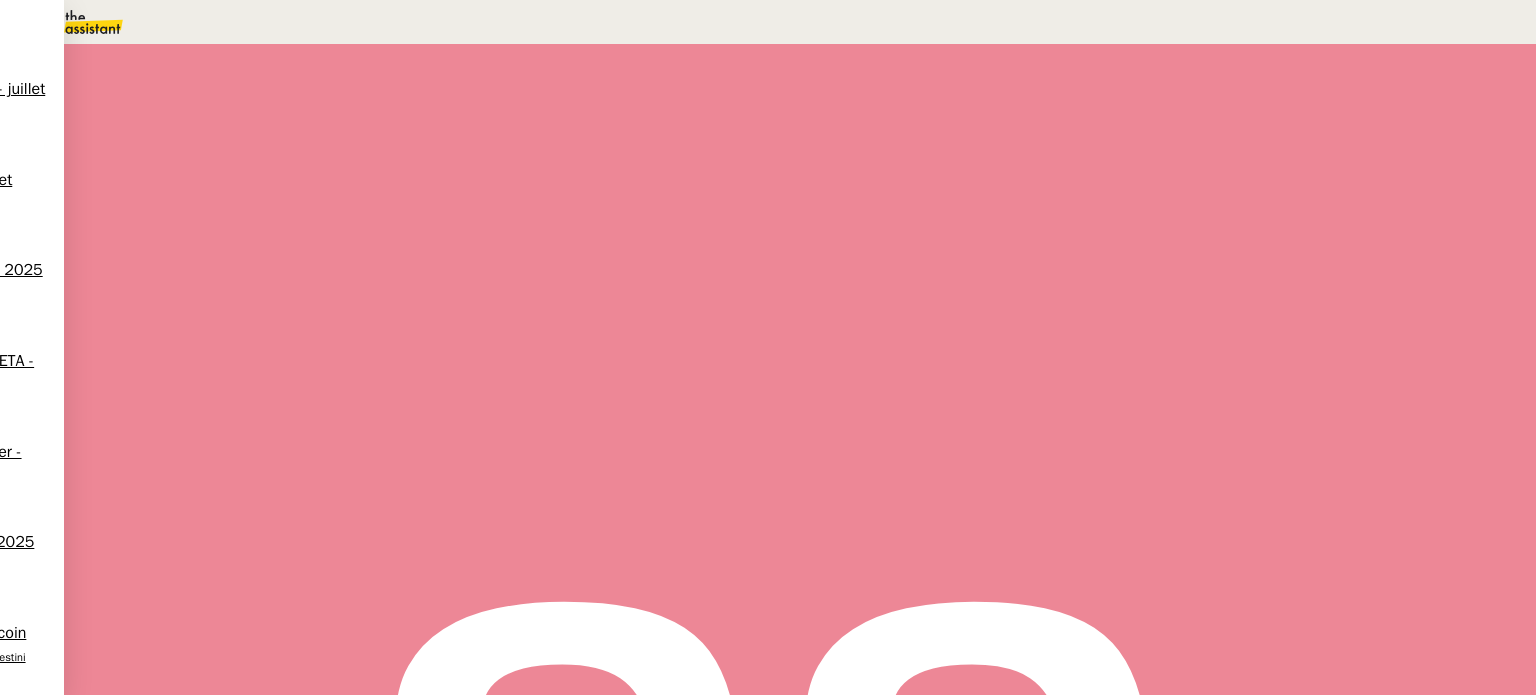 scroll, scrollTop: 0, scrollLeft: 0, axis: both 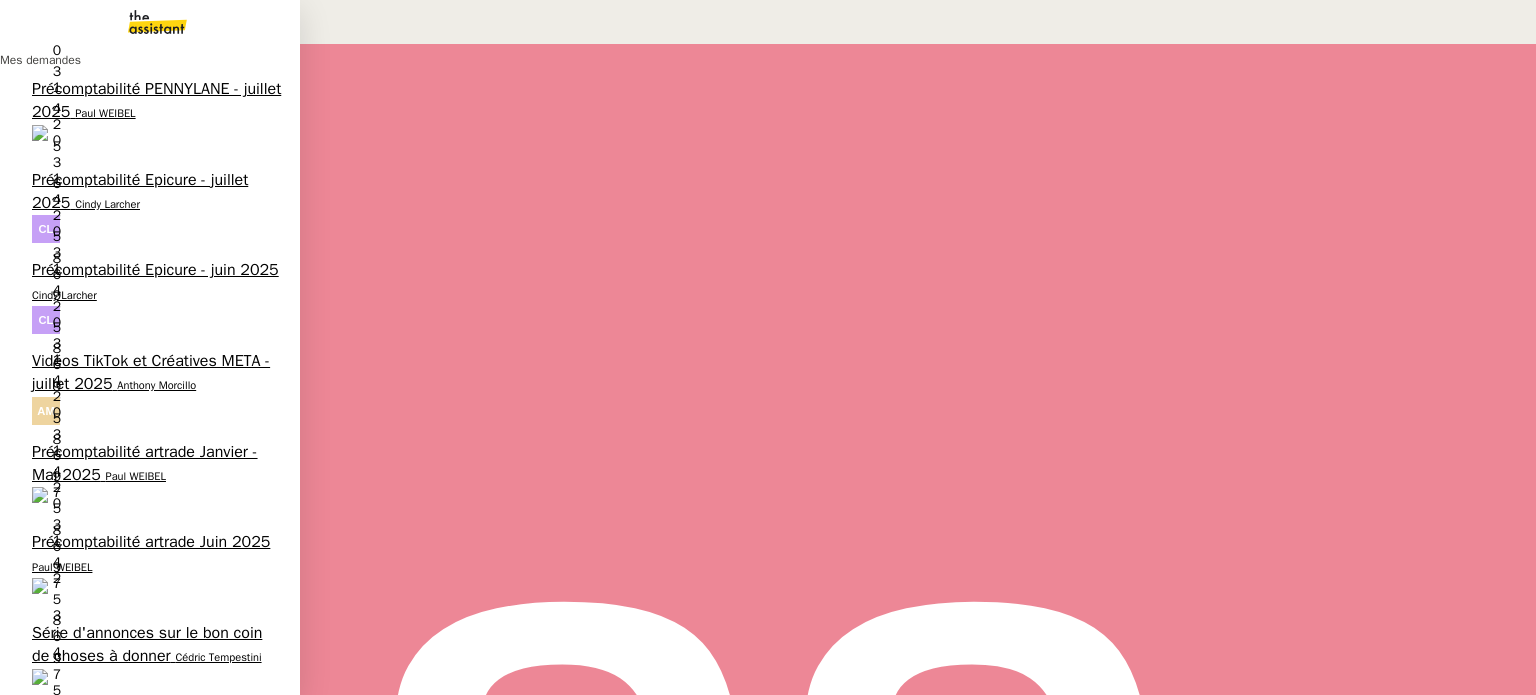 click on "Télécharge la vidéo LinkedIn" at bounding box center [131, 814] 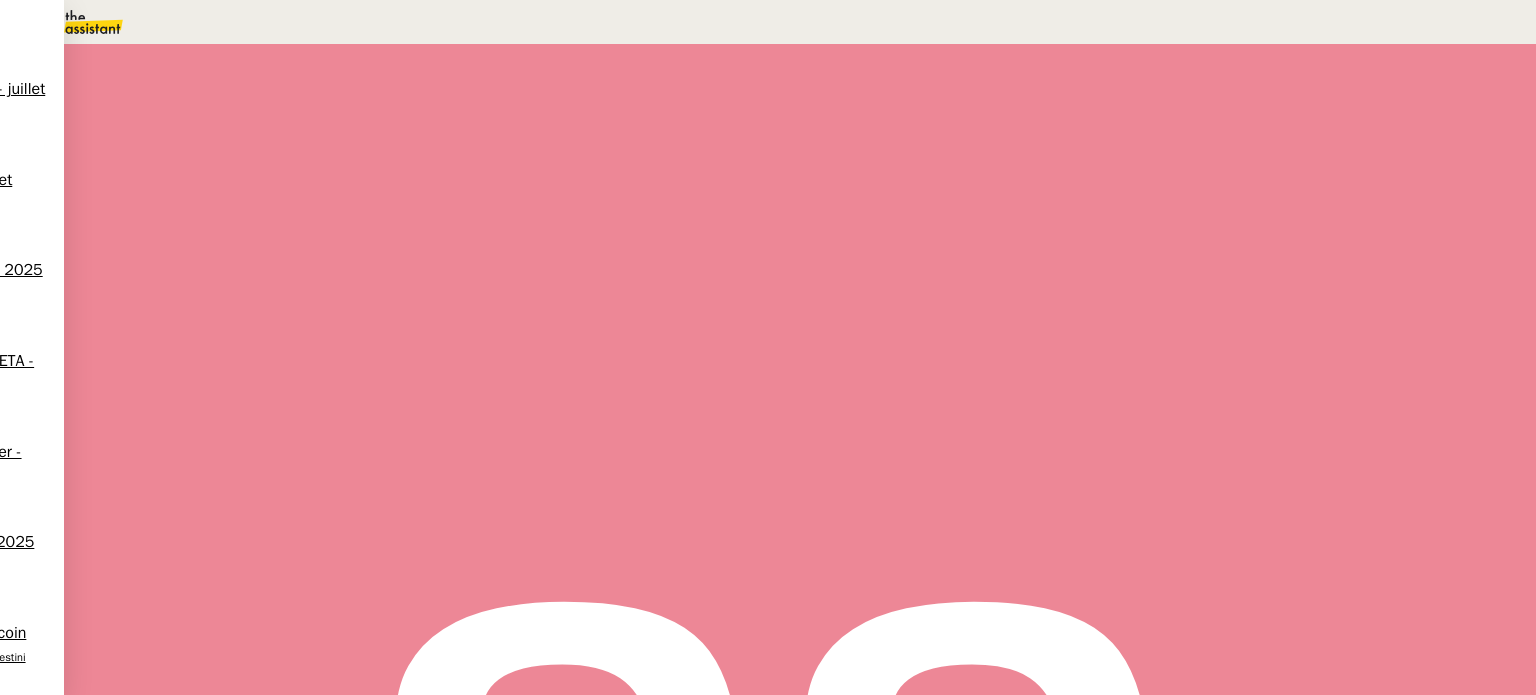 scroll, scrollTop: 600, scrollLeft: 0, axis: vertical 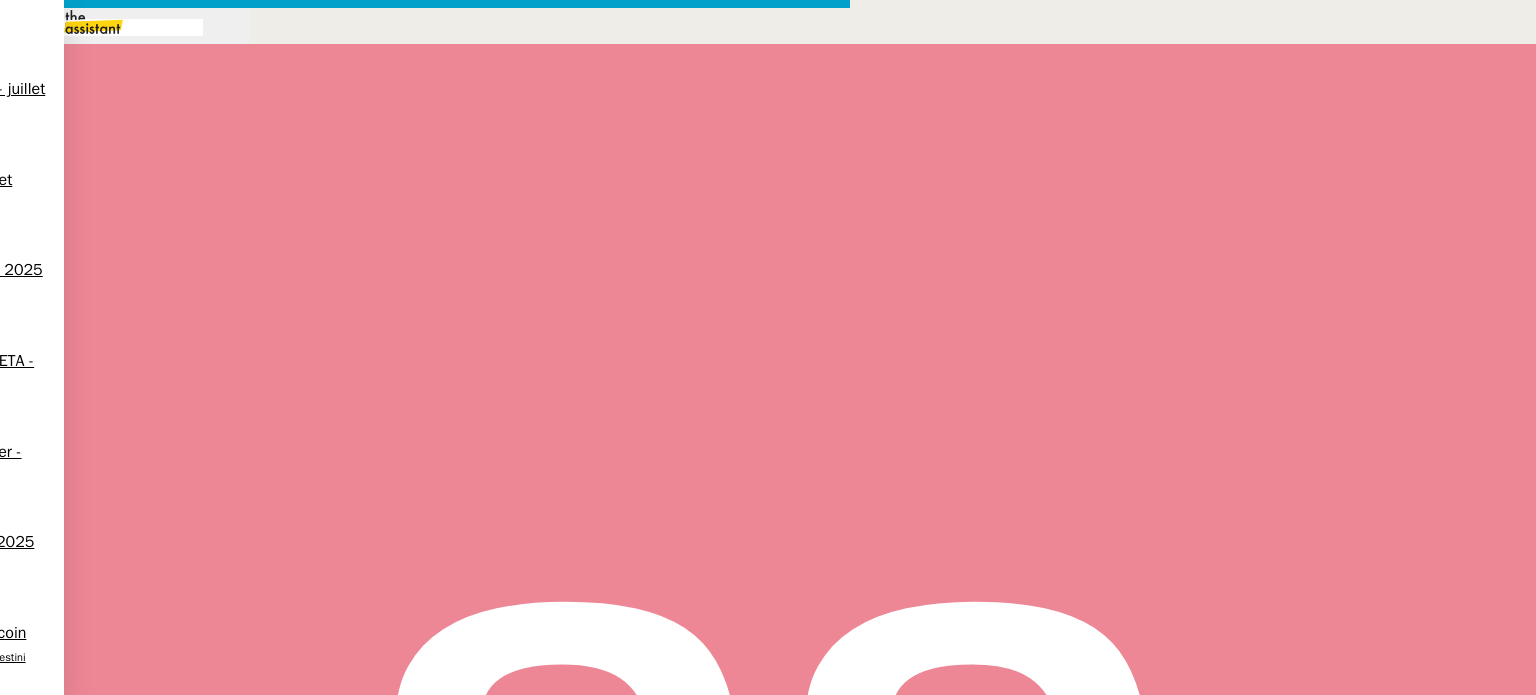 click at bounding box center [425, 837] 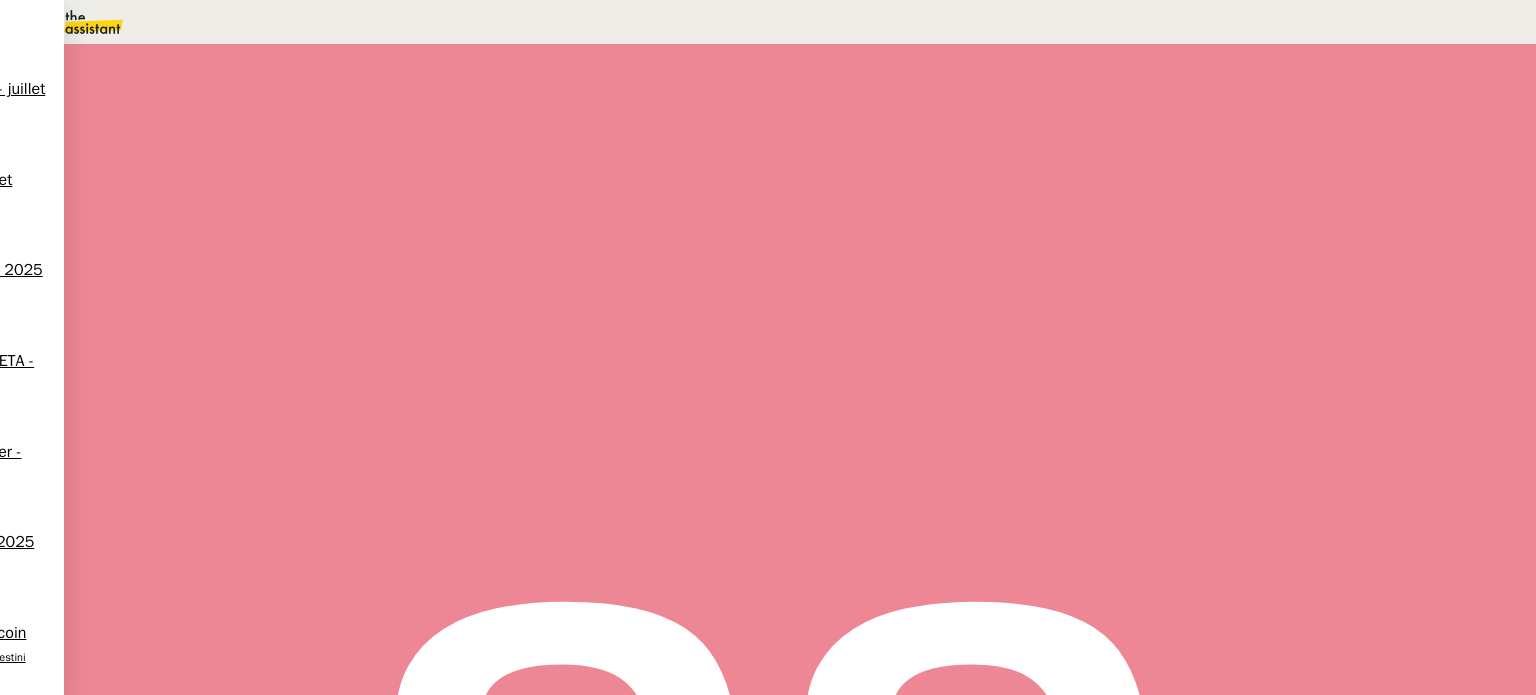 scroll, scrollTop: 827, scrollLeft: 0, axis: vertical 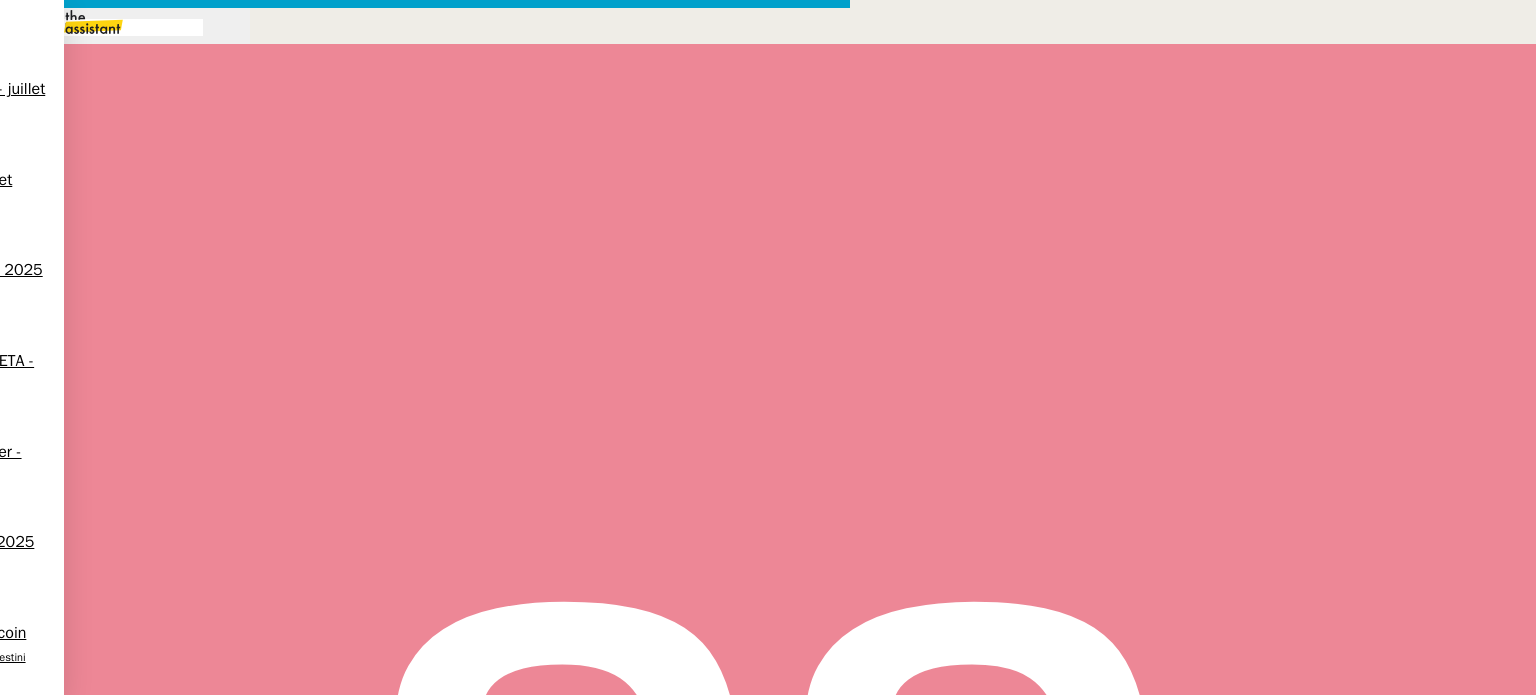 click on "De ce fait, je vous l'ai mis sur mon drive, vous trouverez le lien ICI." at bounding box center [425, 977] 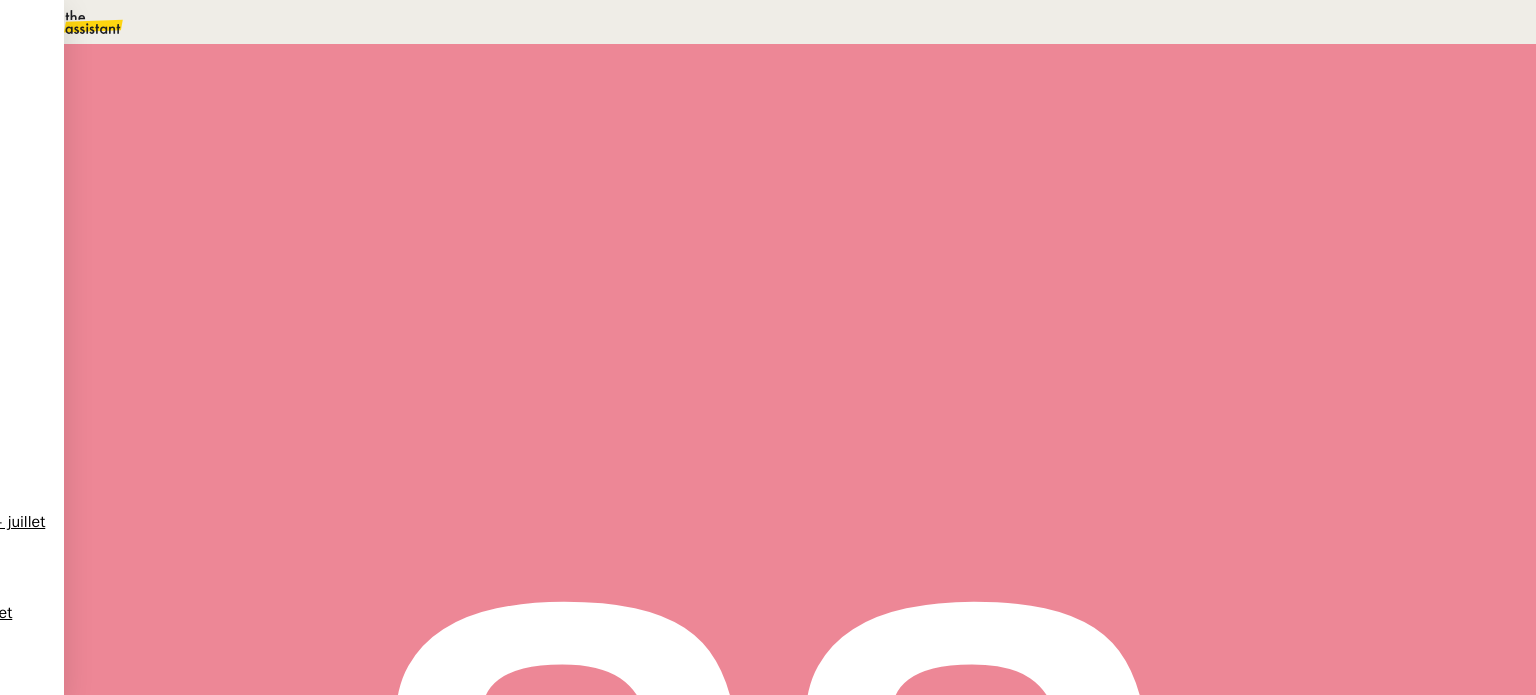 click at bounding box center (287, 140) 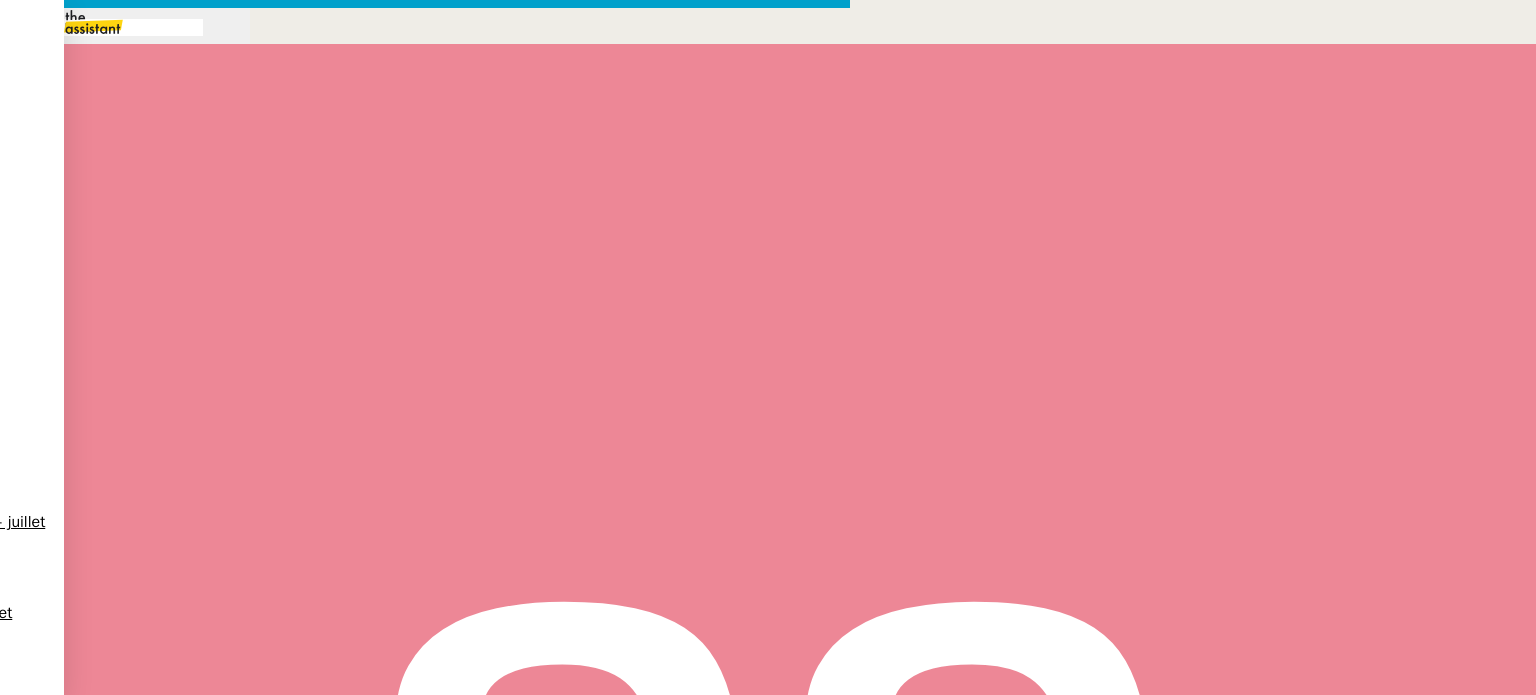 scroll, scrollTop: 0, scrollLeft: 42, axis: horizontal 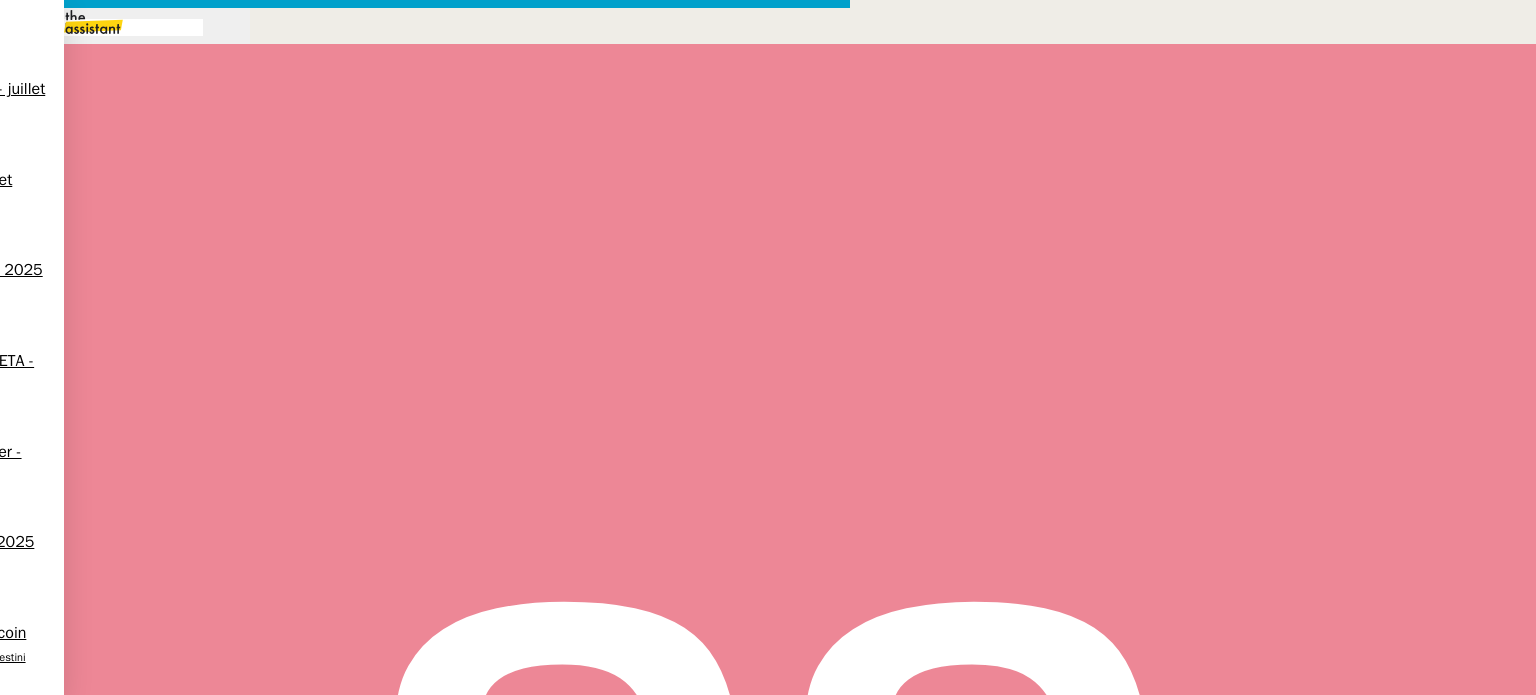 click on "De ce fait, je vous l'ai mise sur mon drive, vous trouverez le lien  ICI ." at bounding box center [425, 977] 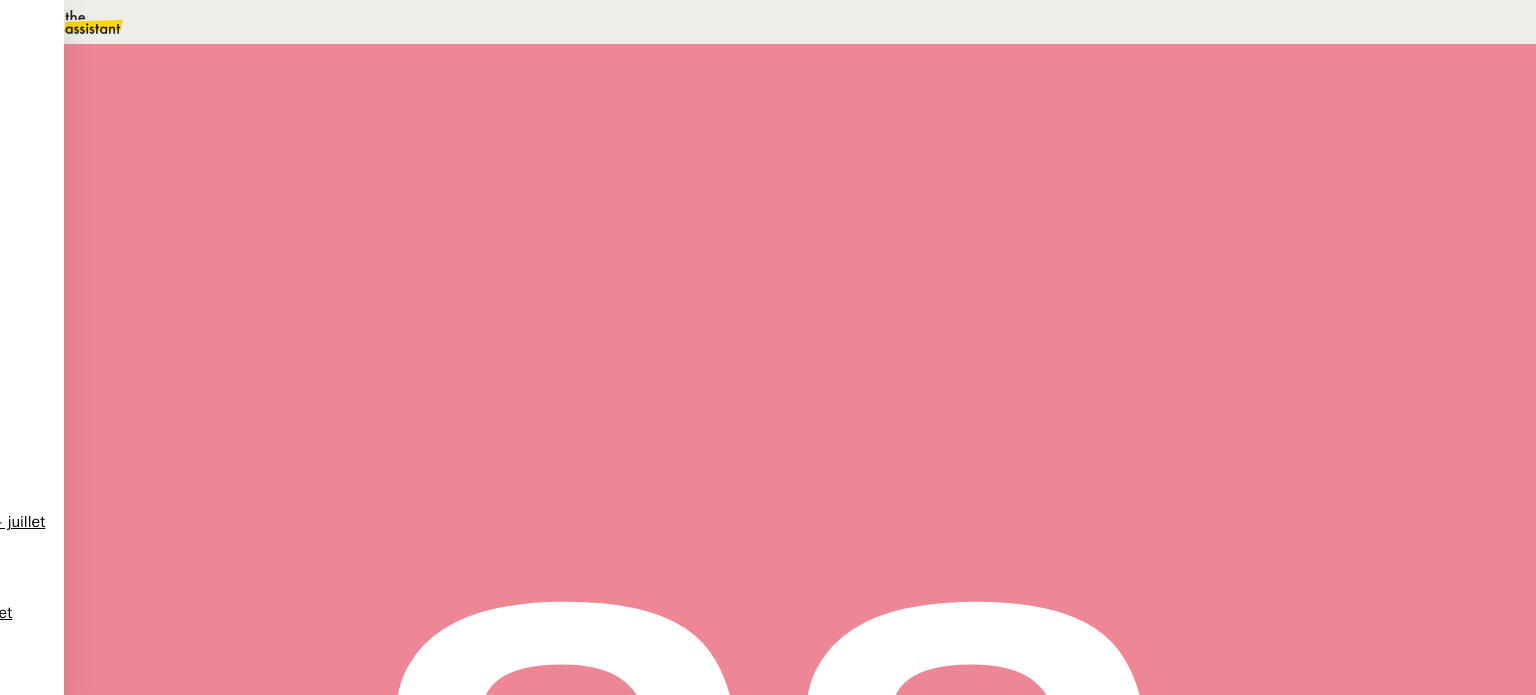 click on "We Transfer     2 min false par   [FIRST] [LAST]   il y a 7 minutes" at bounding box center (800, 642) 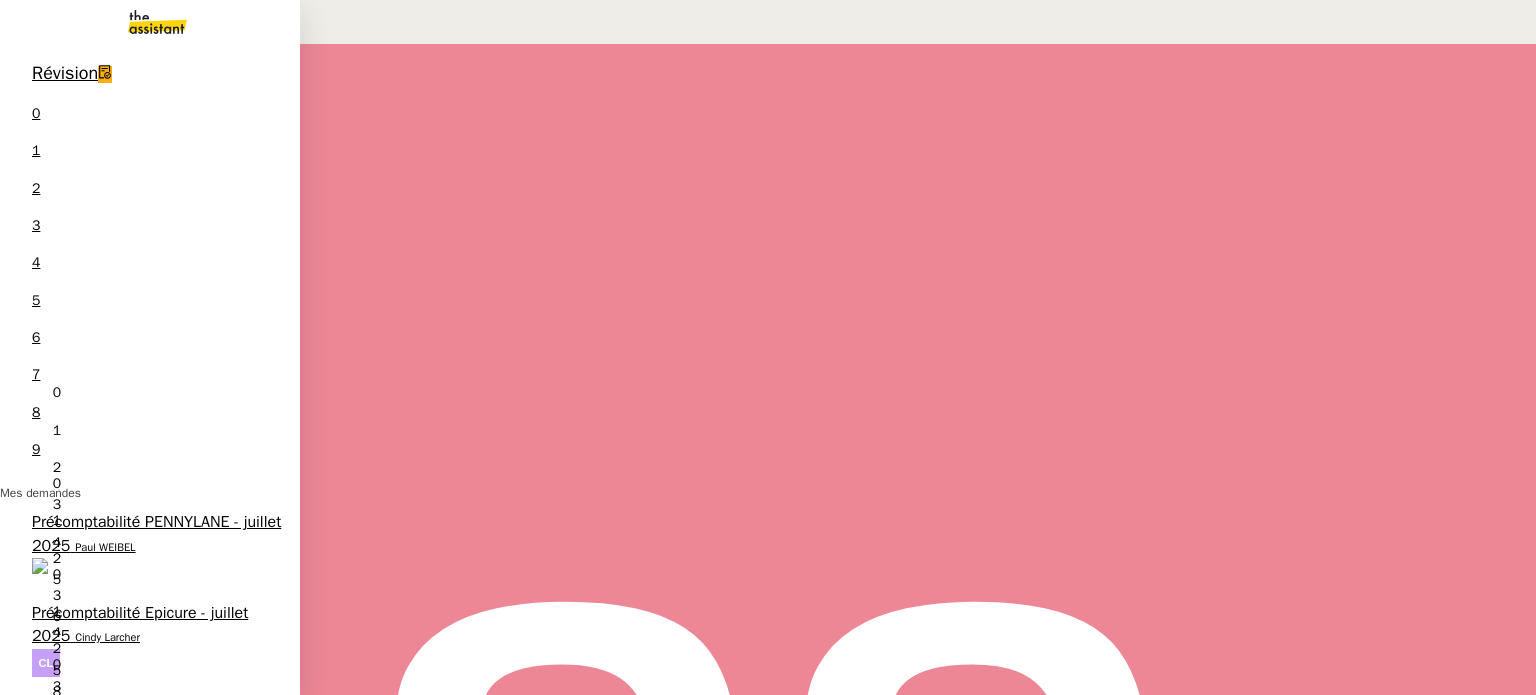 scroll, scrollTop: 56, scrollLeft: 0, axis: vertical 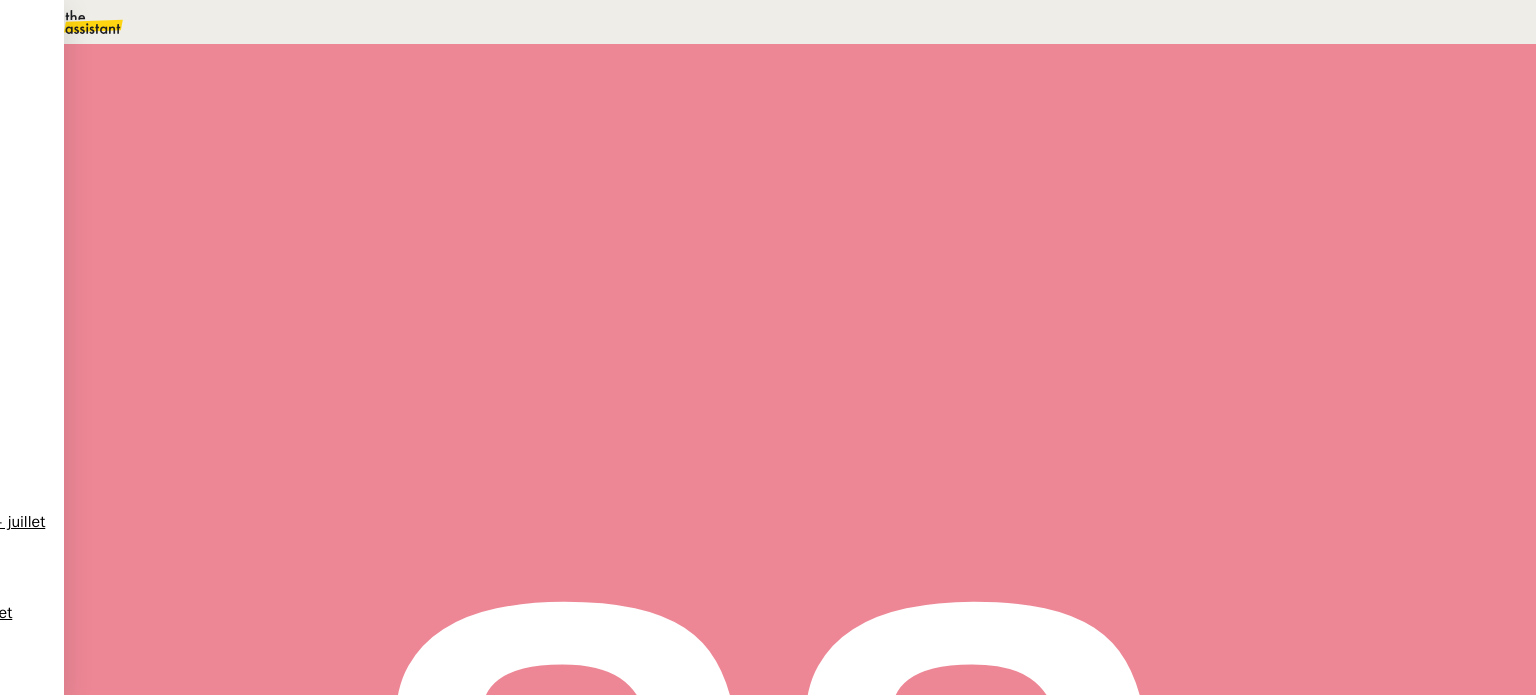 click on "Tâche" at bounding box center (819, 239) 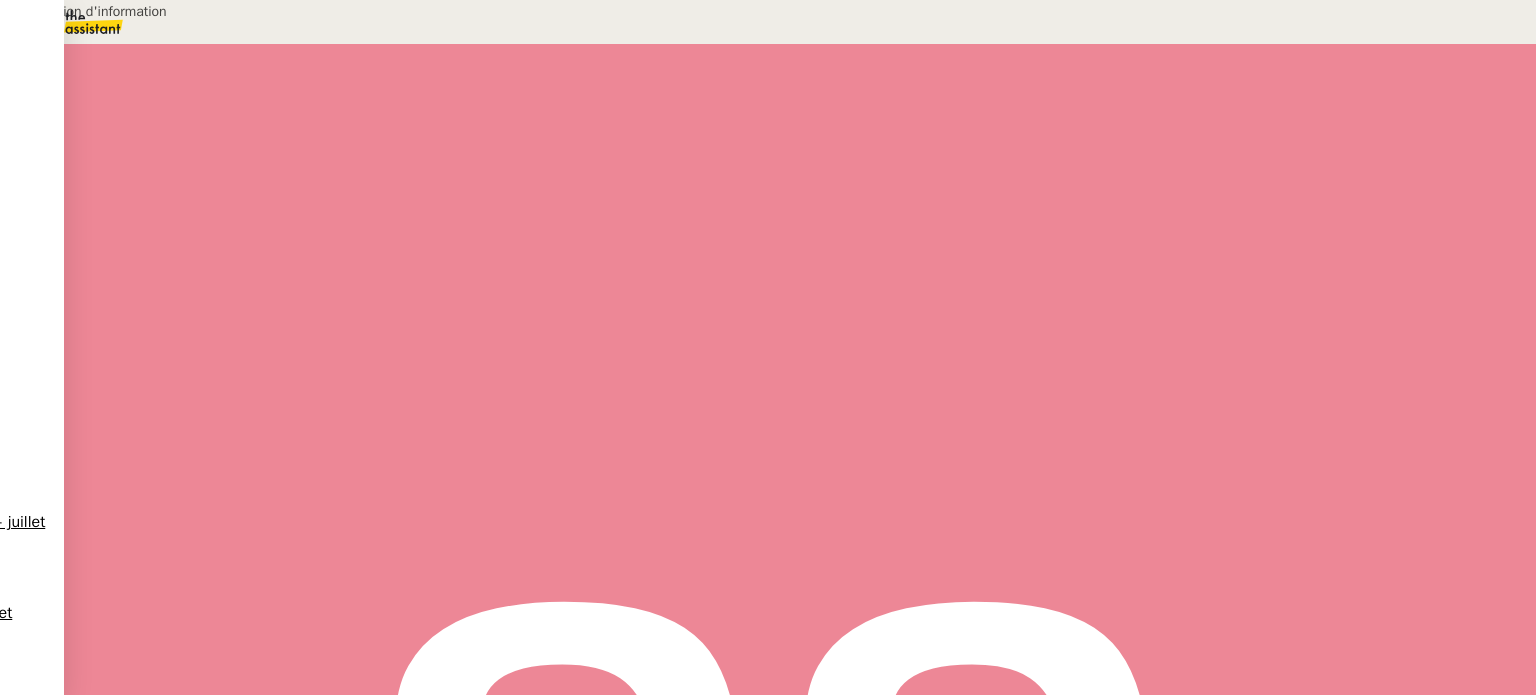 click on "Transmission d'information" at bounding box center (204, 11) 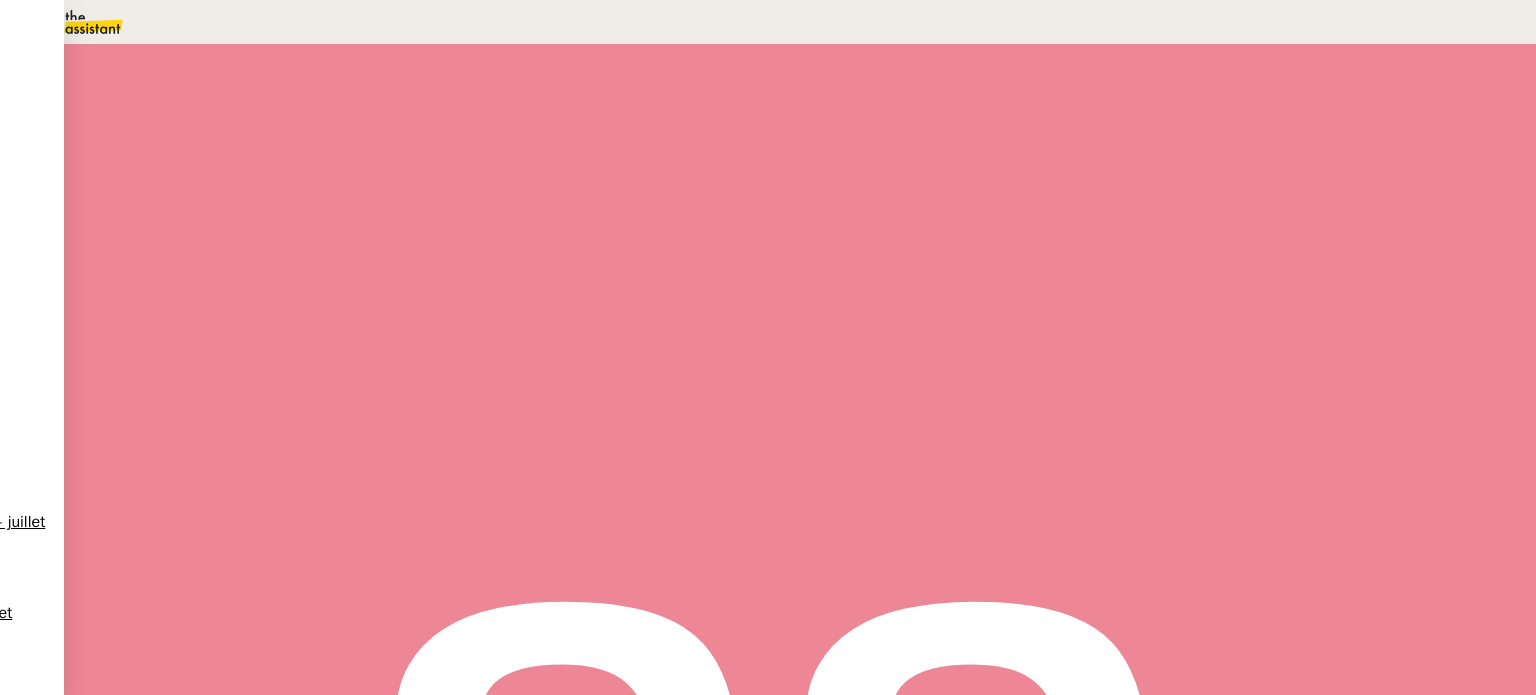 type on "Transmission d'information" 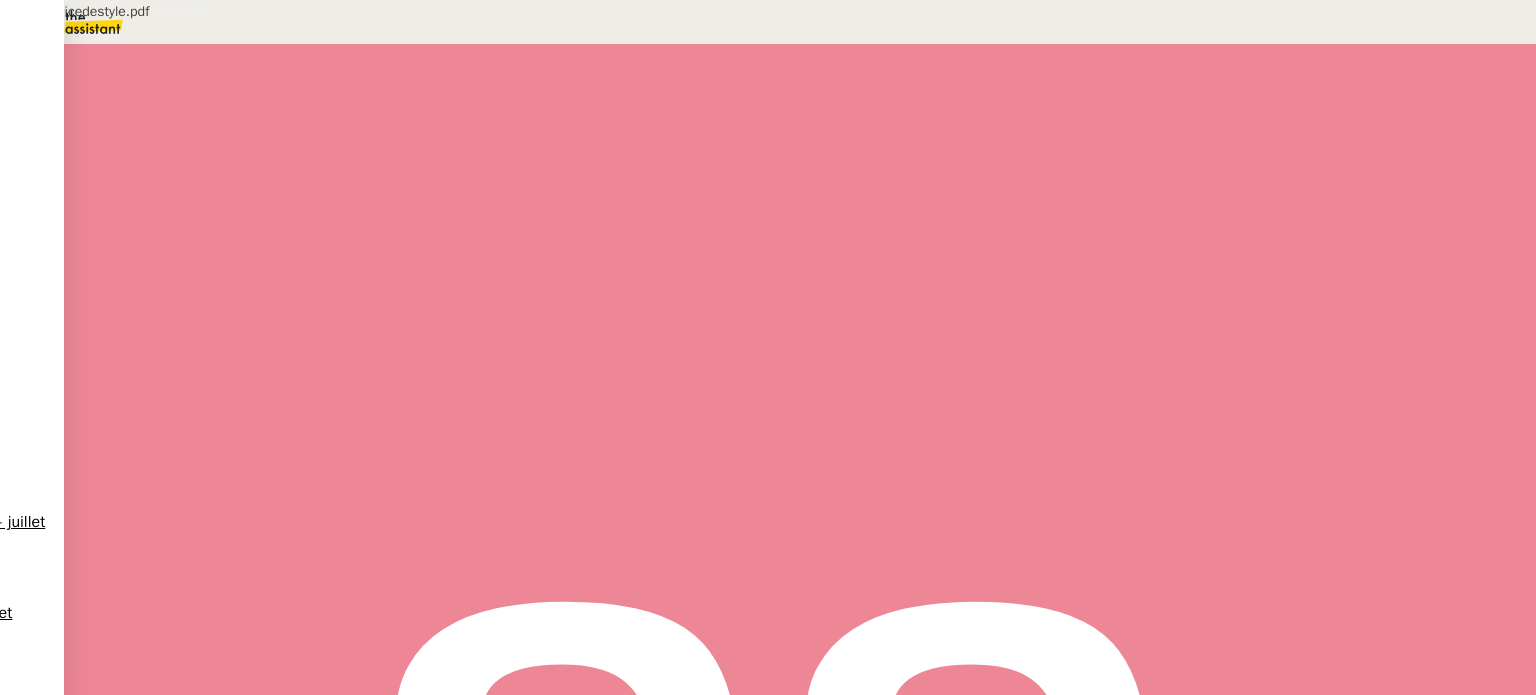 click on "720_exercicedestyle.pdf" at bounding box center [689, 560] 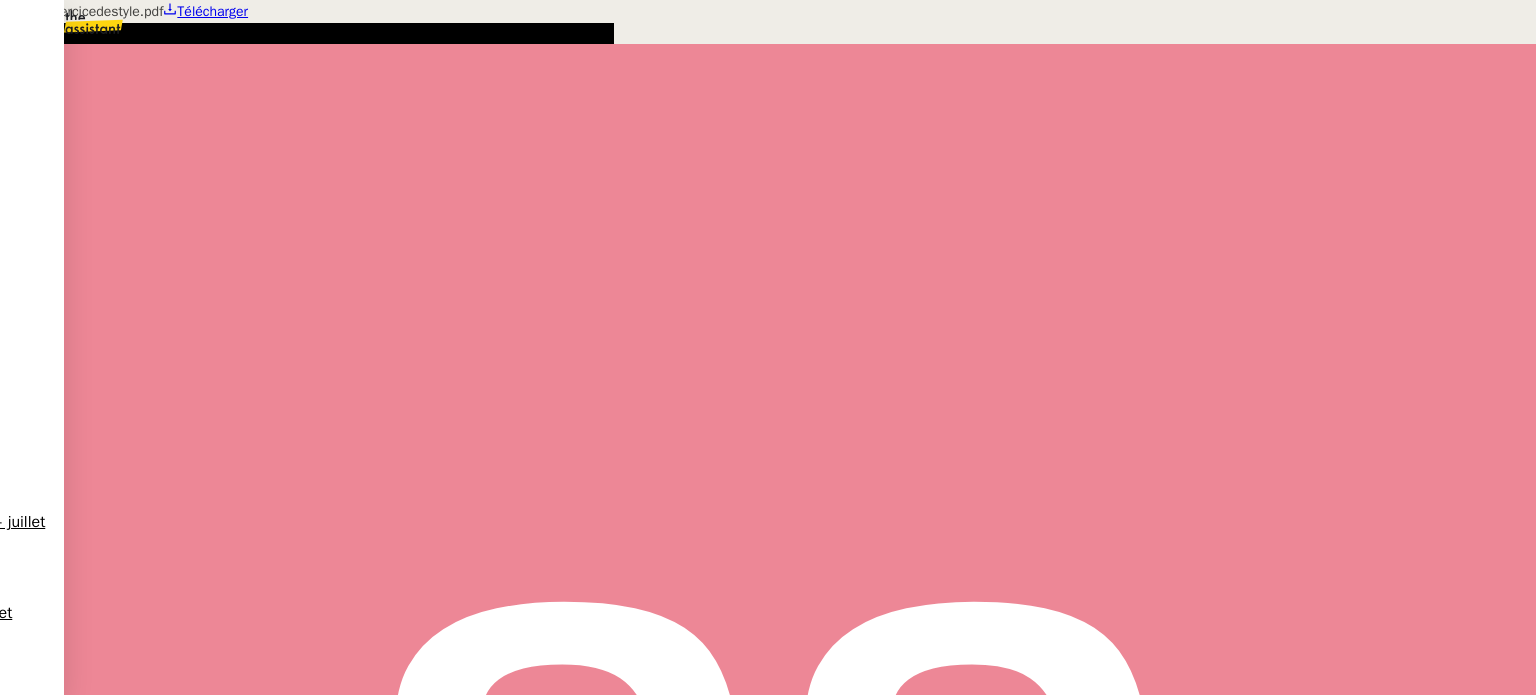 click on "Télécharger" at bounding box center (212, 11) 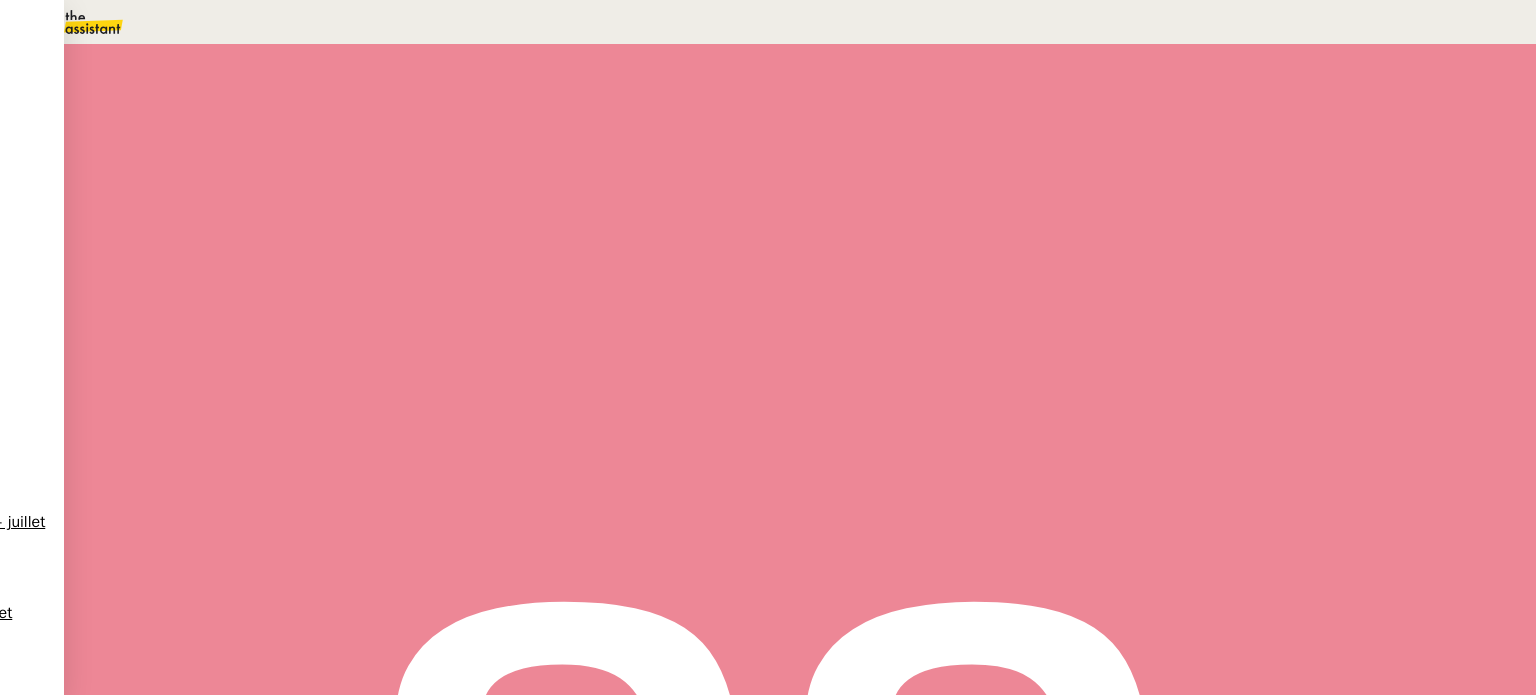 click on "719_exercicedestyle.pdf" at bounding box center (689, 560) 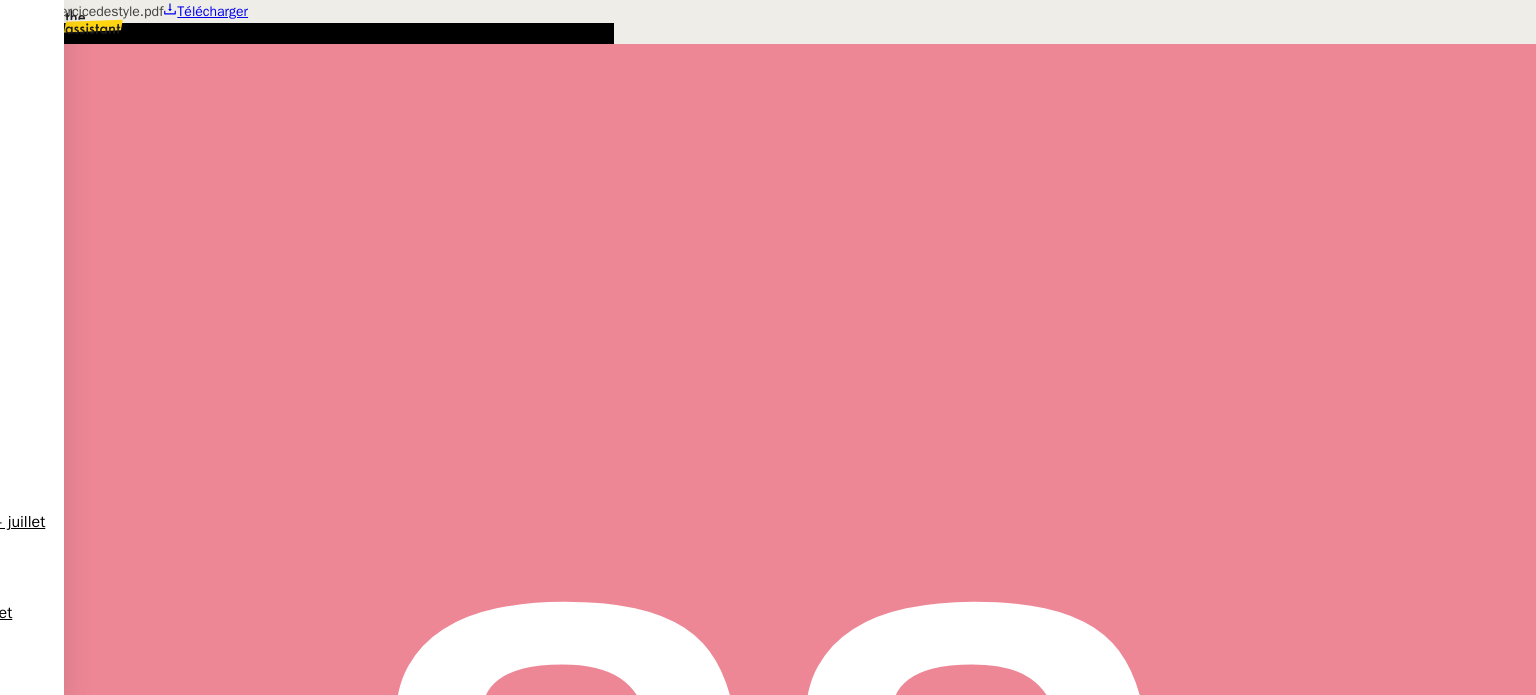click on "Télécharger" at bounding box center [212, 11] 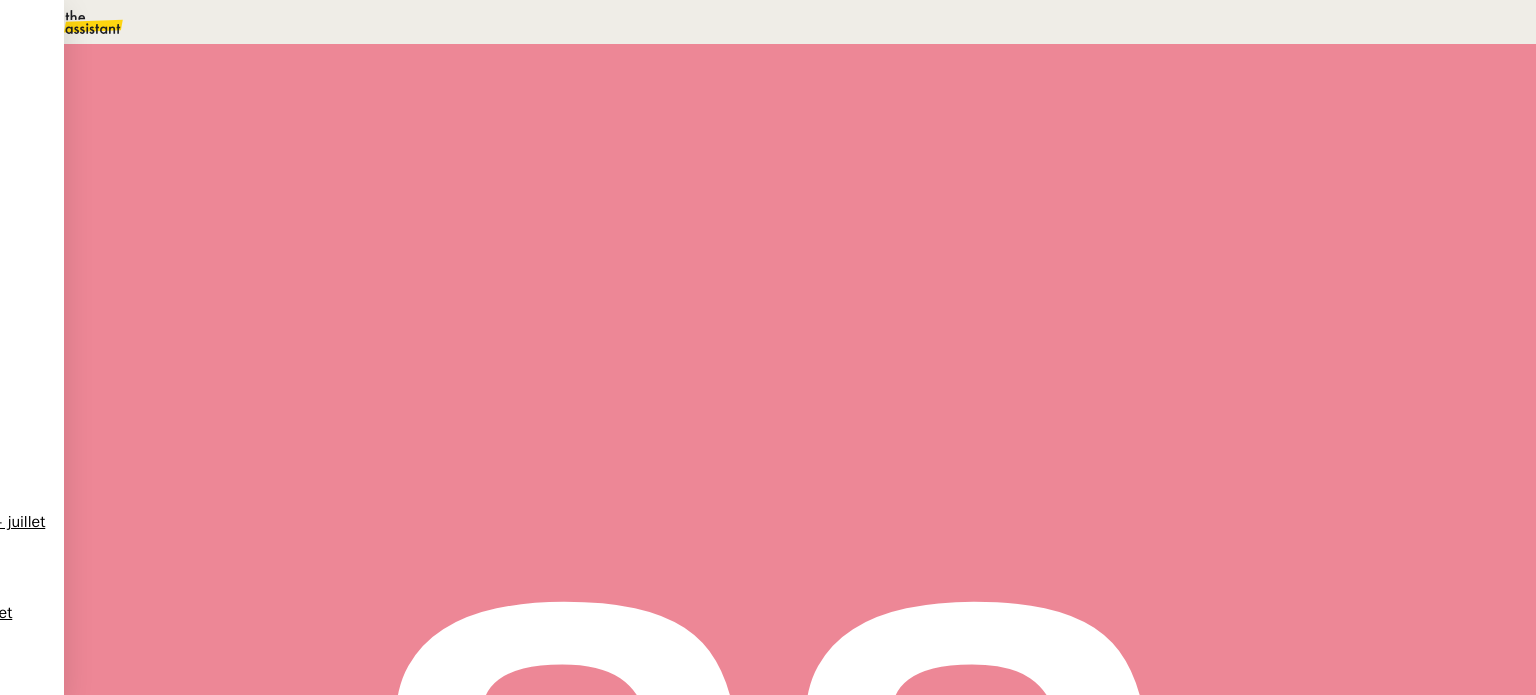 scroll, scrollTop: 0, scrollLeft: 0, axis: both 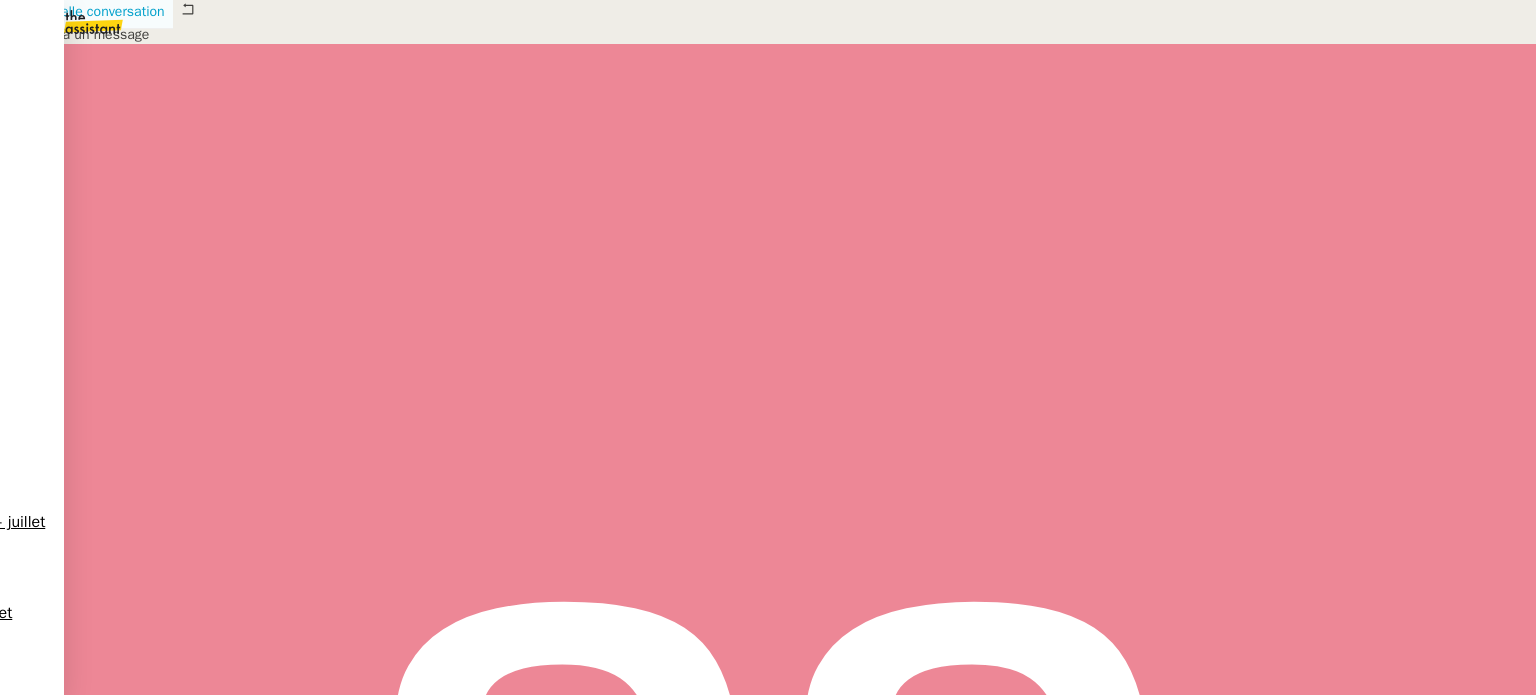 click on "Nouvelle conversation" at bounding box center (97, 11) 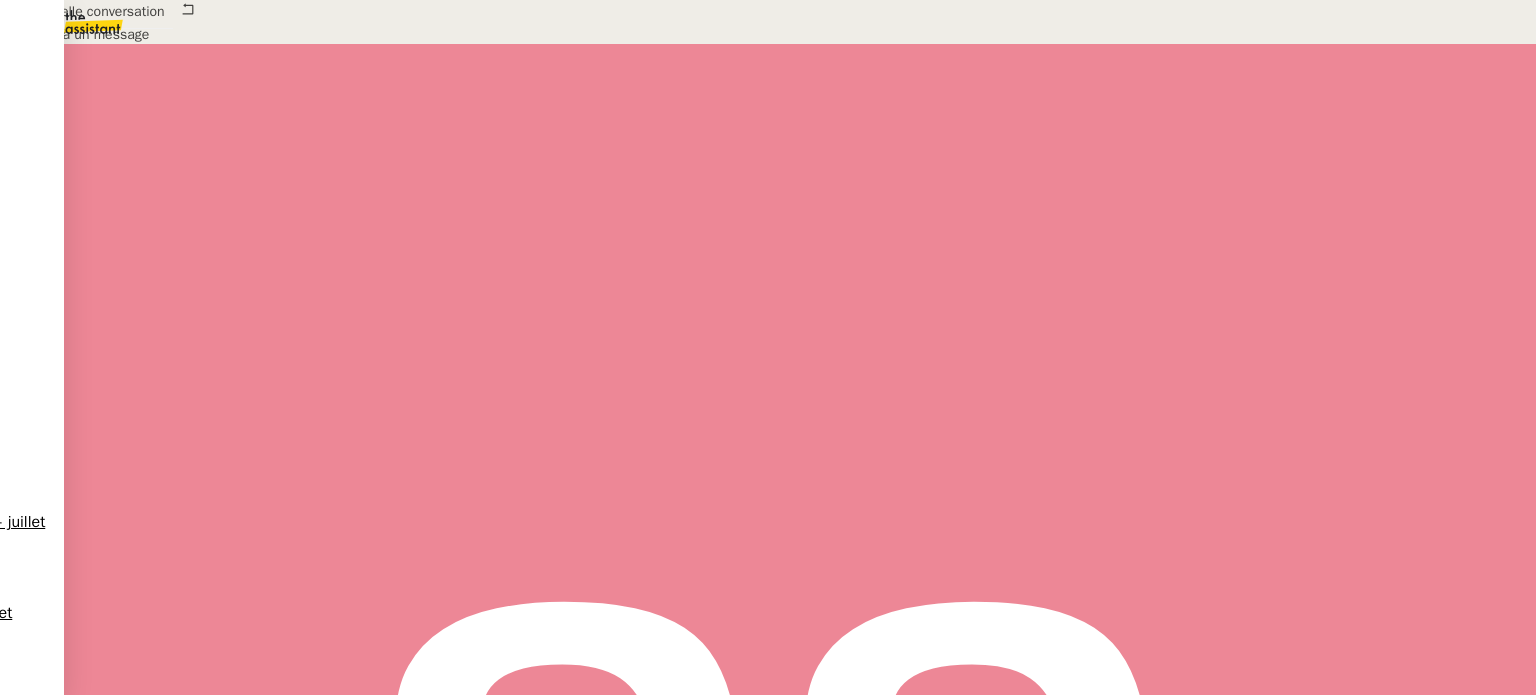 click on "au" at bounding box center [102, 721] 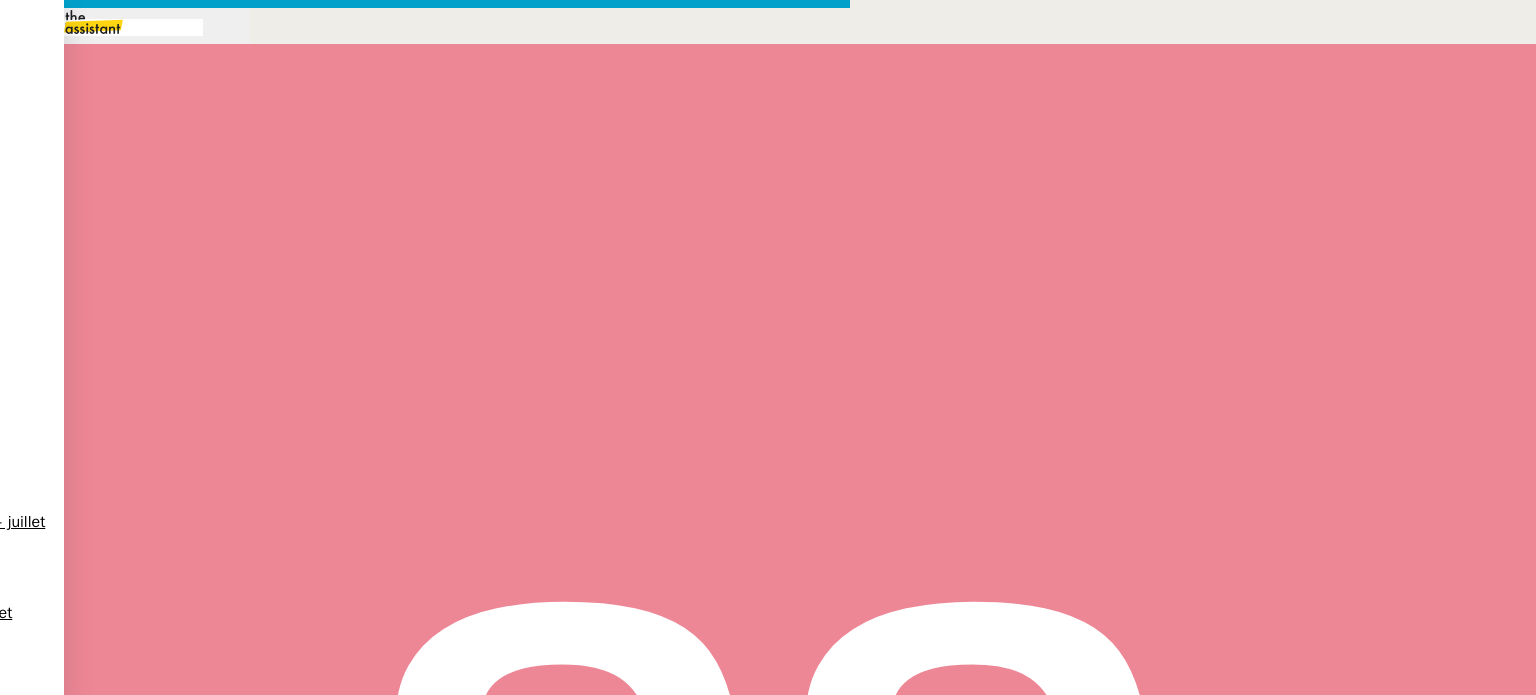 type on "[FIRST]" 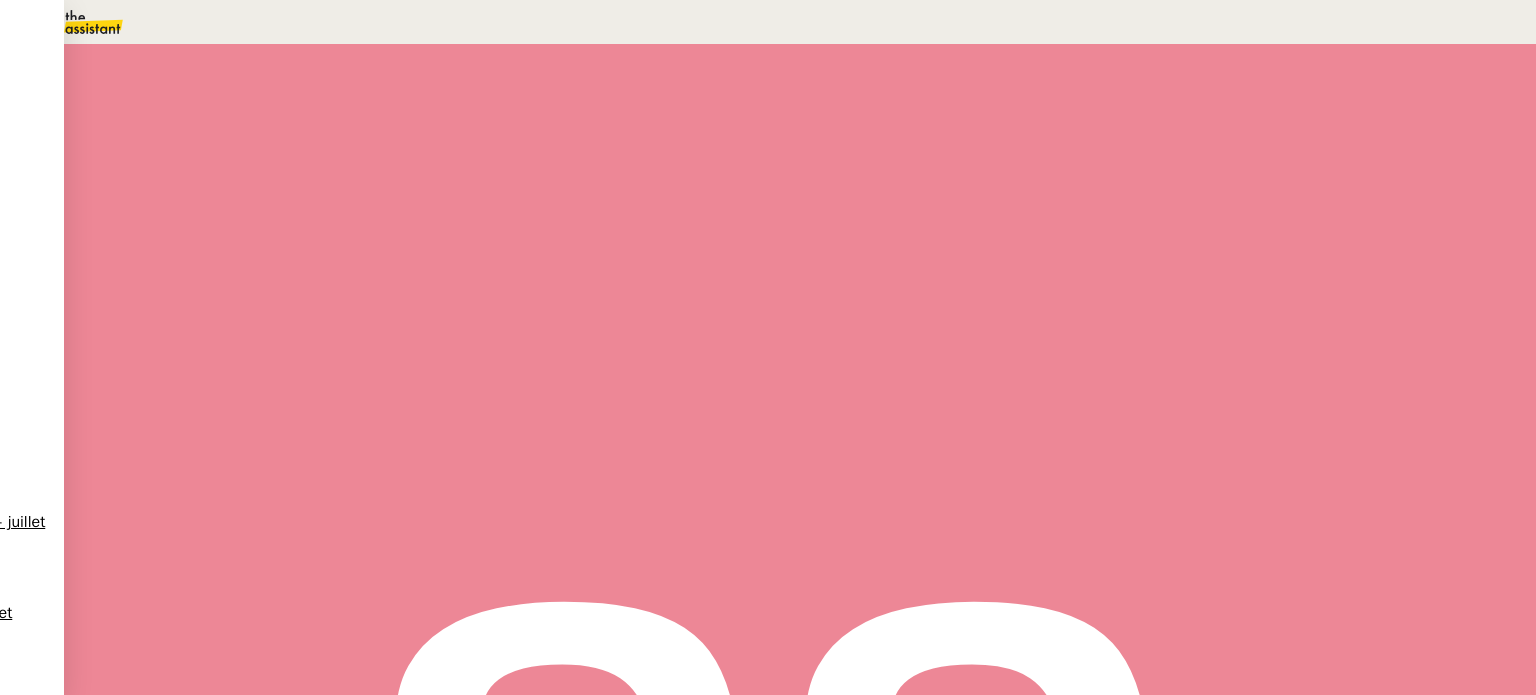 scroll, scrollTop: 499, scrollLeft: 0, axis: vertical 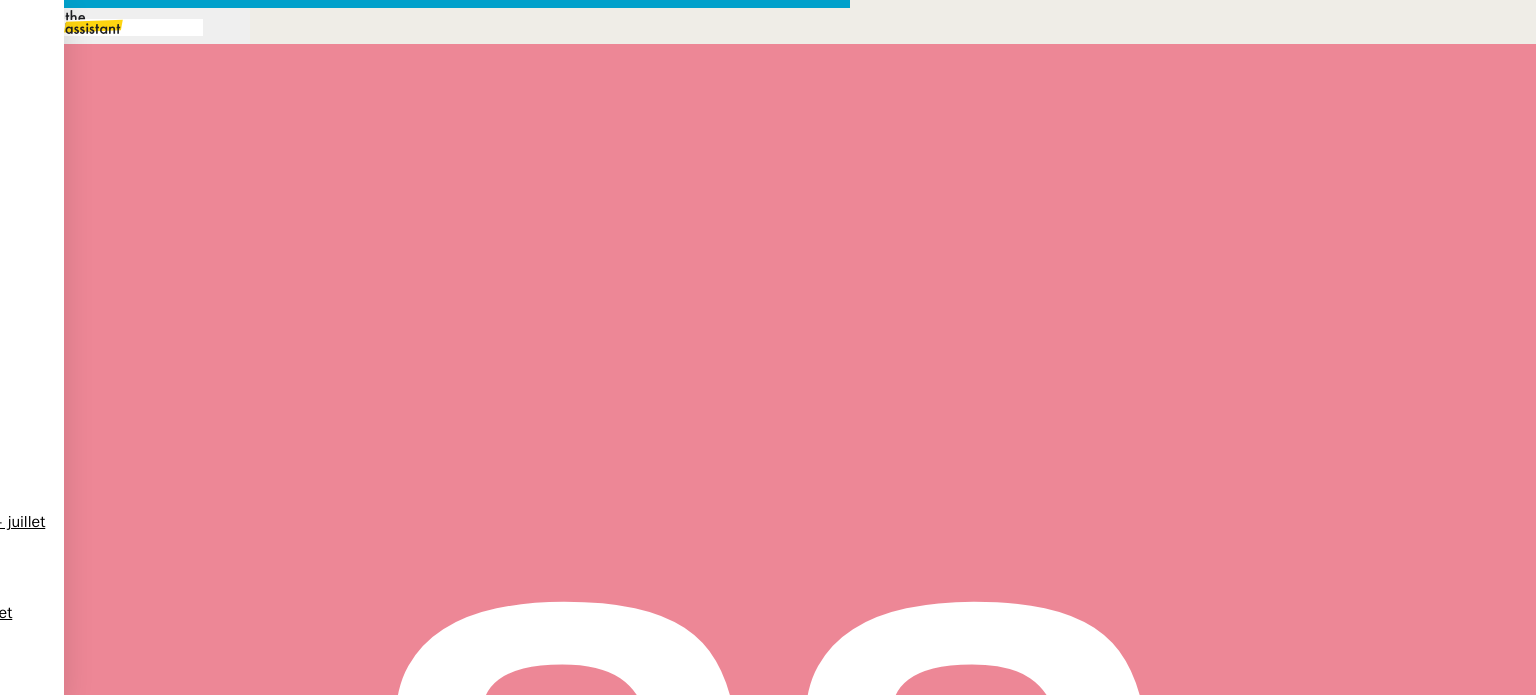 click at bounding box center (425, 719) 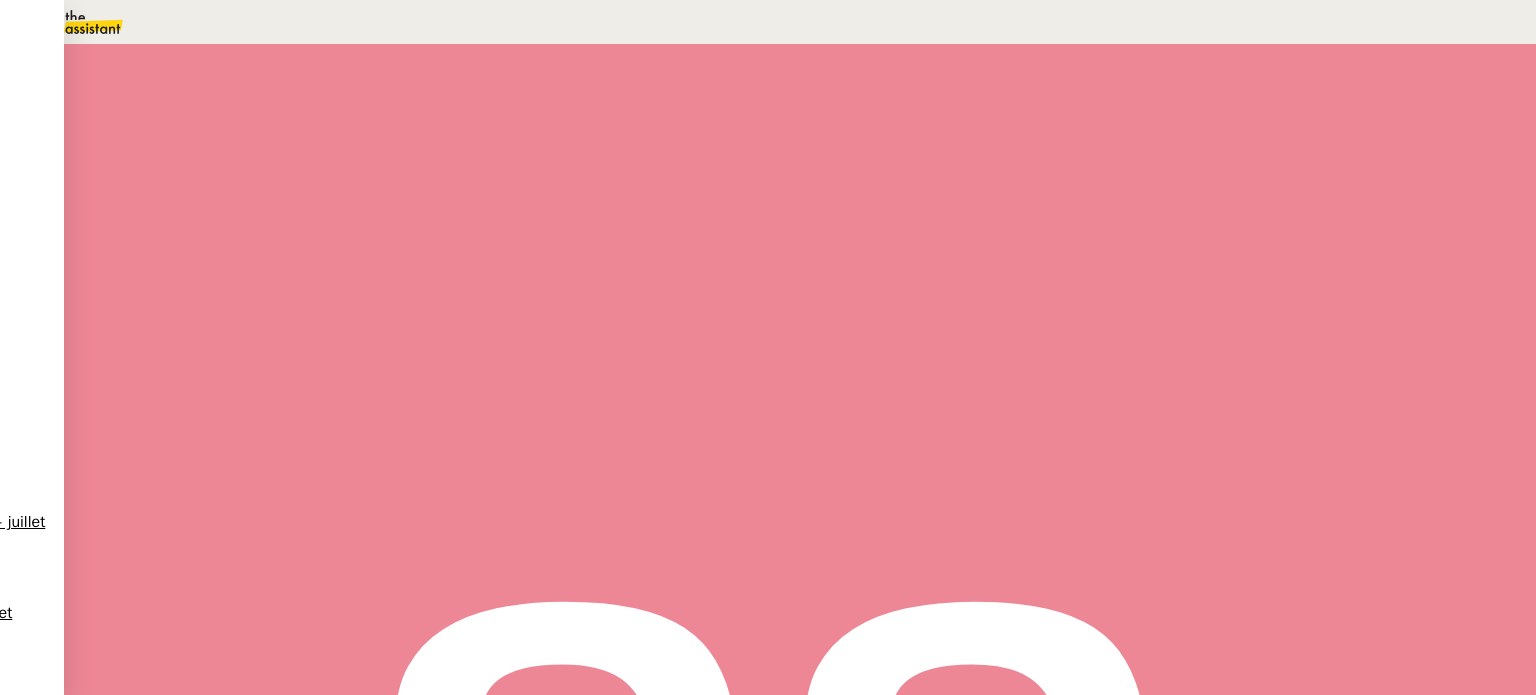 click at bounding box center [287, 241] 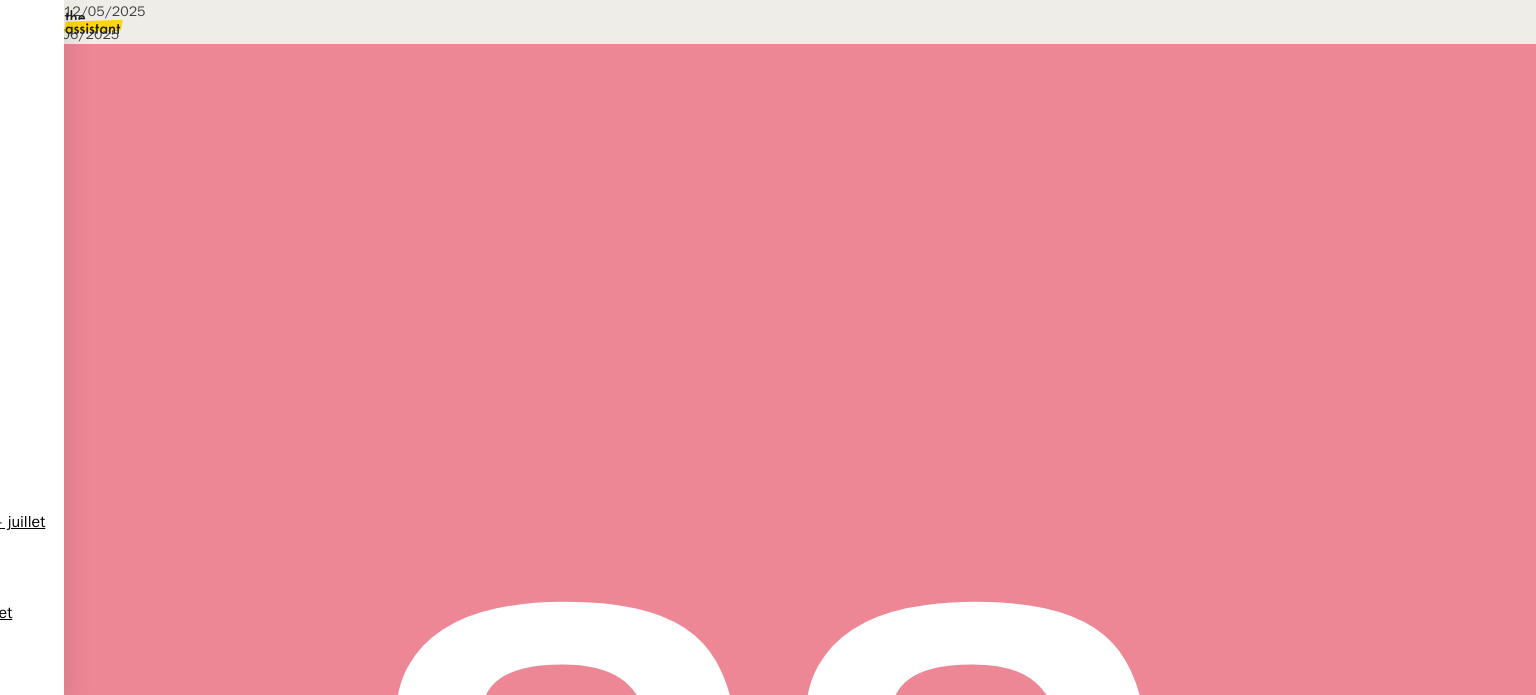 scroll, scrollTop: 0, scrollLeft: 0, axis: both 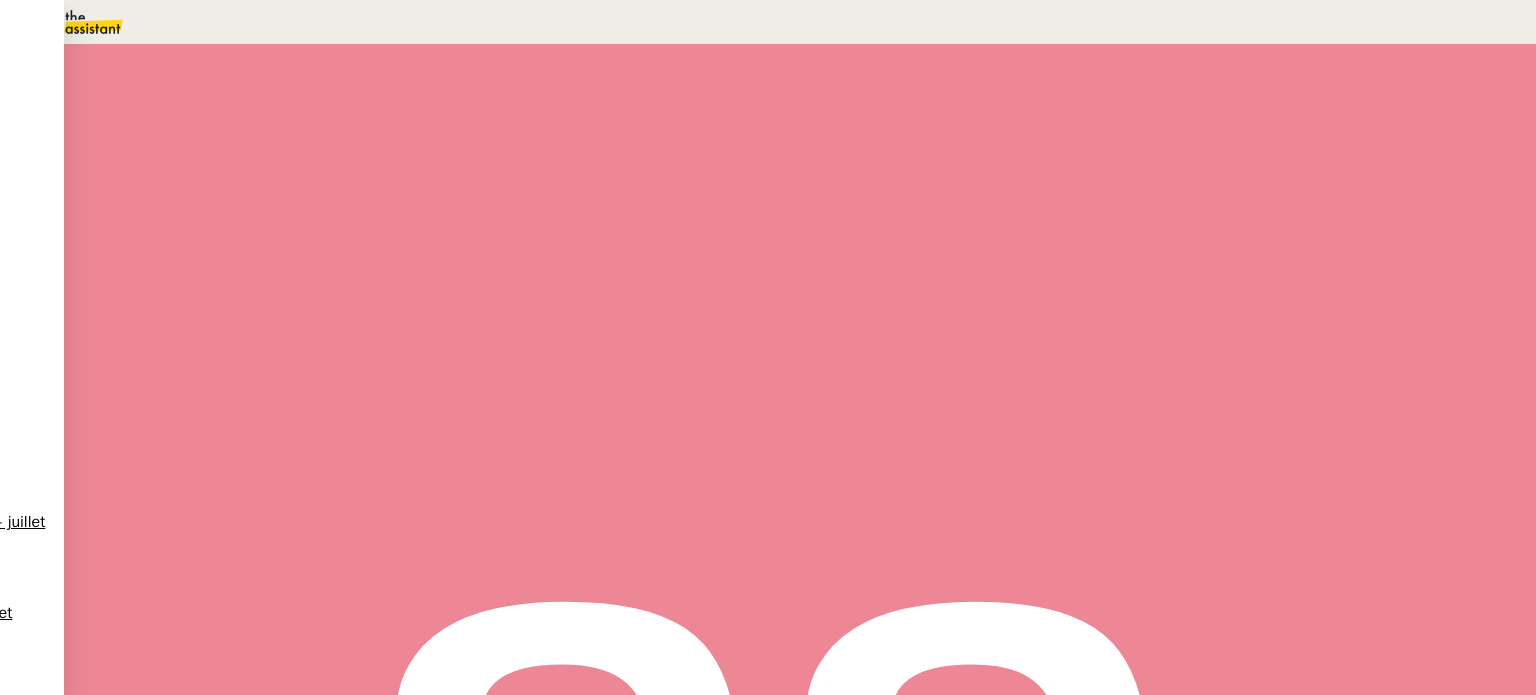 click on "Commentaire" at bounding box center [956, 239] 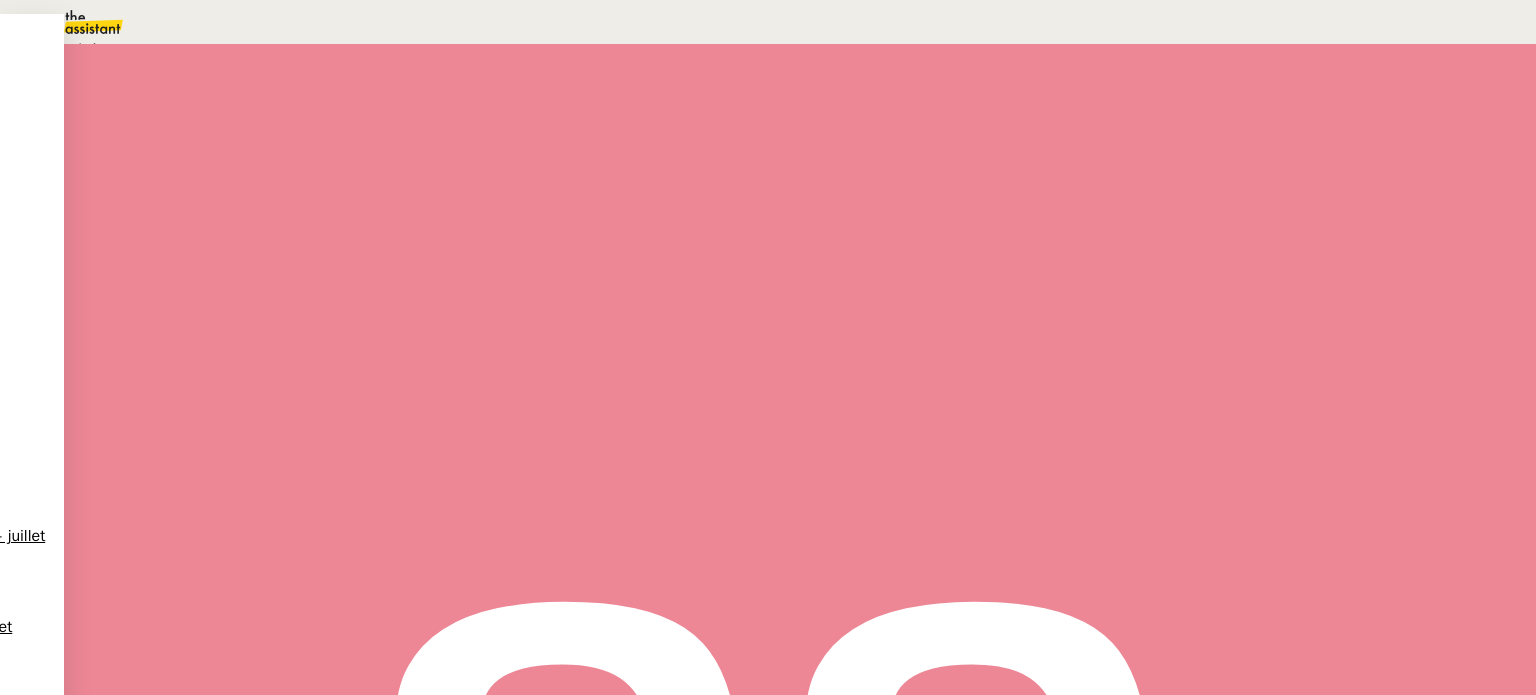 click on "Aucune procédure ne permet de répondre à la demande." at bounding box center [213, 49] 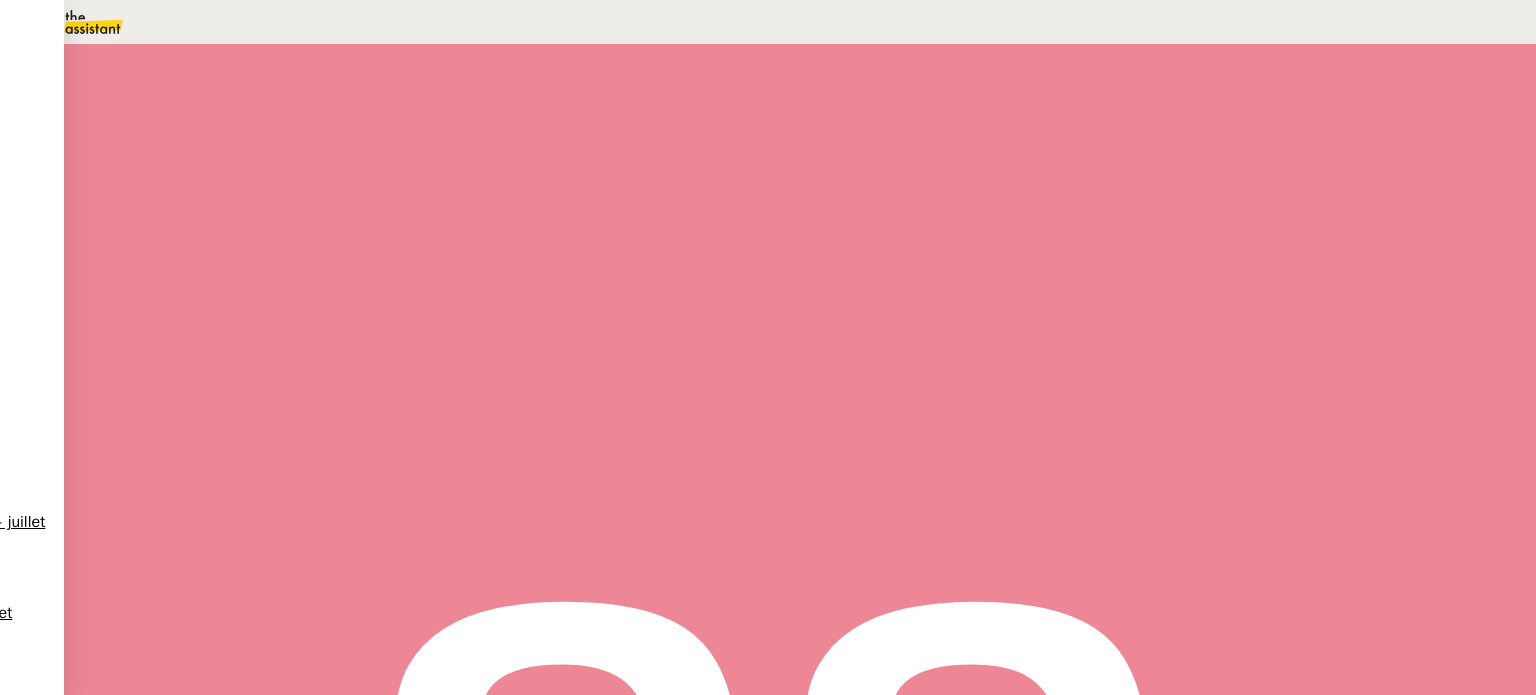 click at bounding box center [1184, 133] 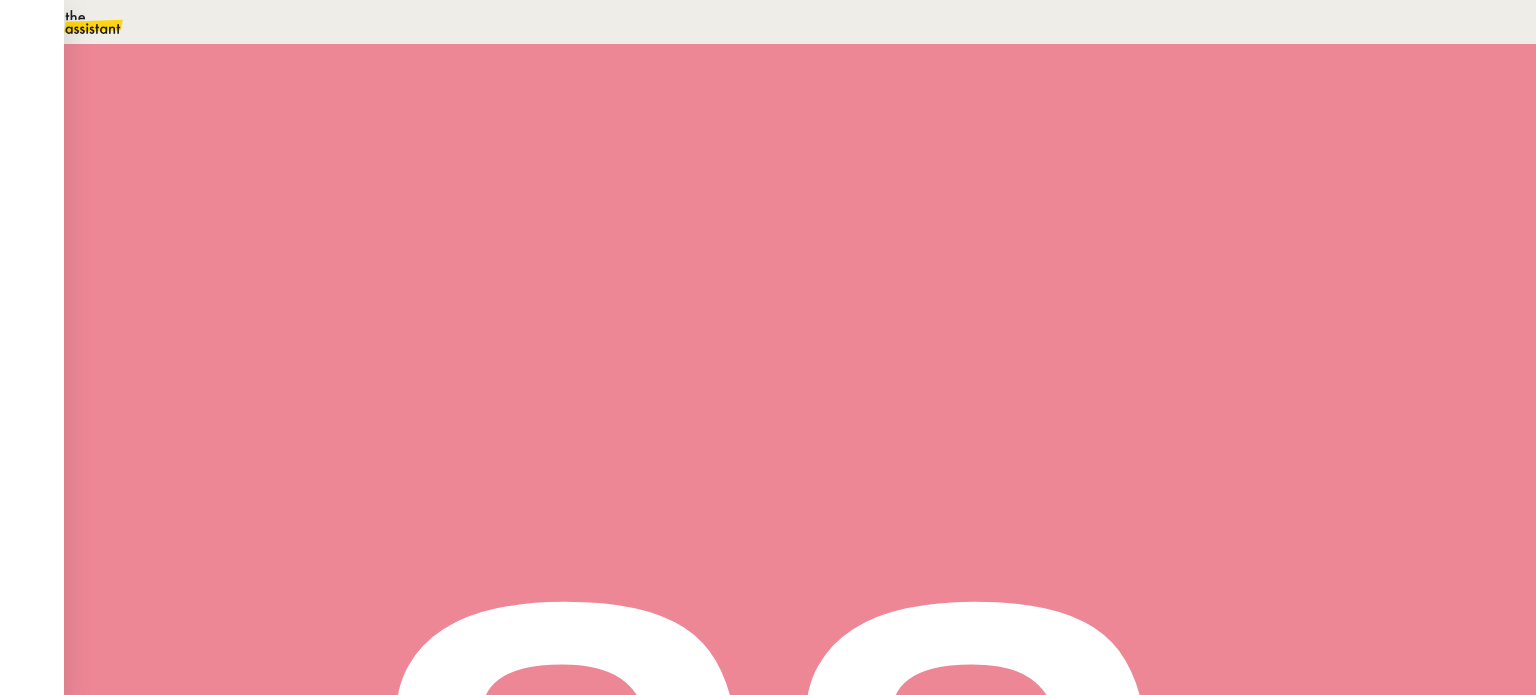 scroll, scrollTop: 67, scrollLeft: 0, axis: vertical 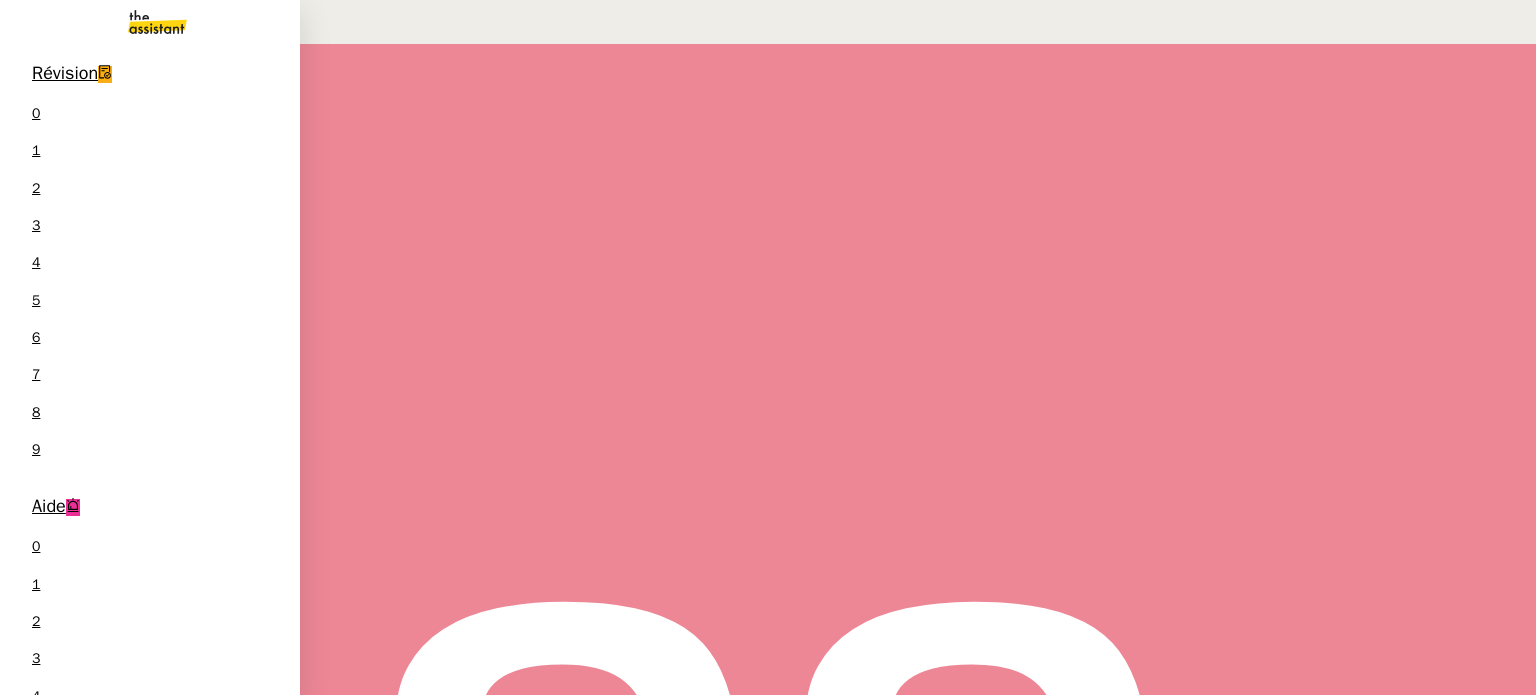 click on "Télécharge la vidéo LinkedIn" at bounding box center [131, 1681] 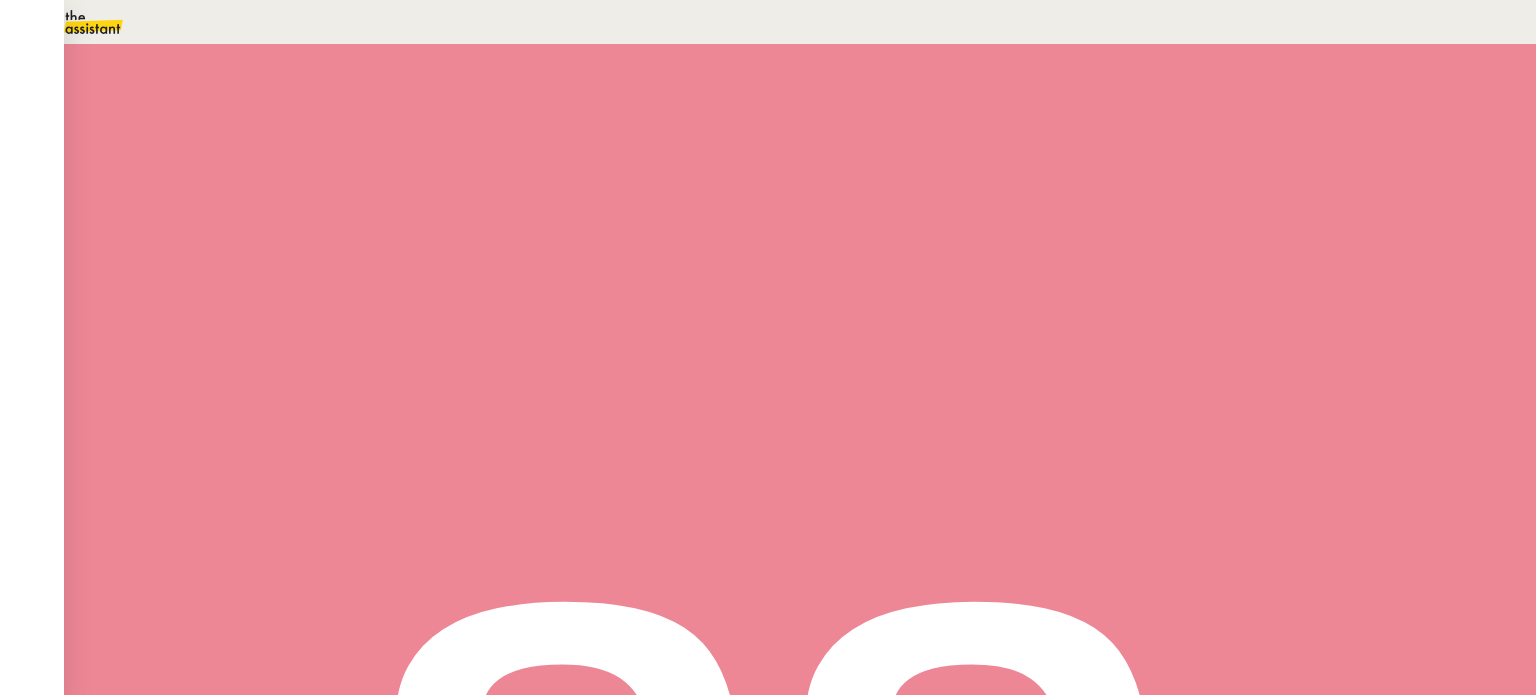click on "Drive     2 min false par   [FIRST] [LAST]   il y a 6 minutes" at bounding box center (800, 370) 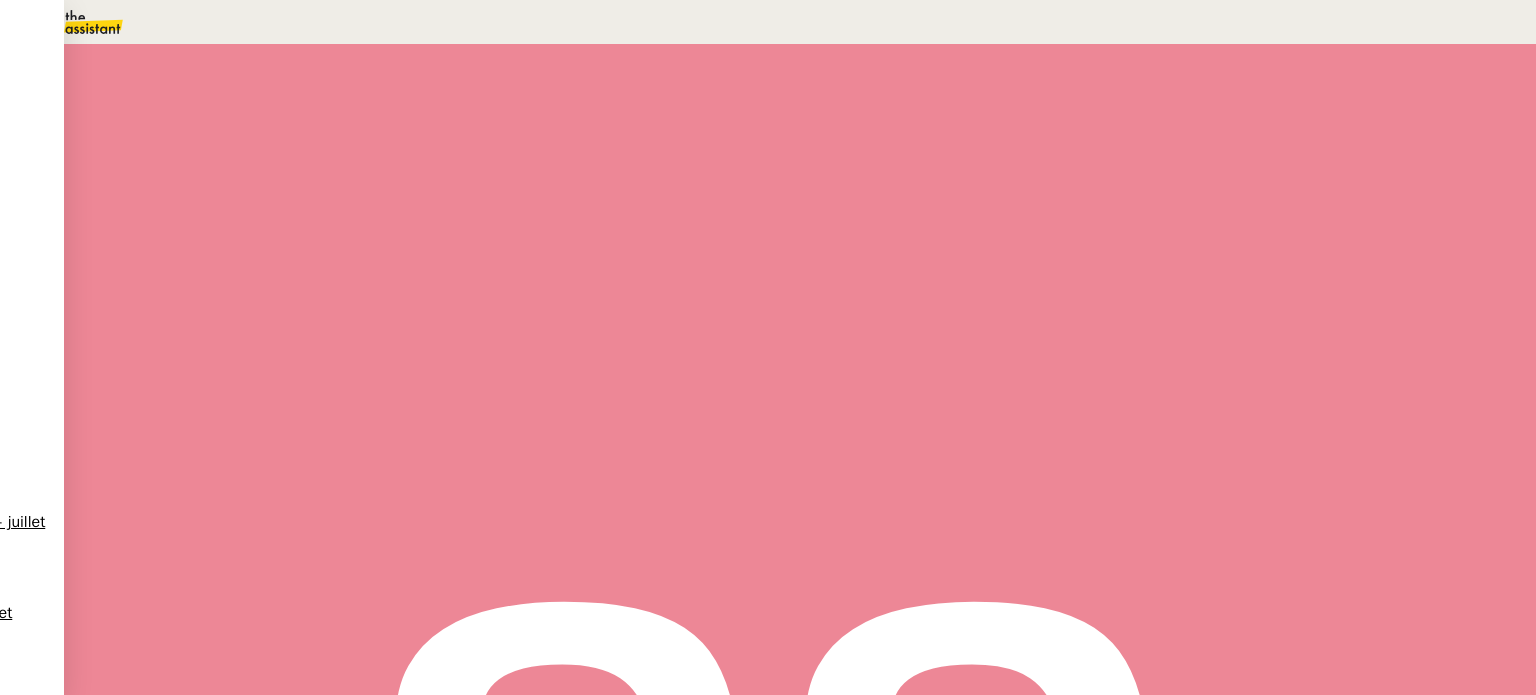 scroll, scrollTop: 100, scrollLeft: 0, axis: vertical 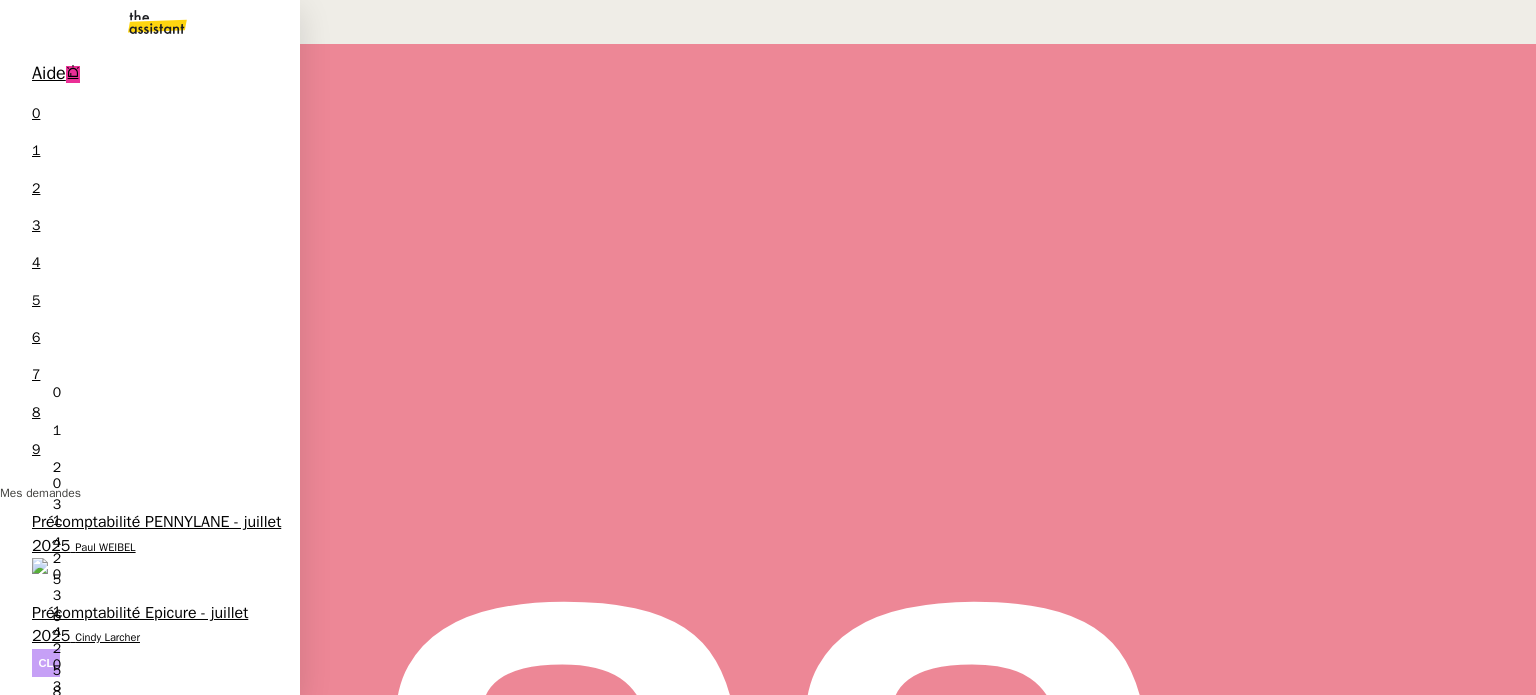 click on "Série d'annonces sur le bon coin de choses à donner    [FIRST] [LAST]     0   1   2   3   4   5   6   7   8   9" at bounding box center (150, 1092) 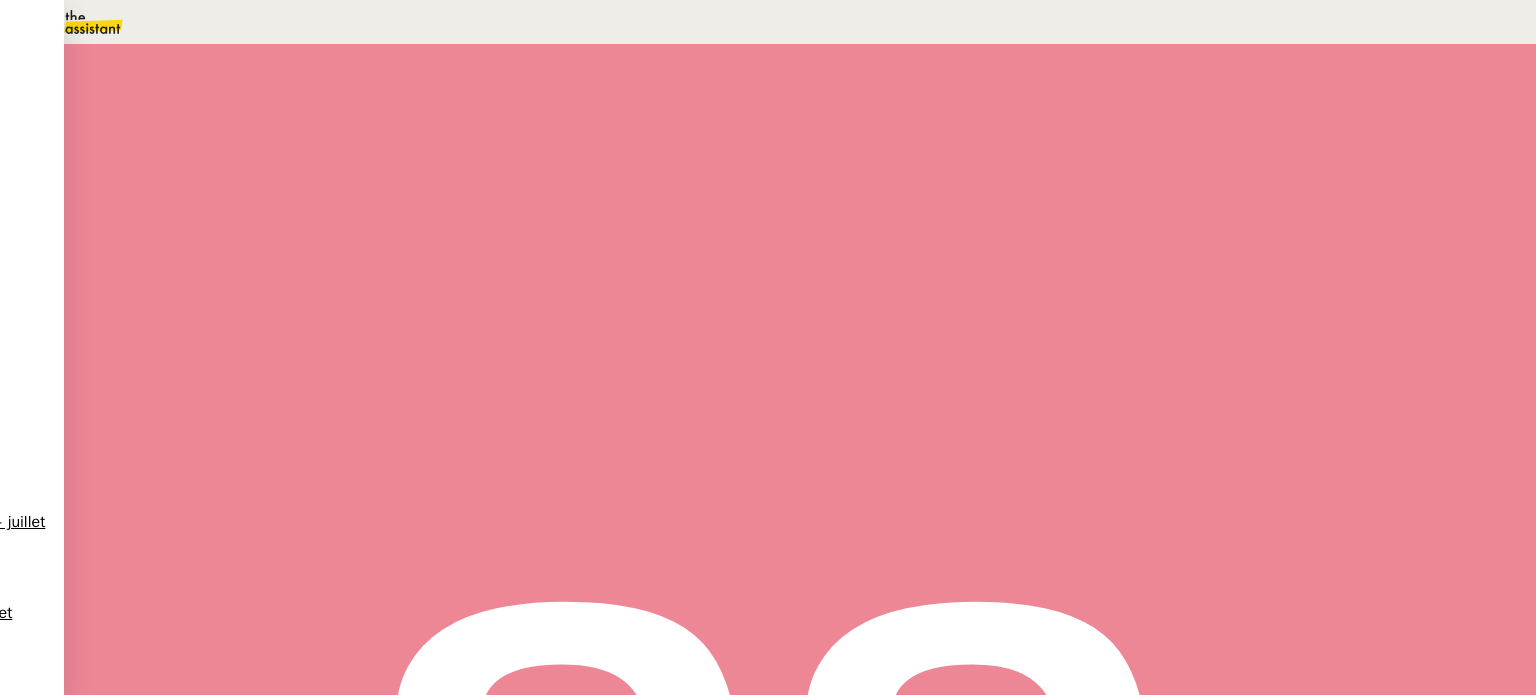 scroll, scrollTop: 100, scrollLeft: 0, axis: vertical 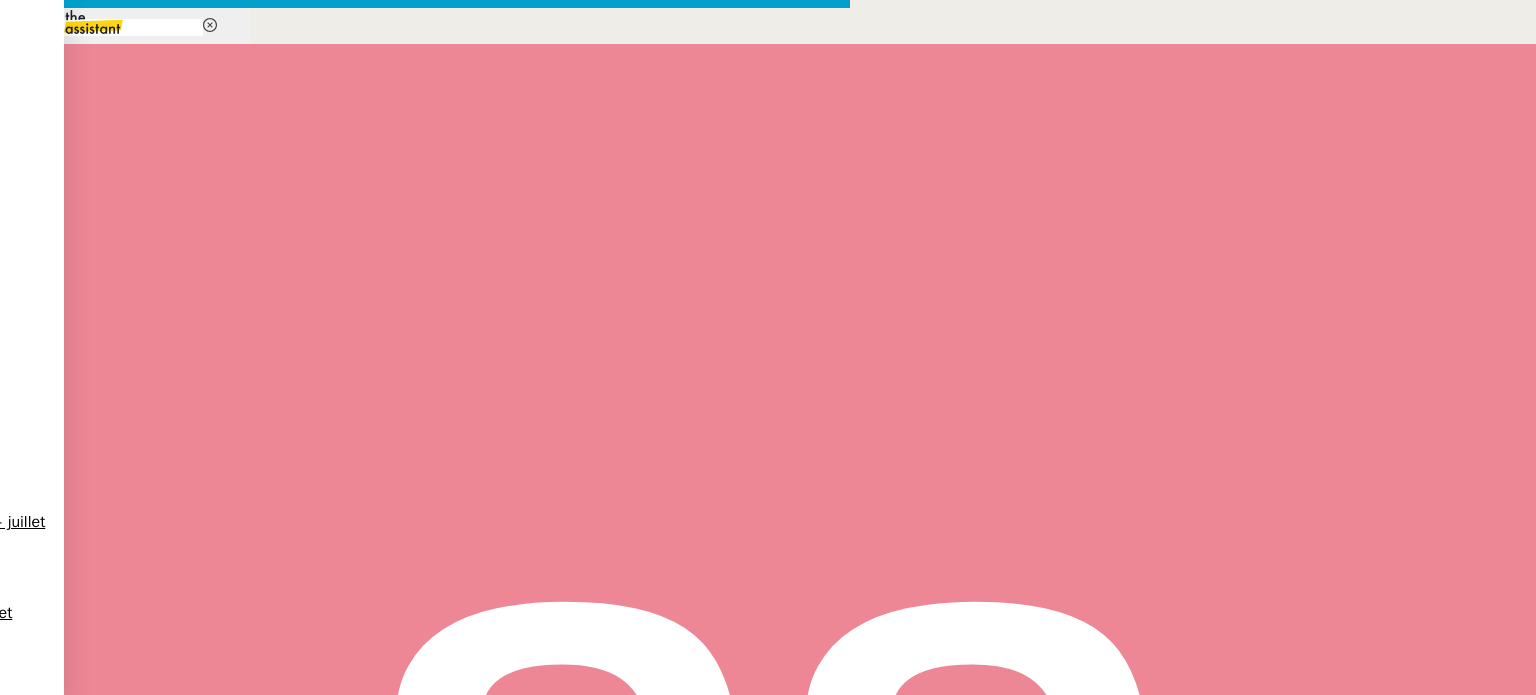 type on "fin" 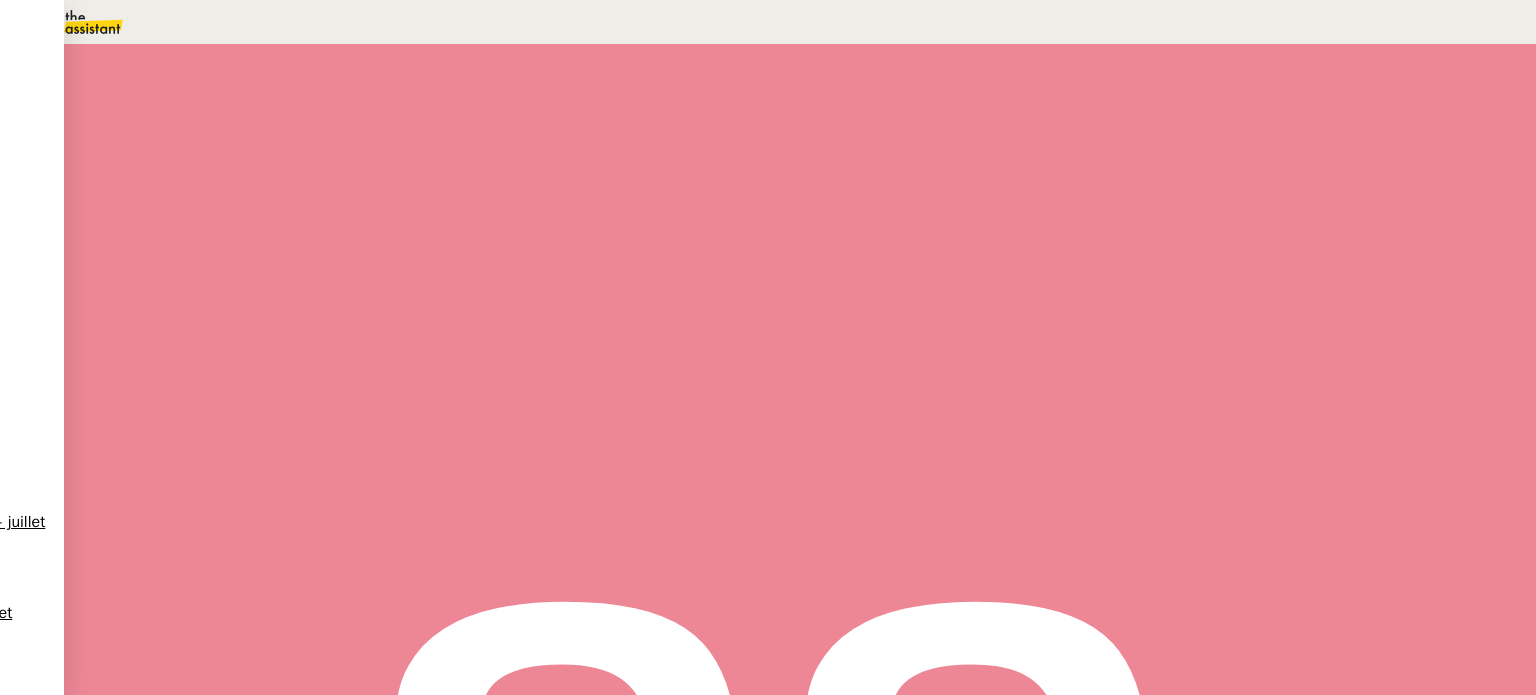 scroll, scrollTop: 66, scrollLeft: 0, axis: vertical 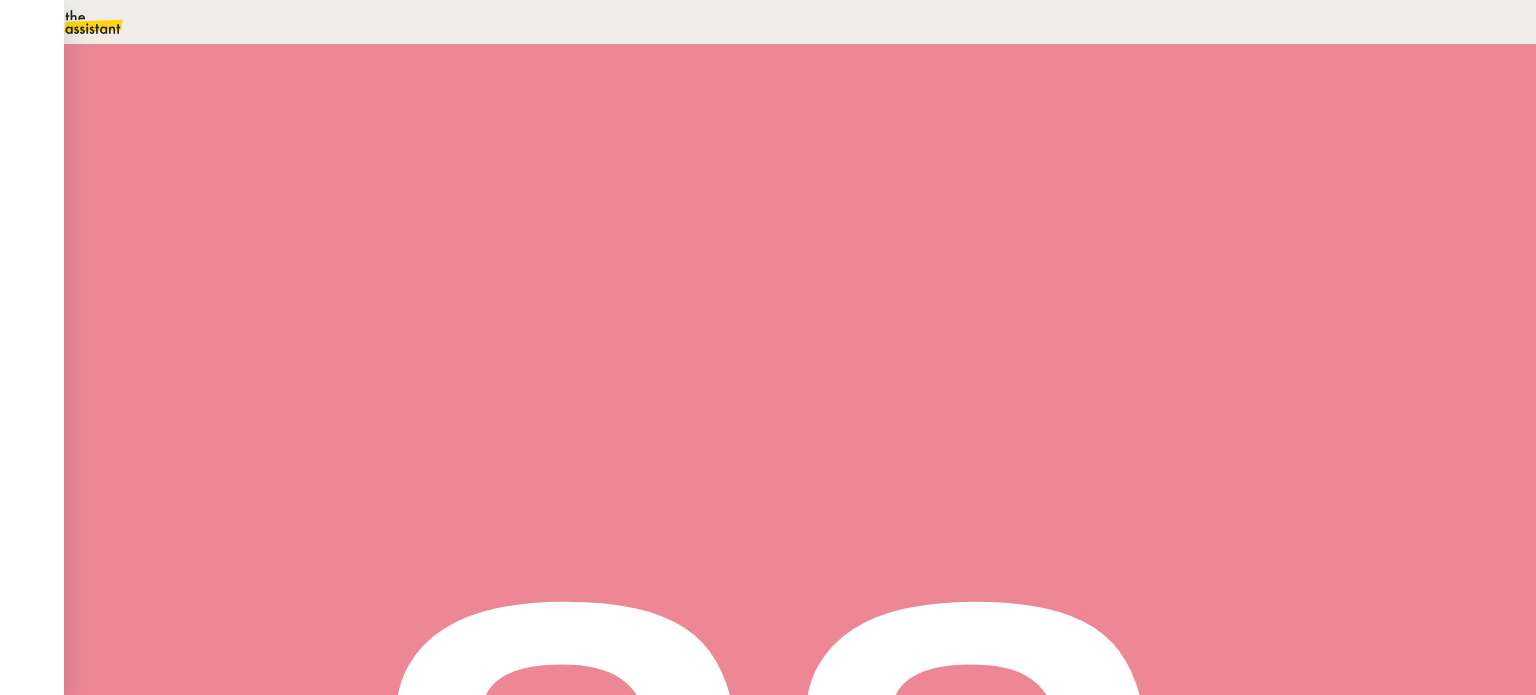 click on "Statut" at bounding box center [290, 134] 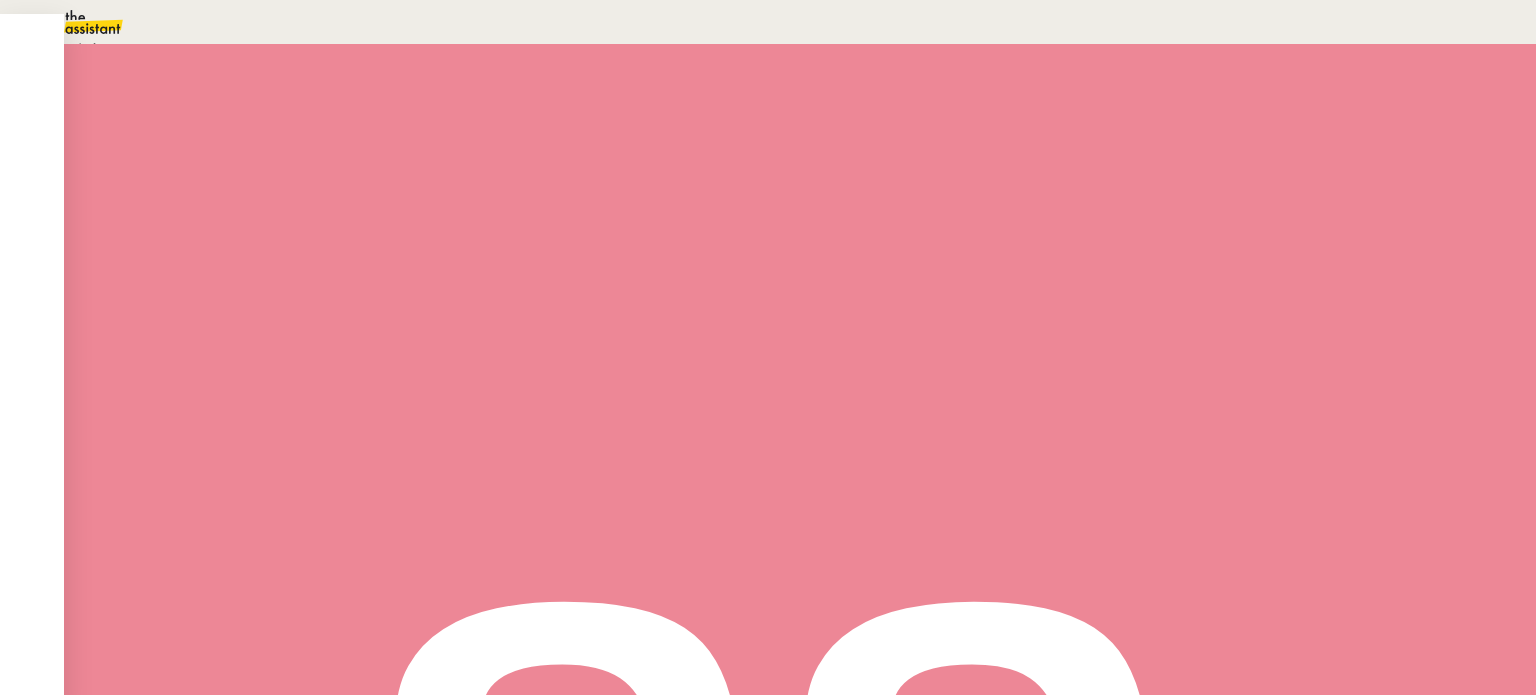 click on "Aucune action supplémentaire n'est nécessaire." at bounding box center [213, 49] 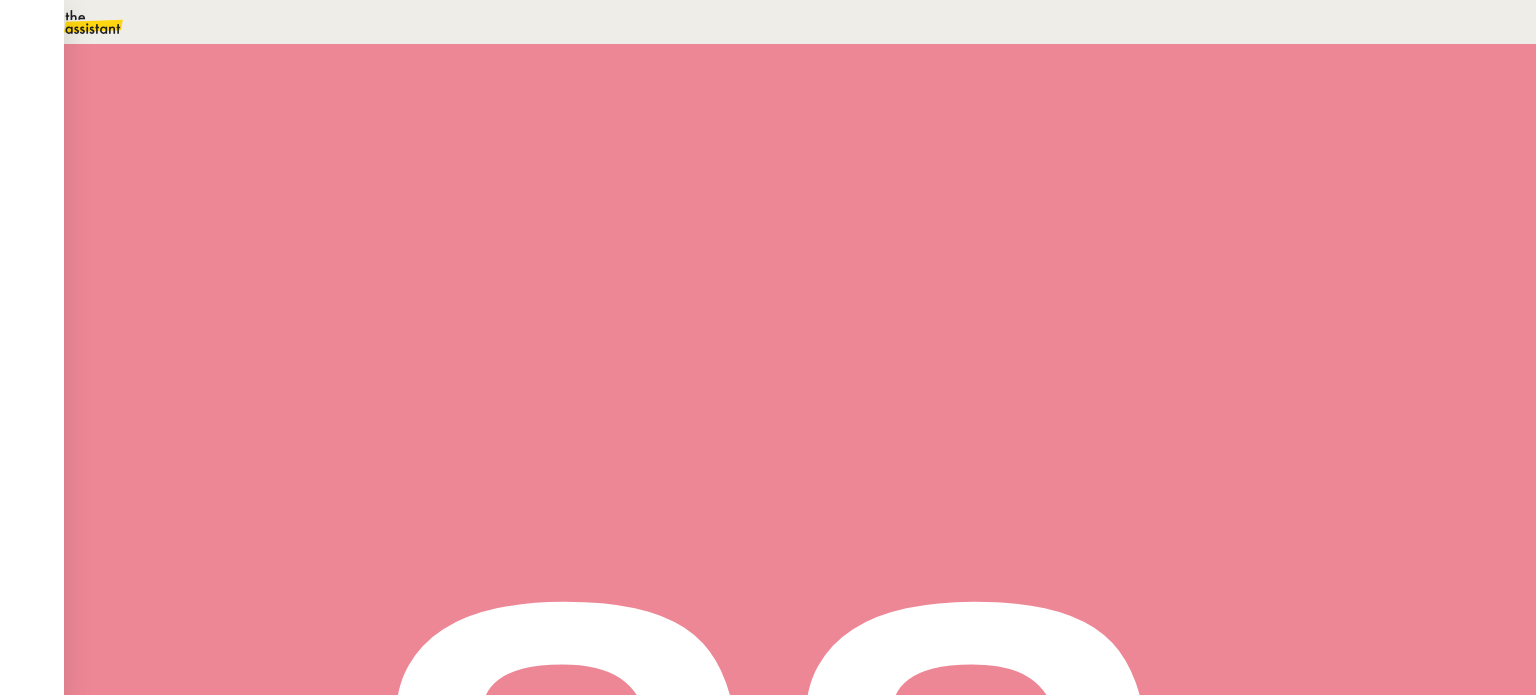 click on "Sauver" at bounding box center [1139, 188] 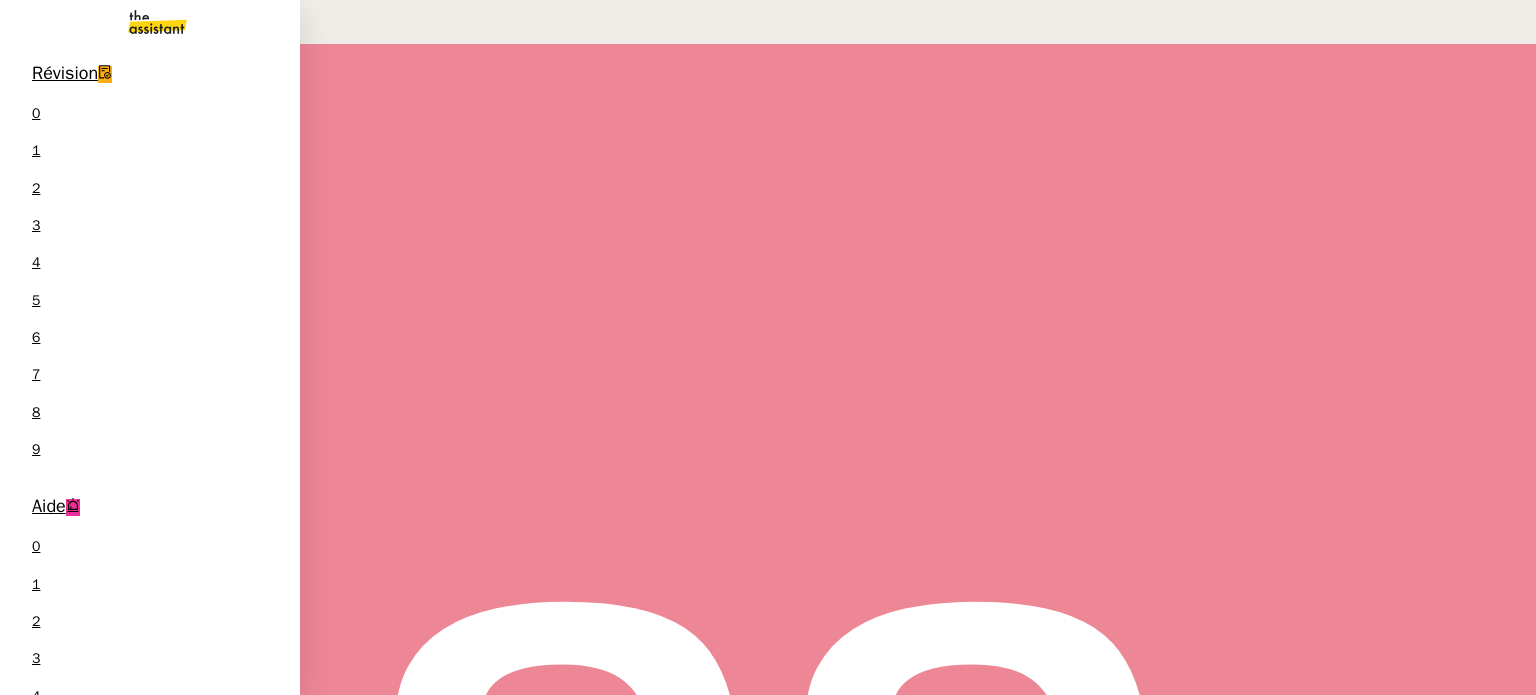 scroll, scrollTop: 21, scrollLeft: 0, axis: vertical 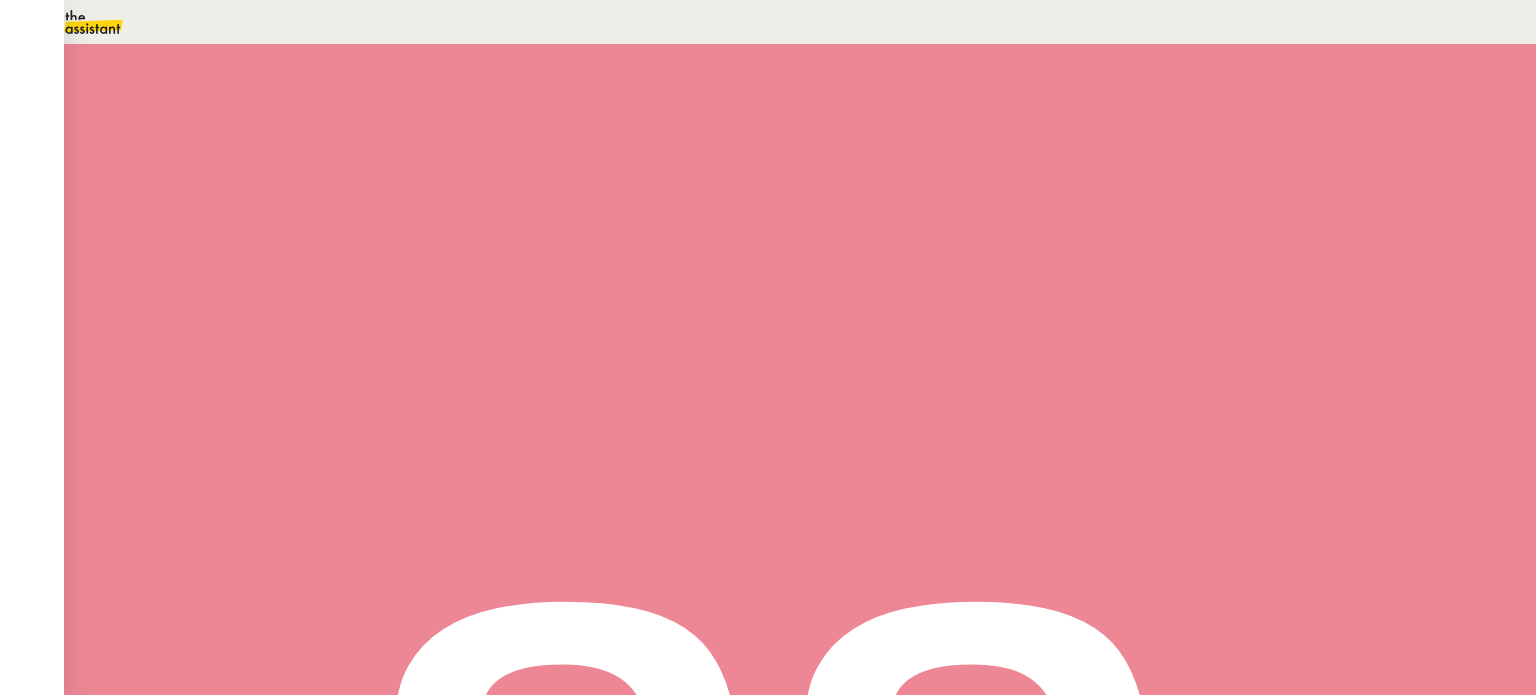 click on "Tâche" at bounding box center [819, 139] 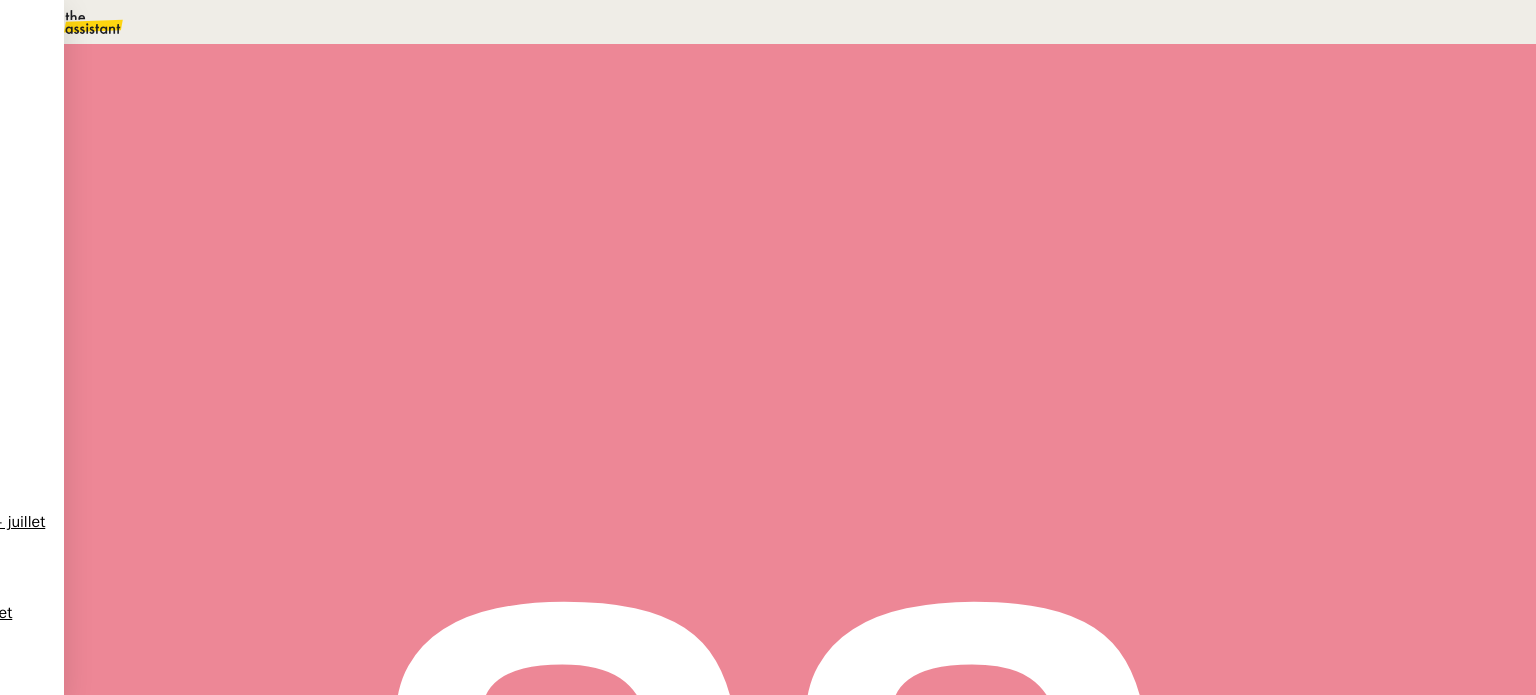 scroll, scrollTop: 0, scrollLeft: 0, axis: both 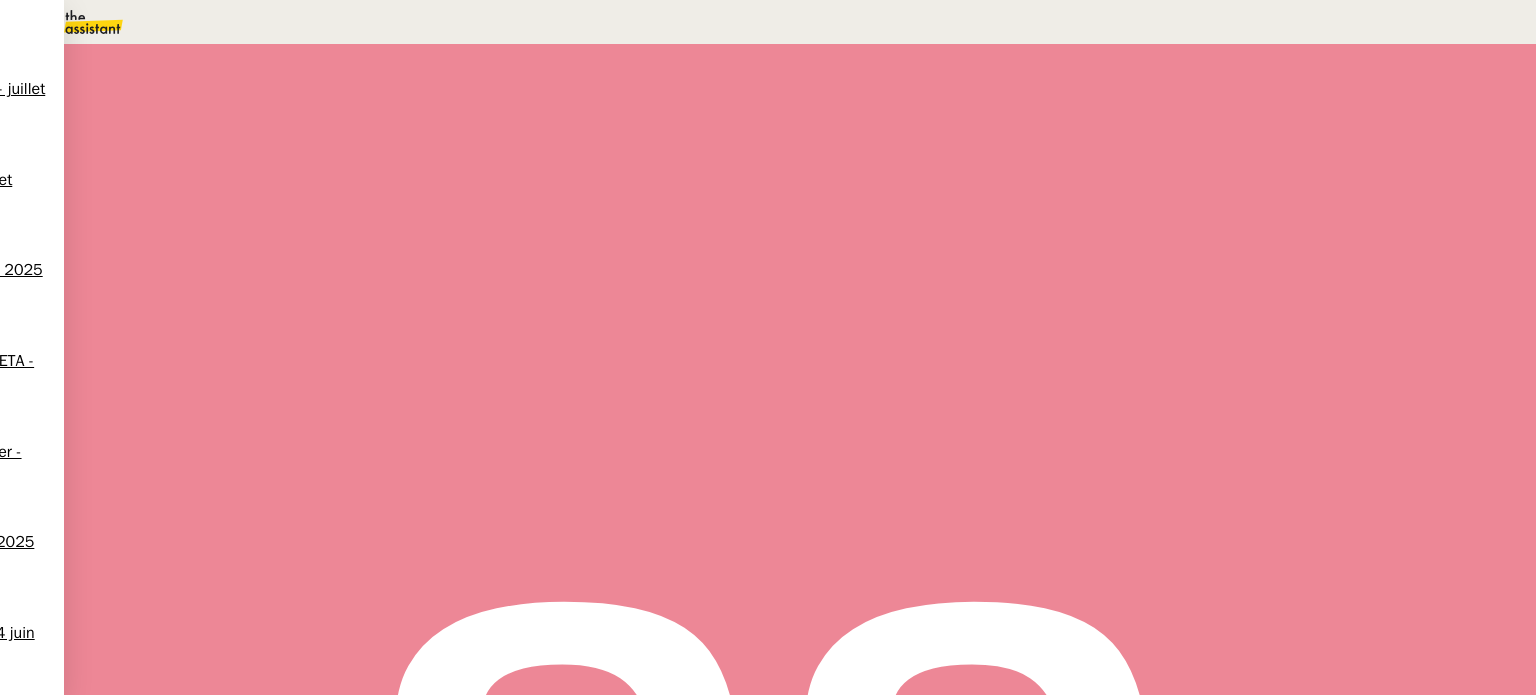 drag, startPoint x: 1146, startPoint y: 118, endPoint x: 1308, endPoint y: 107, distance: 162.37303 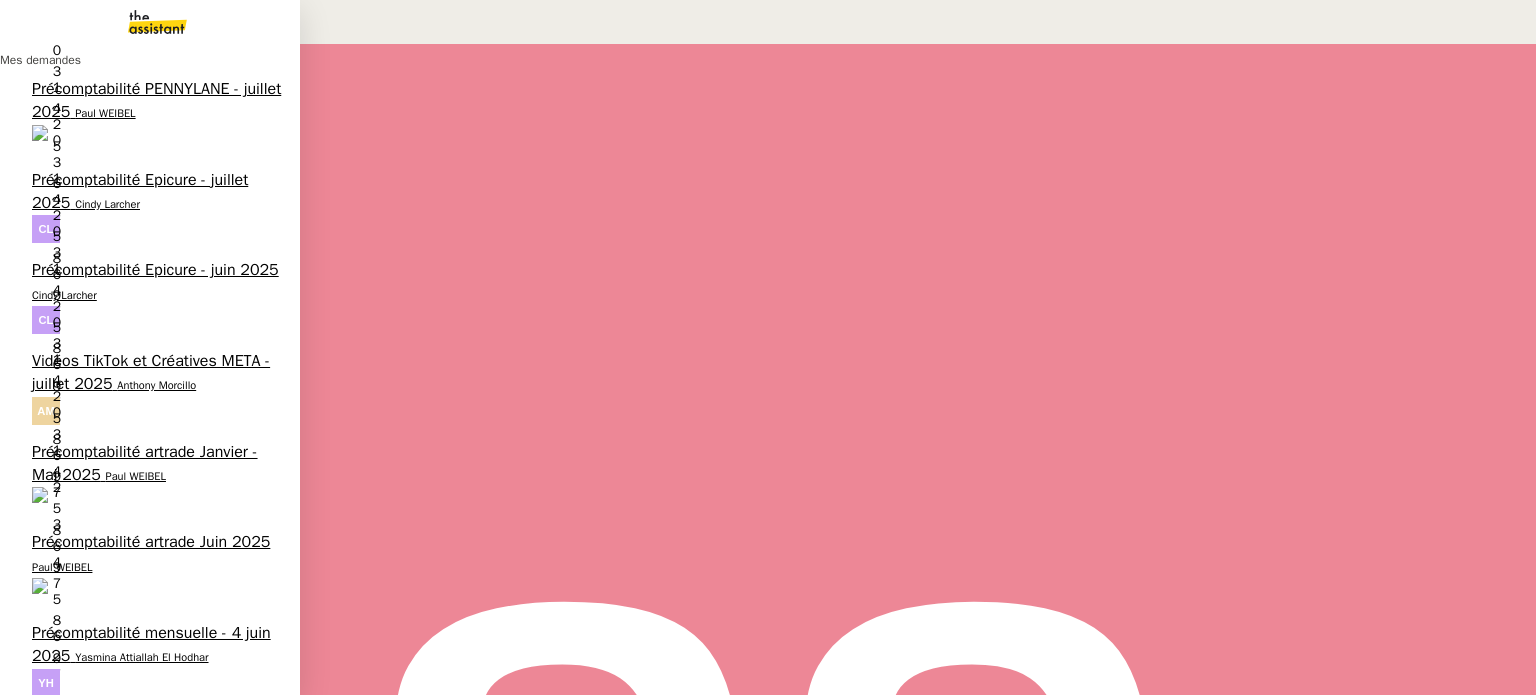 click on "PDF Parutions Exercices de style - 7 juillet 2025" at bounding box center [158, 916] 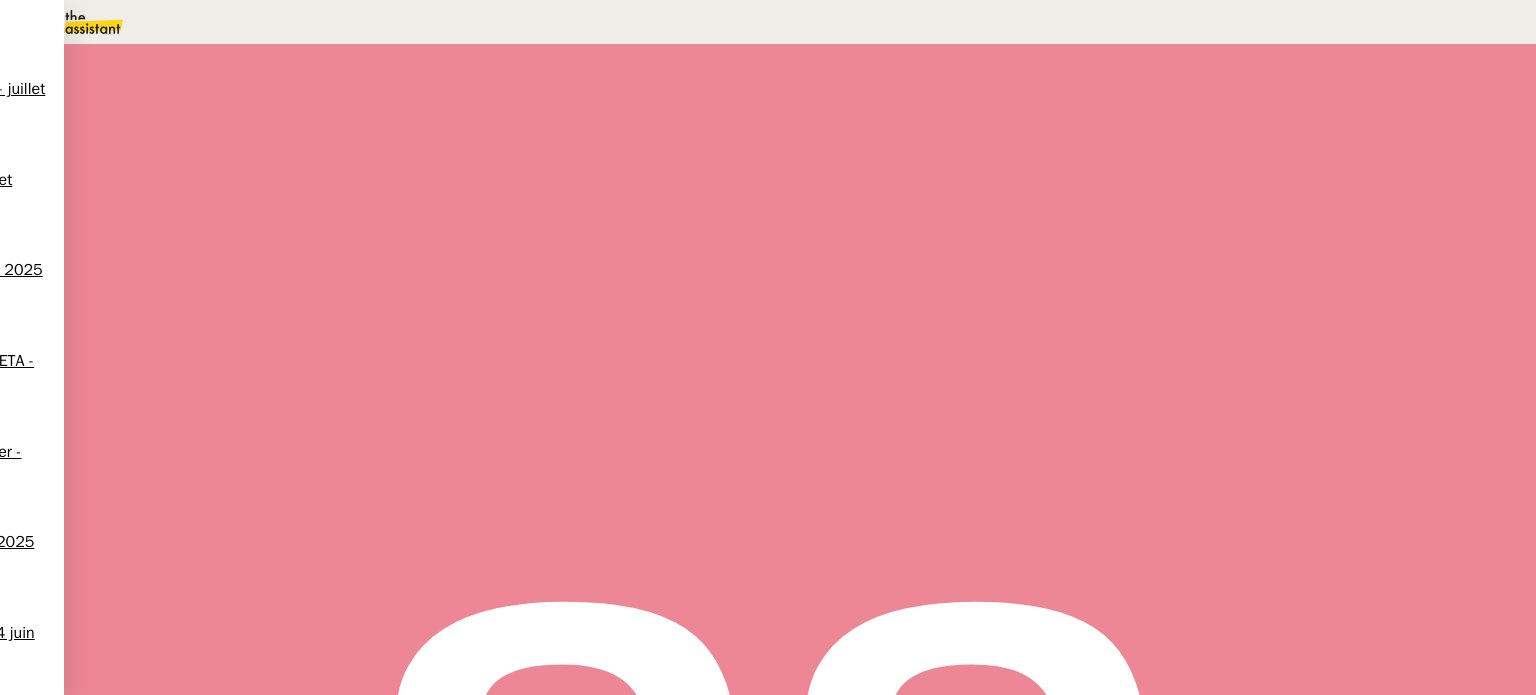 scroll, scrollTop: 0, scrollLeft: 0, axis: both 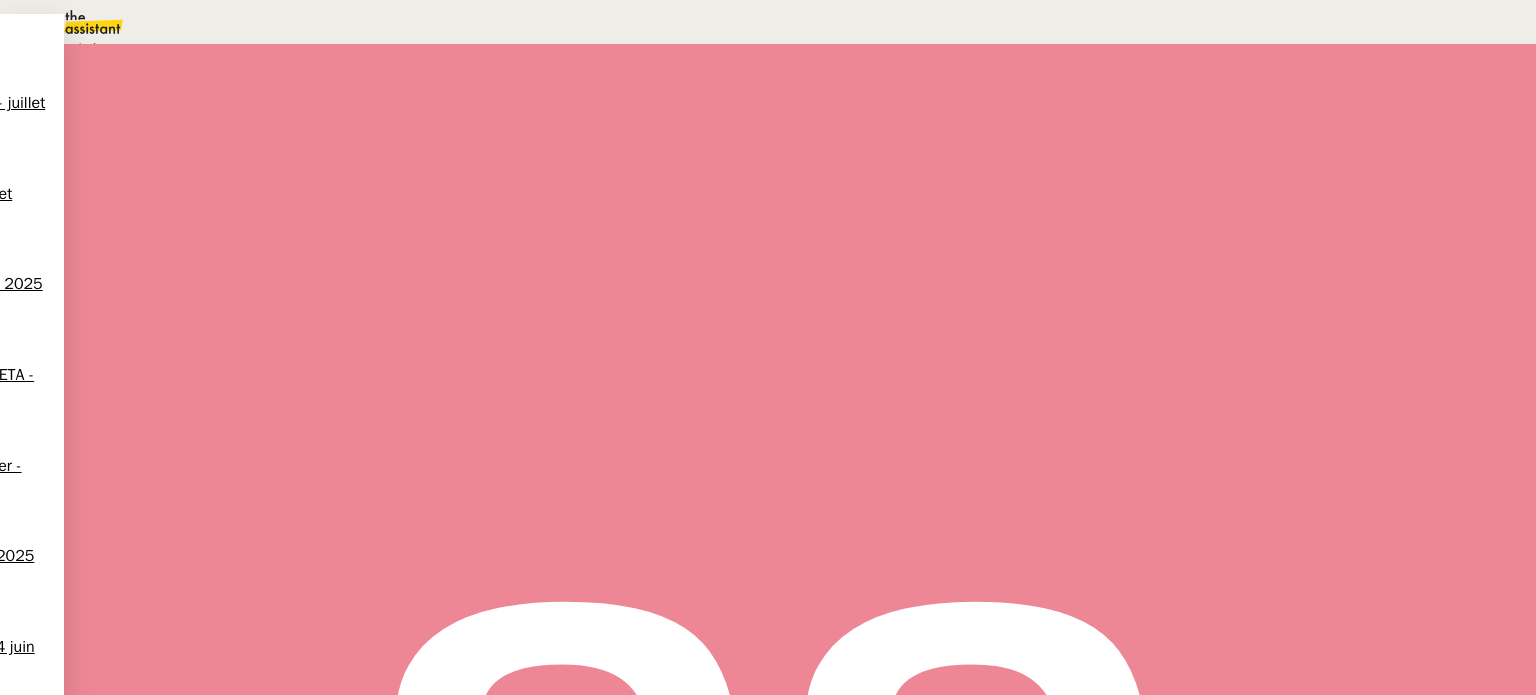 click on "Terminé" at bounding box center (72, 48) 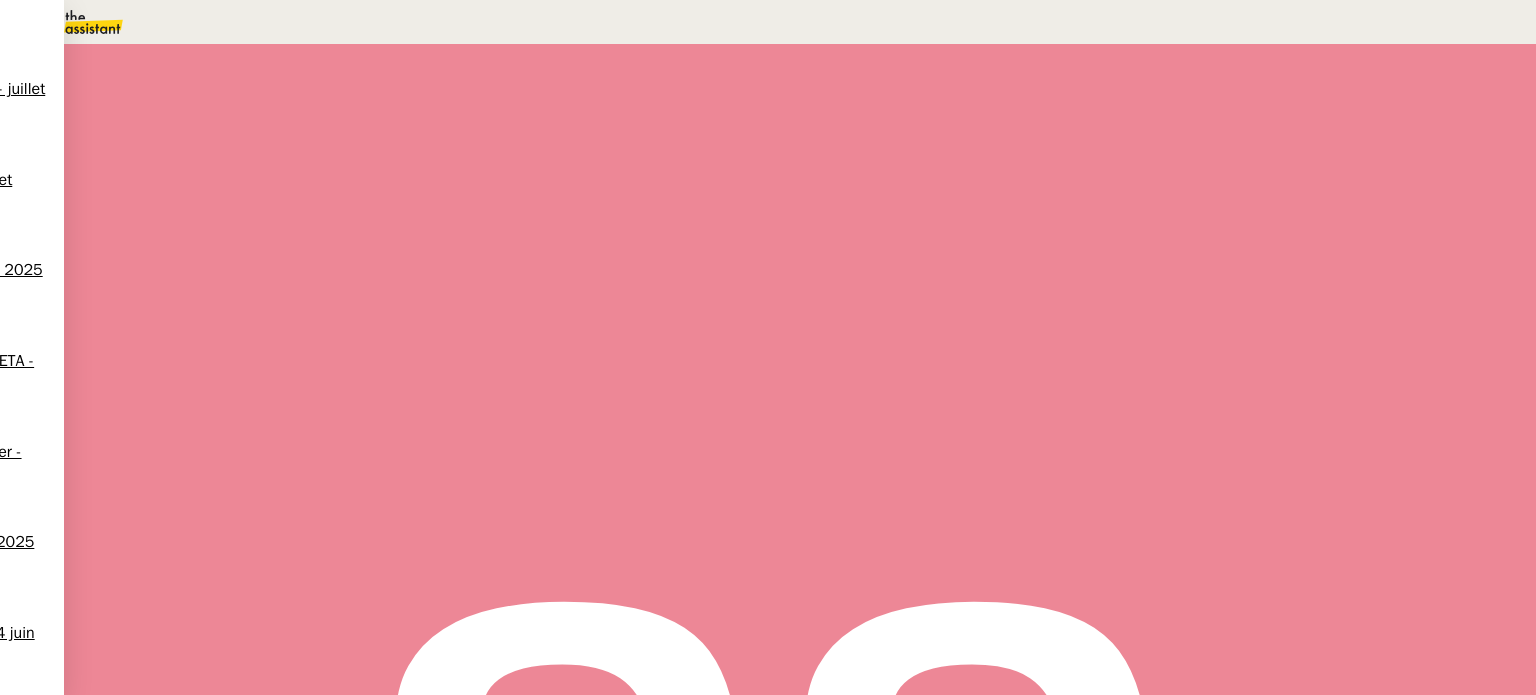 scroll, scrollTop: 100, scrollLeft: 0, axis: vertical 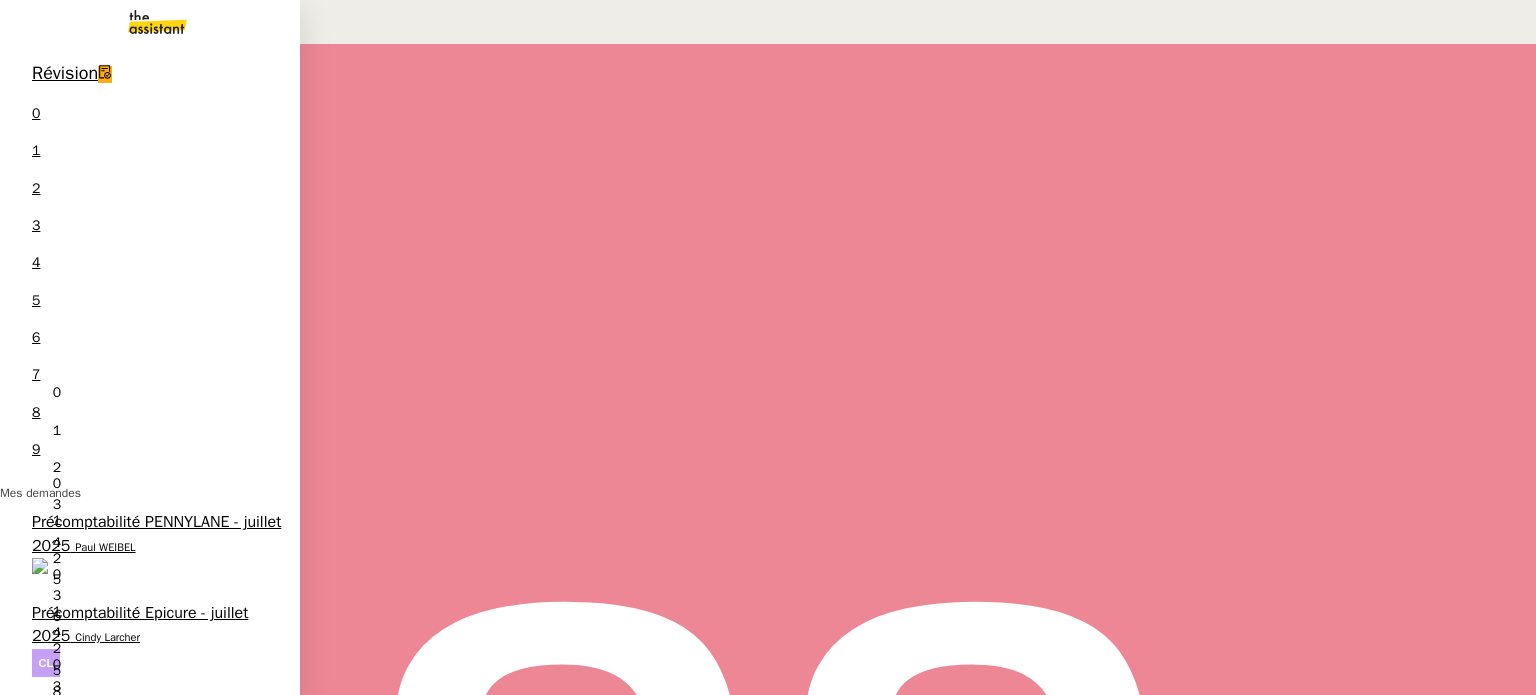 click on "NDA Nextage Therapeutics Ltd." at bounding box center (140, 1248) 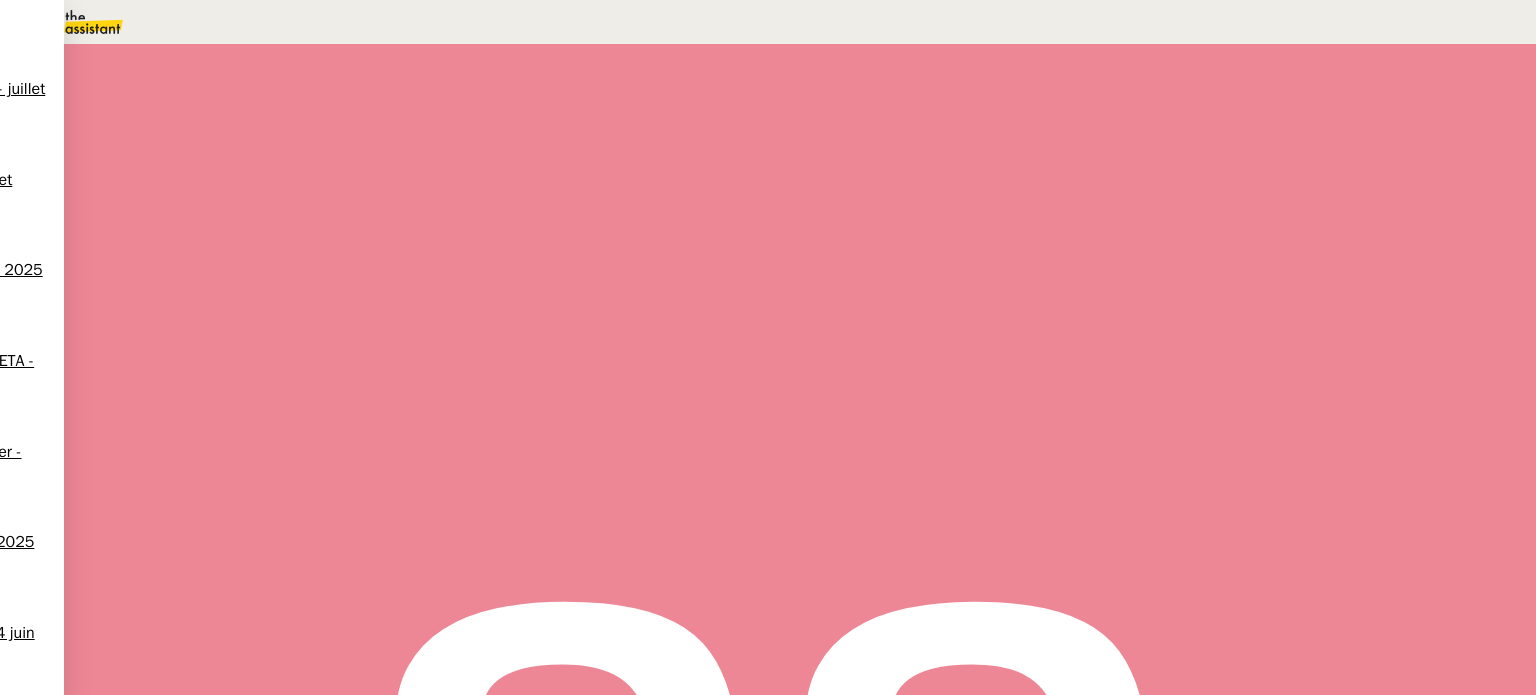 click at bounding box center [287, 240] 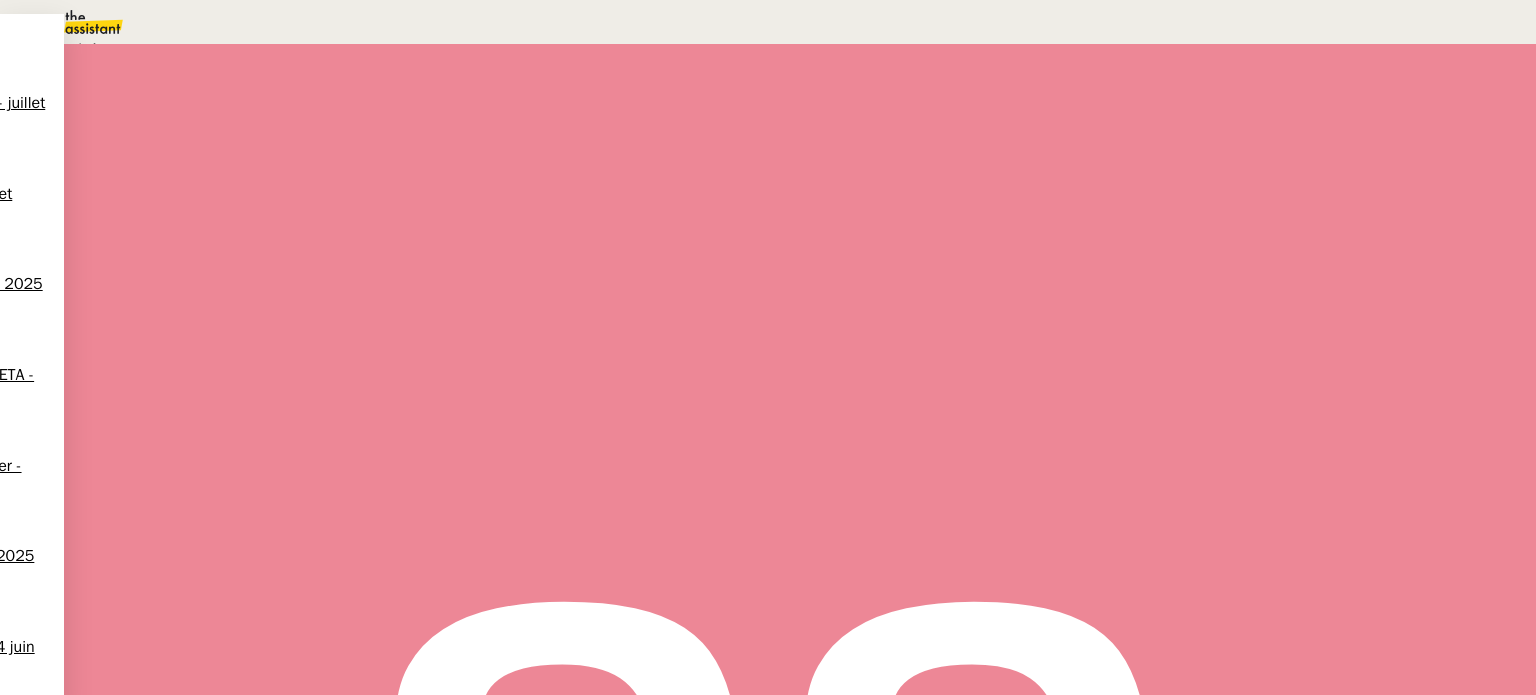 click on "En attente d'une réponse d'un client, d'un contact ou d'un tiers." at bounding box center [213, 49] 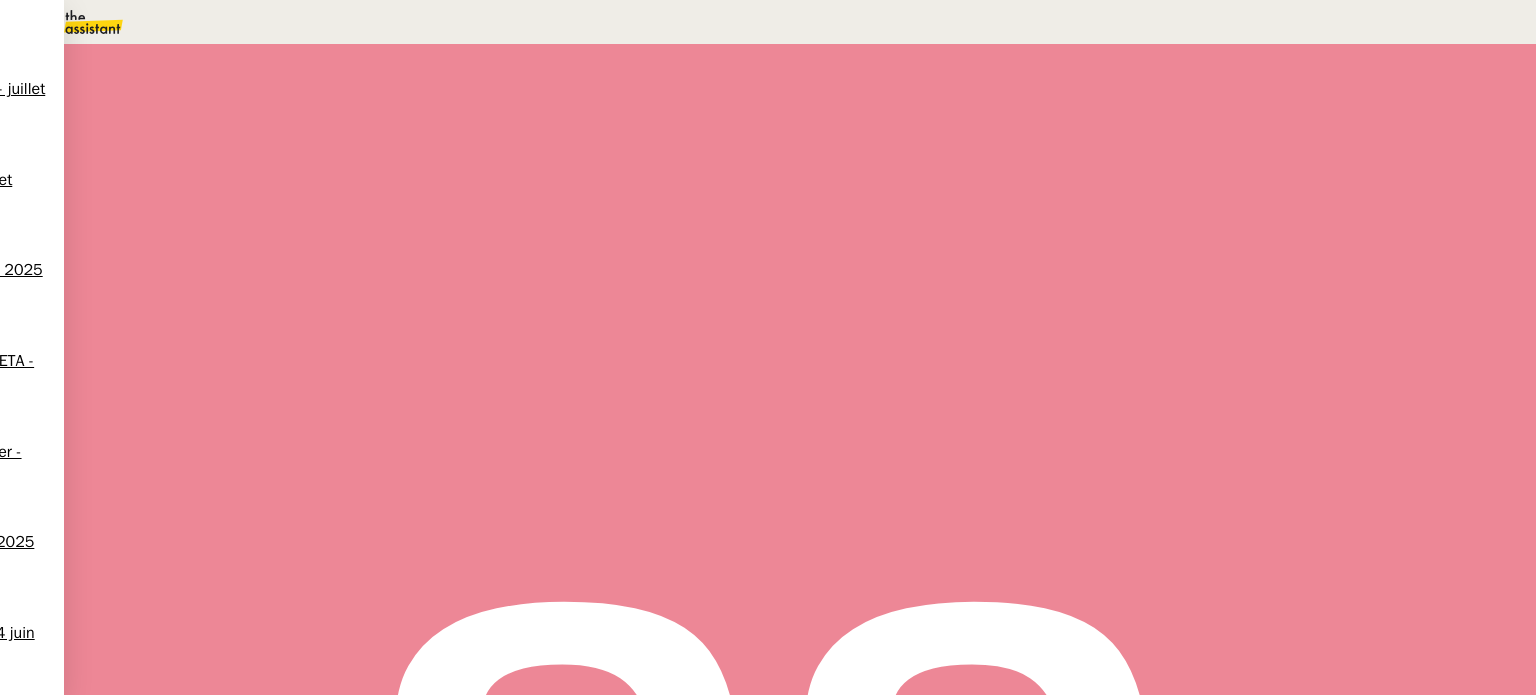 click on "10" at bounding box center [1141, 273] 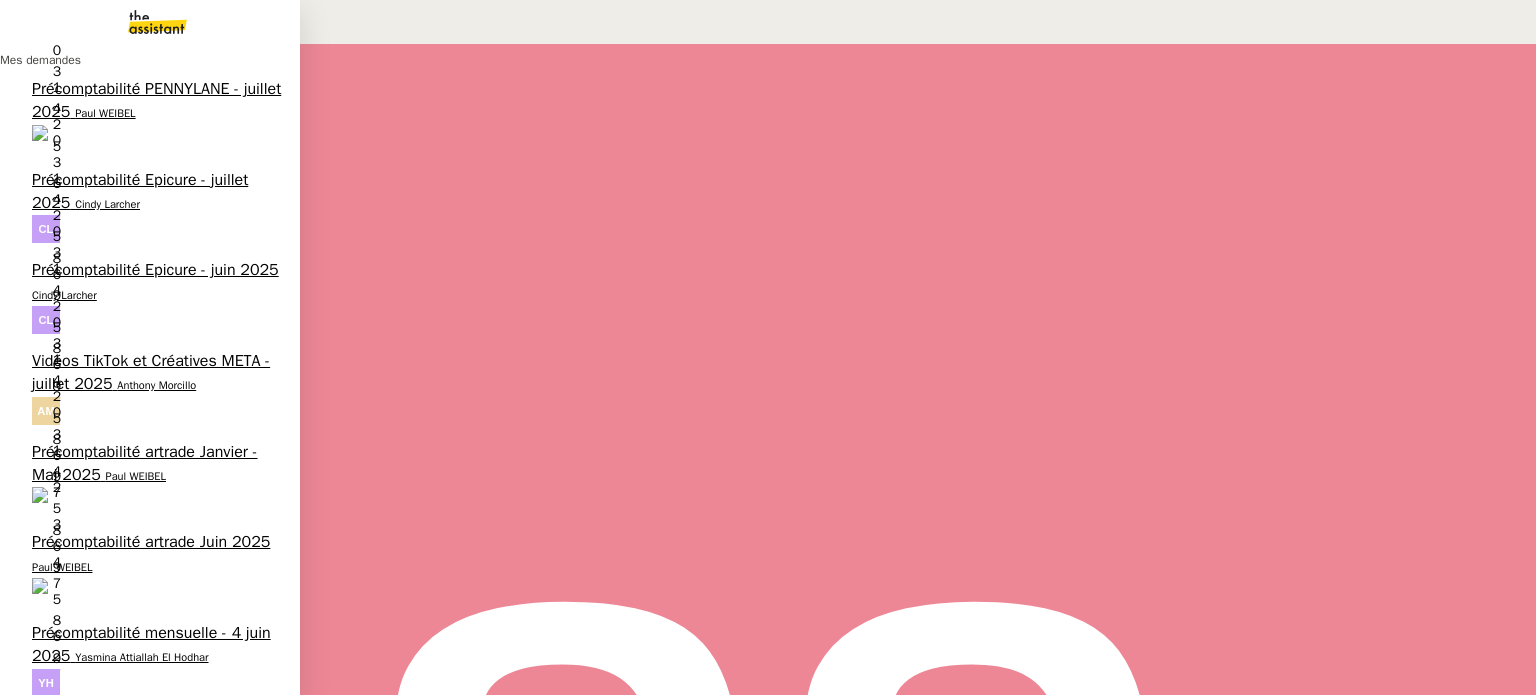 click on "Hugo Bentz" at bounding box center [145, 736] 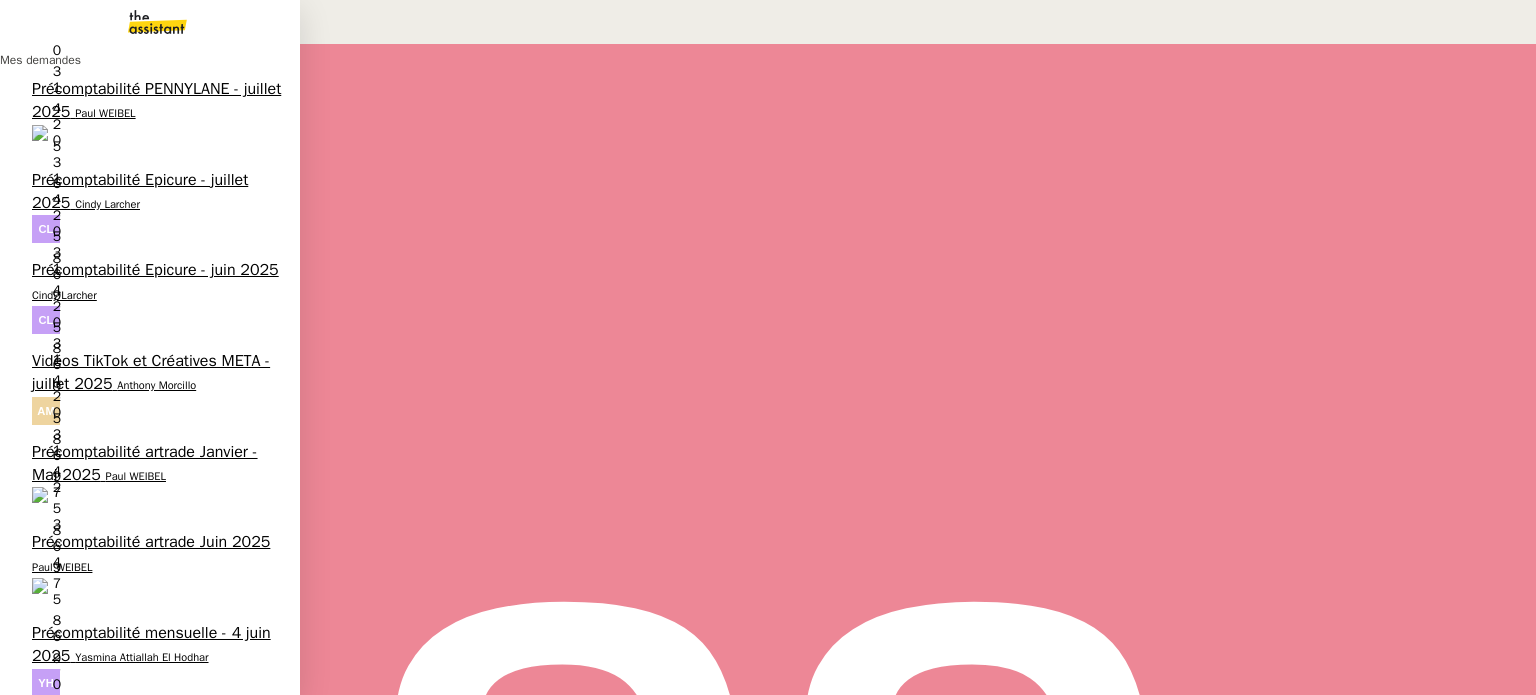click on "Nextage Therapeutics Ltd.  <> Agile Capital Markets    [FIRST] [LAST]     0   1   2   3   4   5   6   7   8   9" at bounding box center [150, 840] 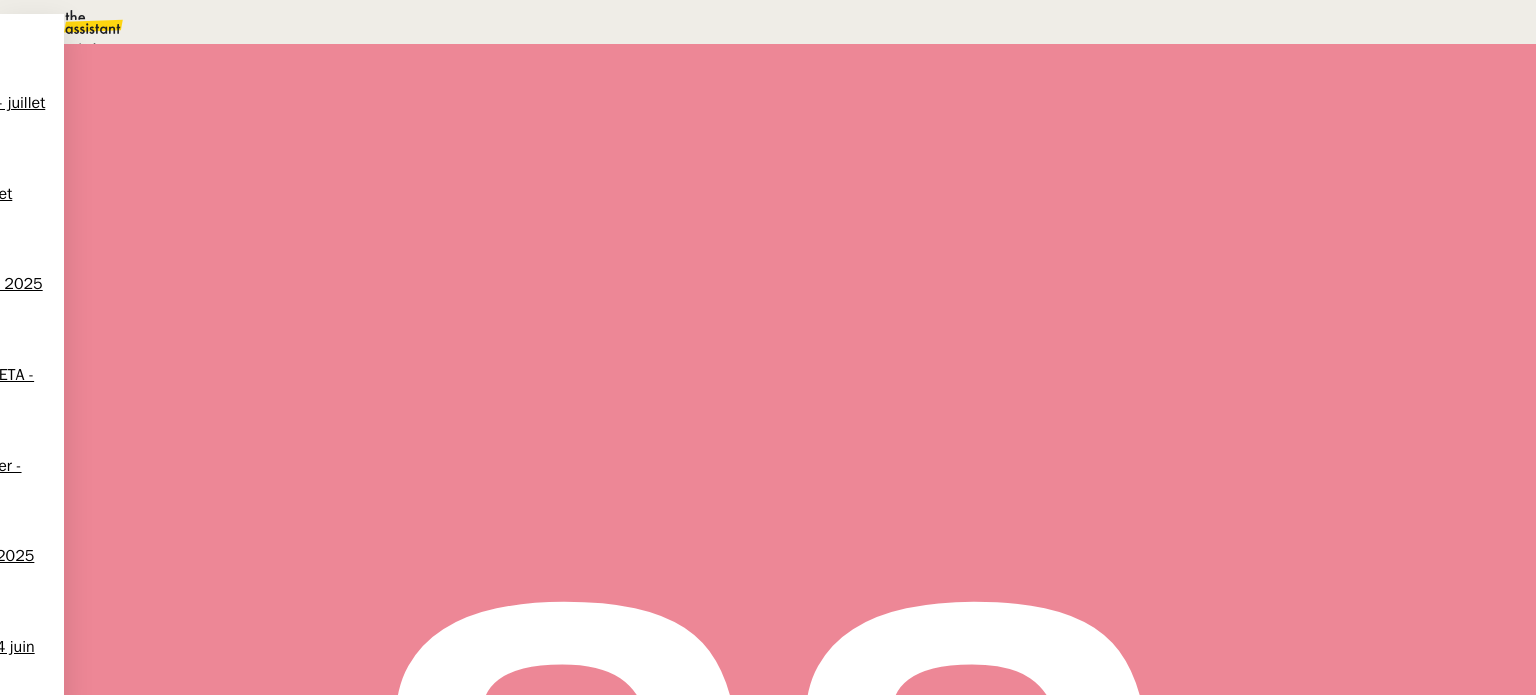 click on "Statut" at bounding box center [290, 134] 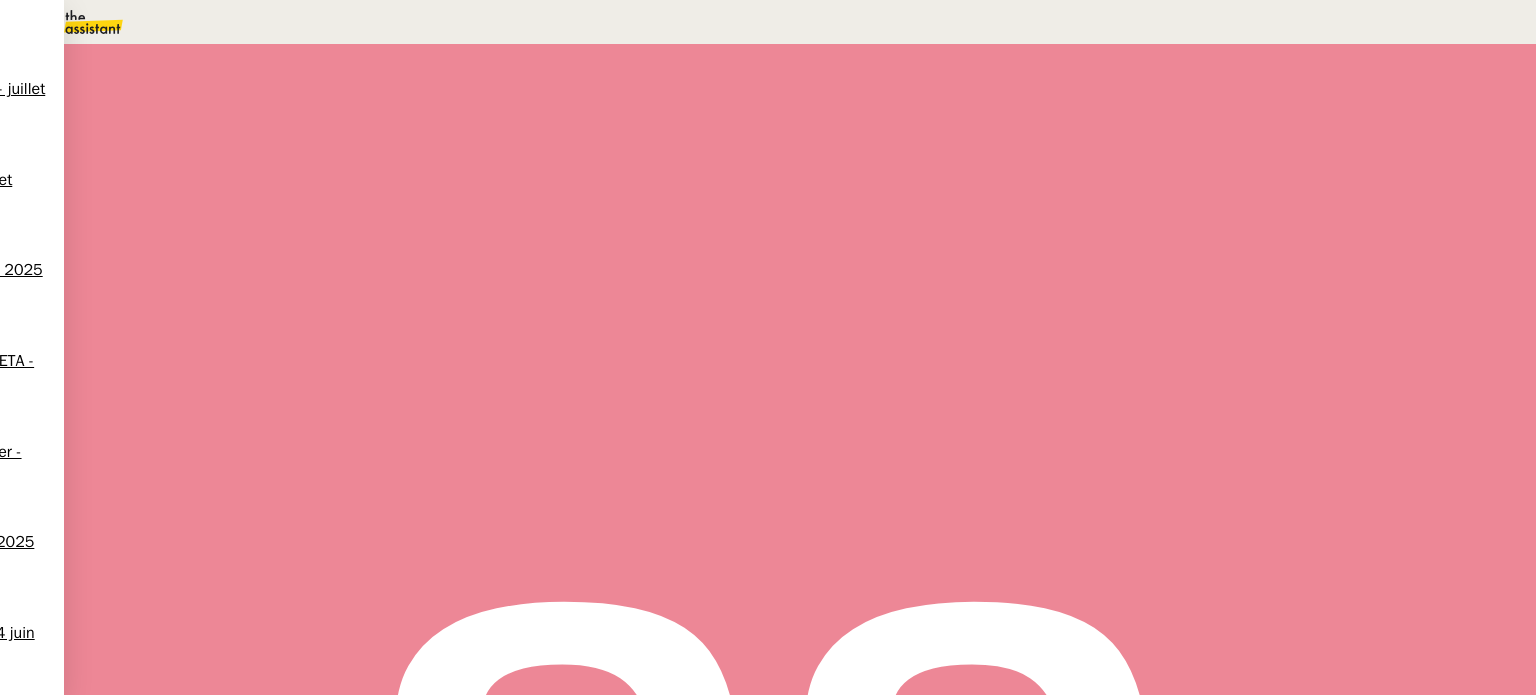 click on "10" at bounding box center [1141, 273] 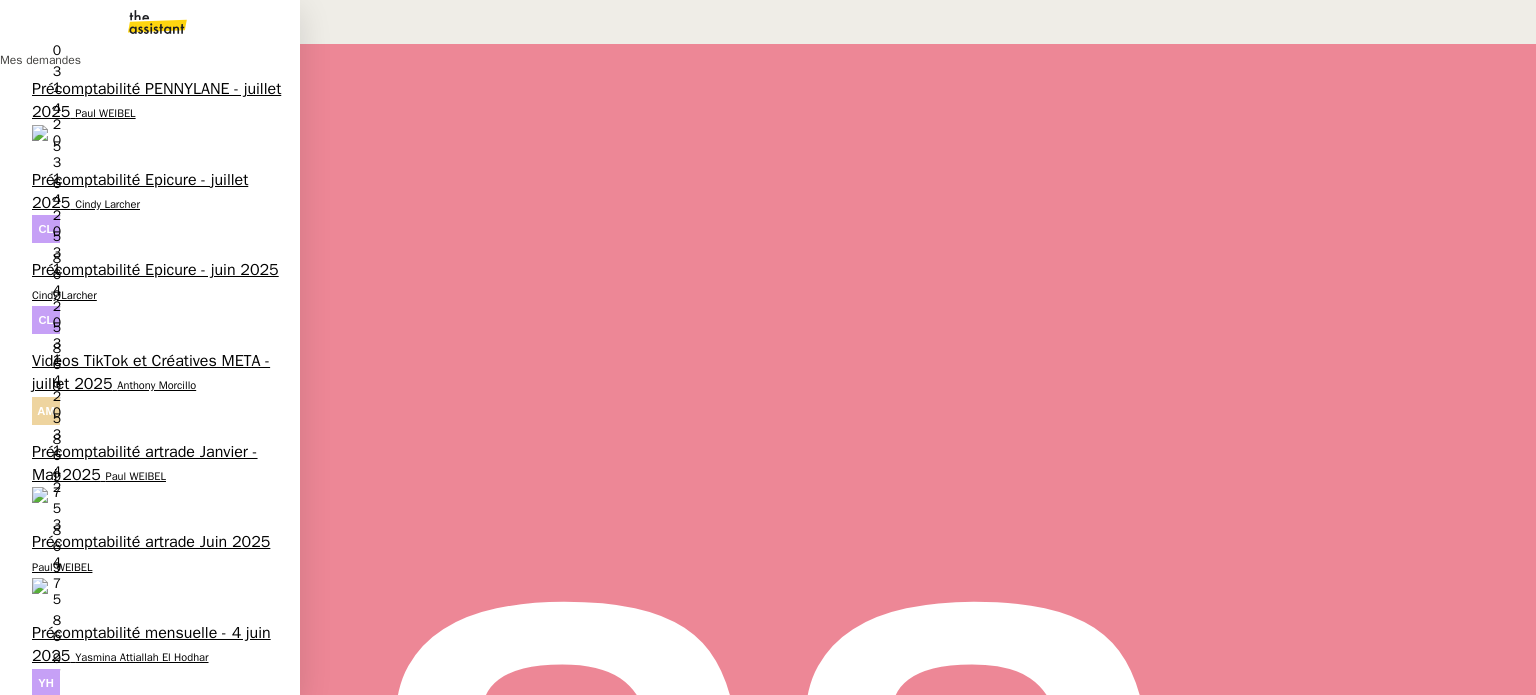 click on "Télécharge la vidéo LinkedIn" at bounding box center [131, 724] 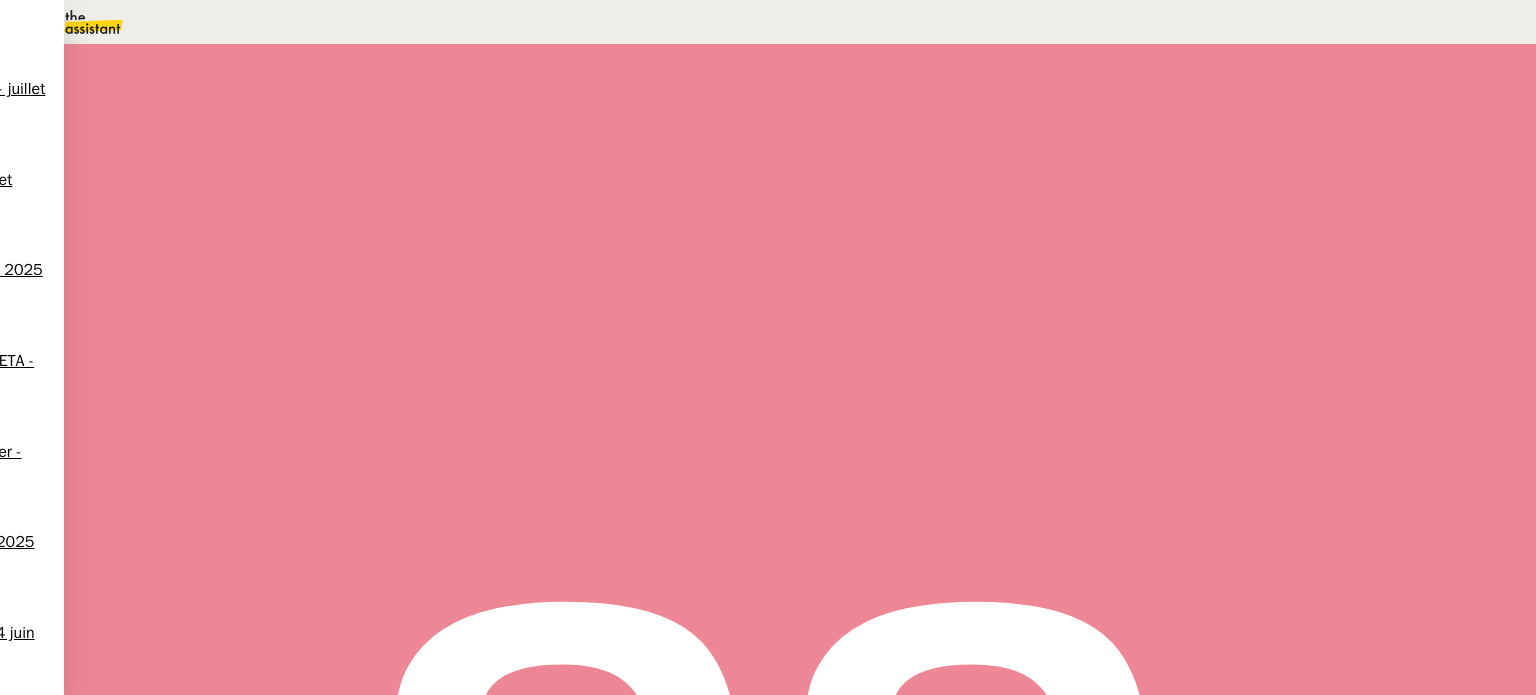 scroll, scrollTop: 400, scrollLeft: 0, axis: vertical 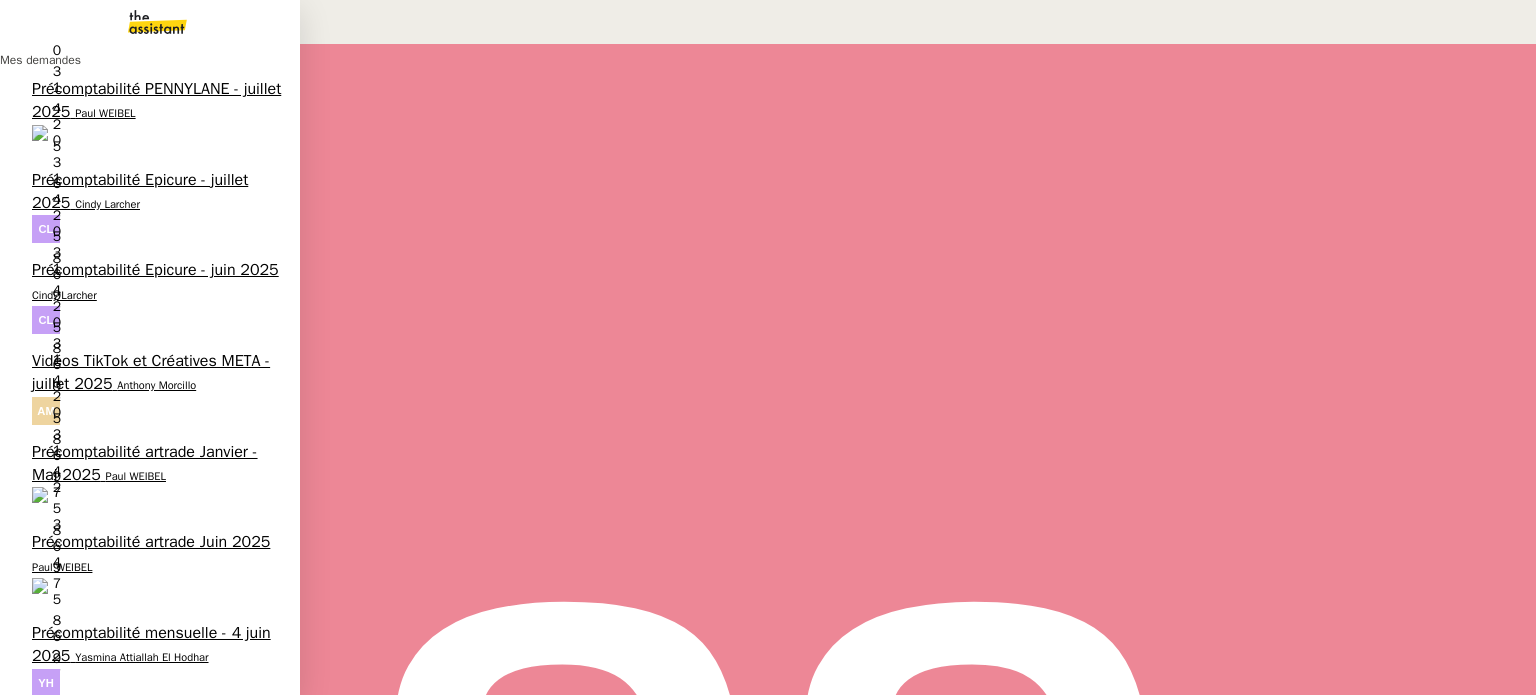 click on "Anthony Morcillo" at bounding box center (156, 385) 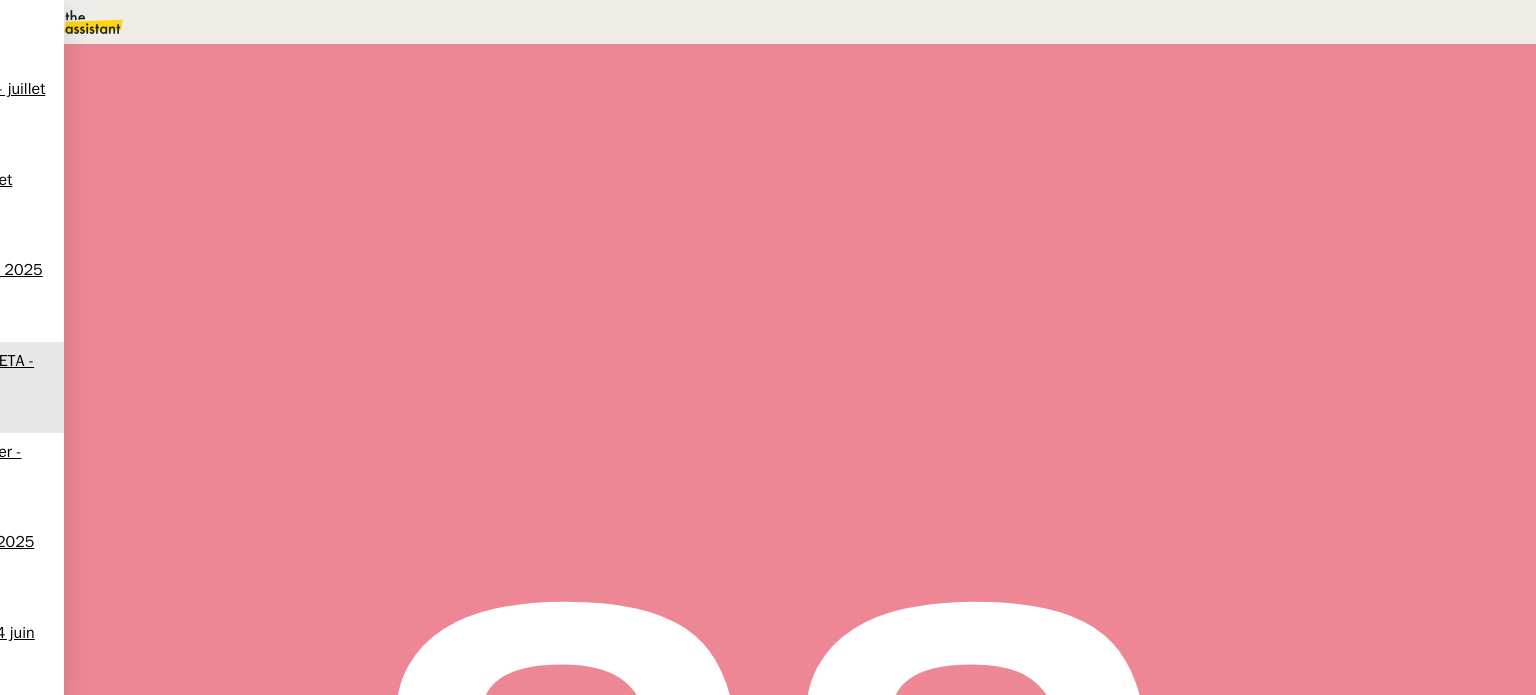 scroll, scrollTop: 500, scrollLeft: 0, axis: vertical 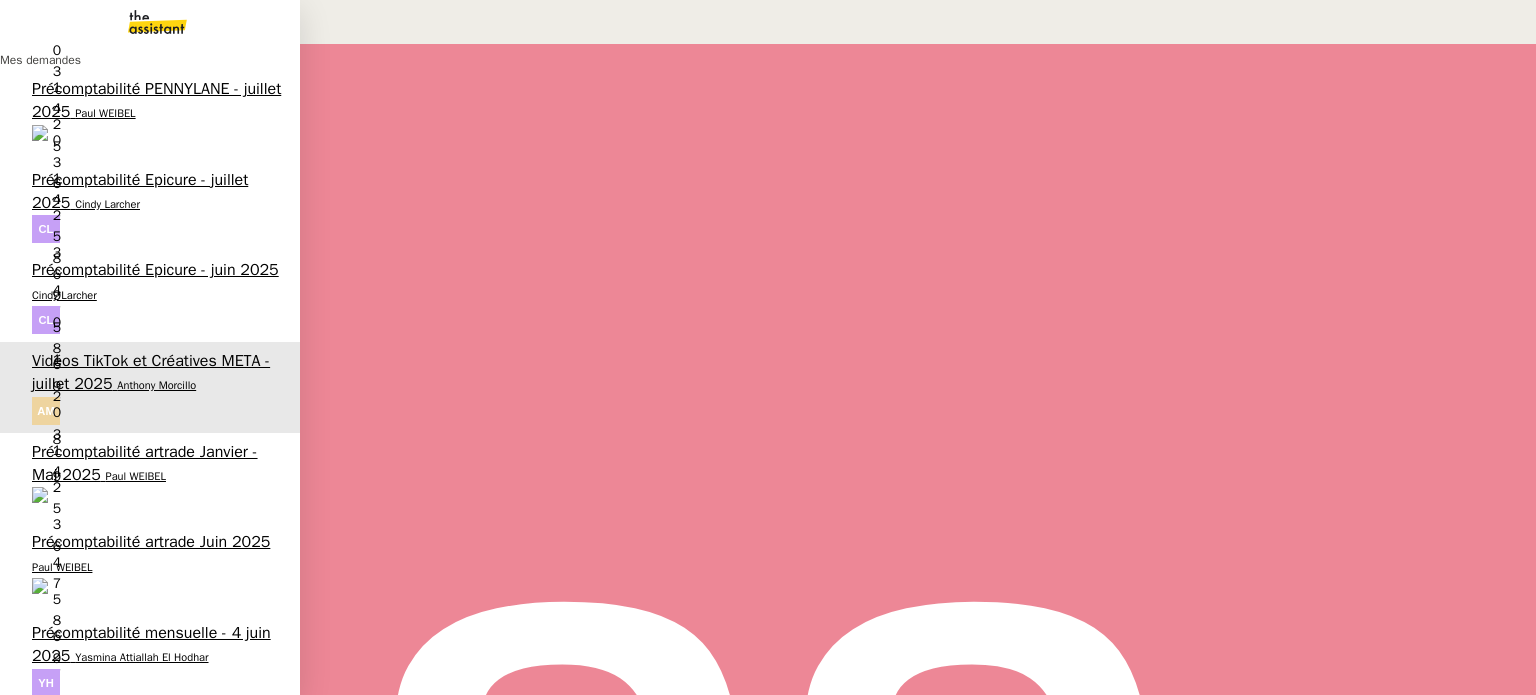 click on "Paul WEIBEL" at bounding box center (105, 113) 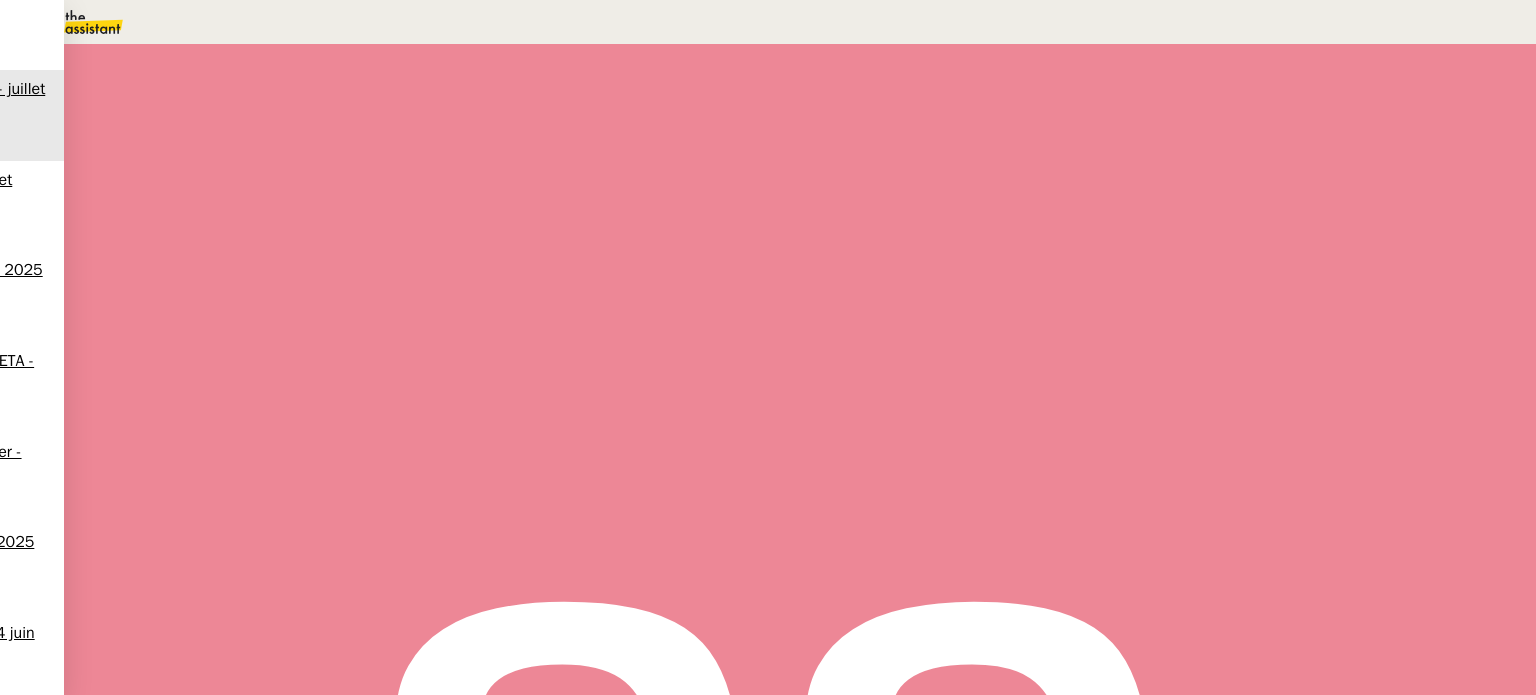 scroll, scrollTop: 0, scrollLeft: 0, axis: both 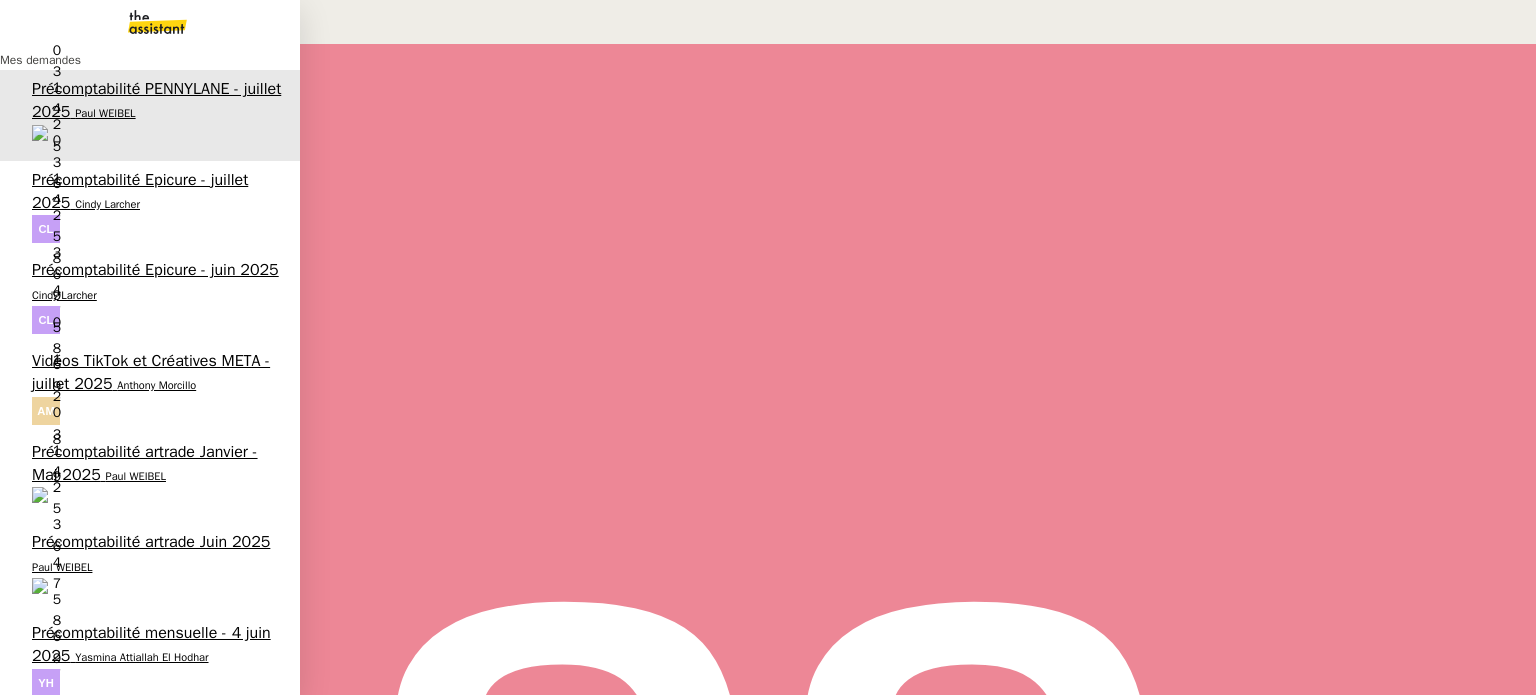 click on "Précomptabilité artrade Janvier - Mai 2025" at bounding box center (145, 463) 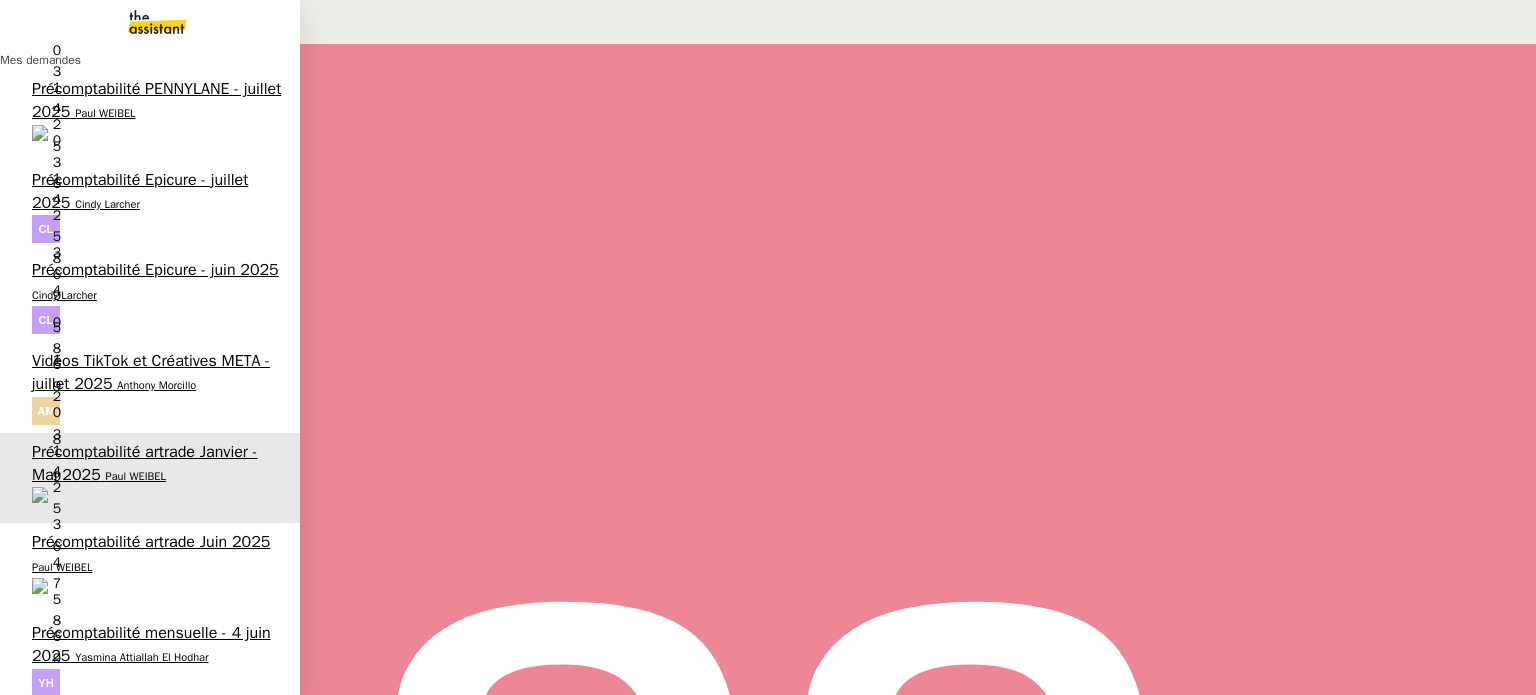 click on "Paul WEIBEL" at bounding box center (62, 567) 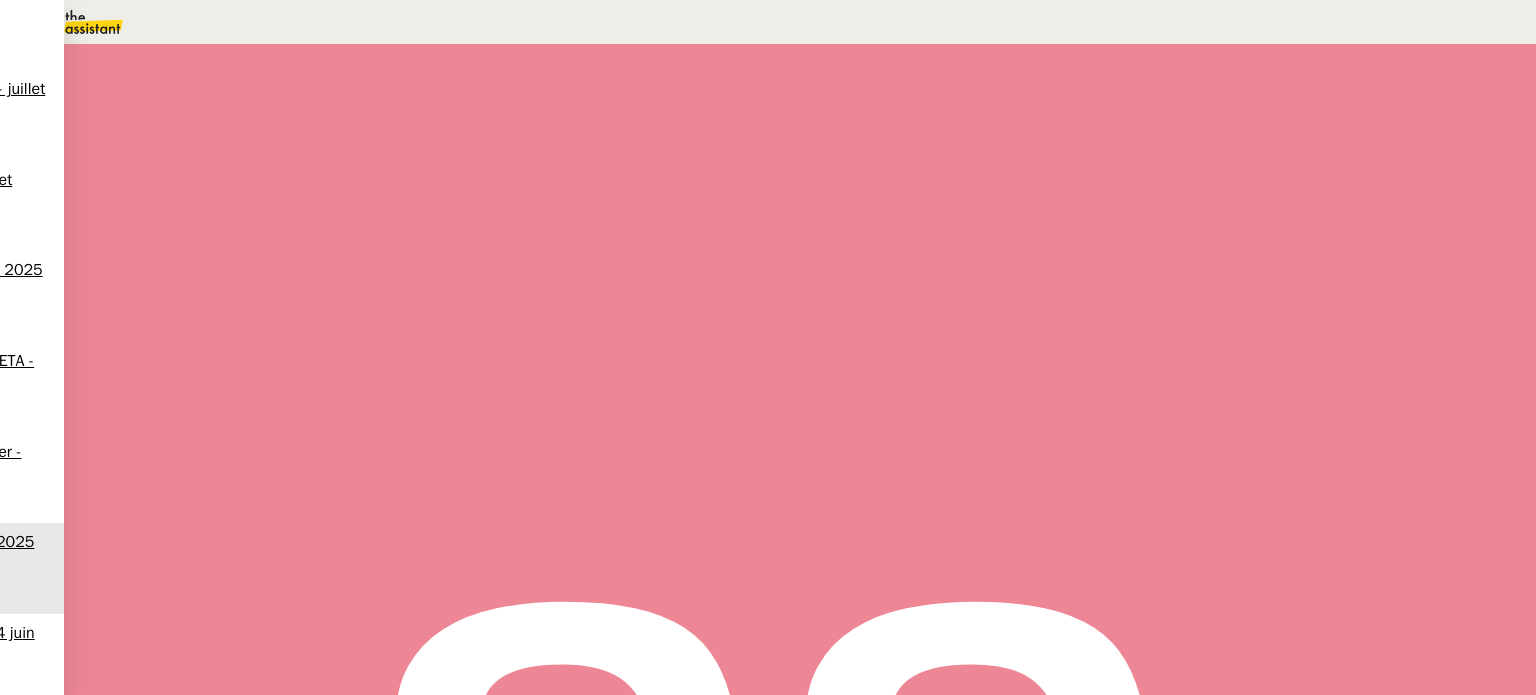 scroll, scrollTop: 91, scrollLeft: 0, axis: vertical 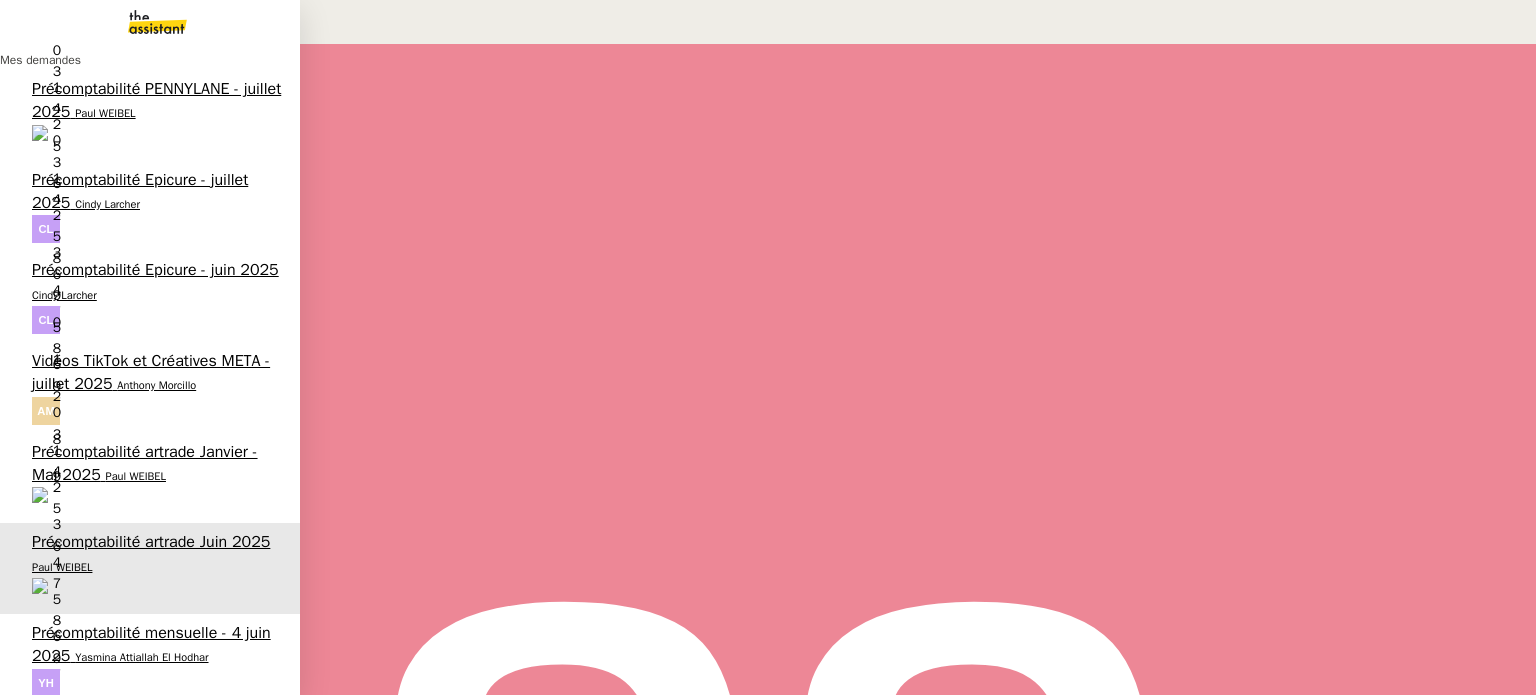 click on "Précomptabilité mensuelle - 4 juin 2025" at bounding box center (151, 644) 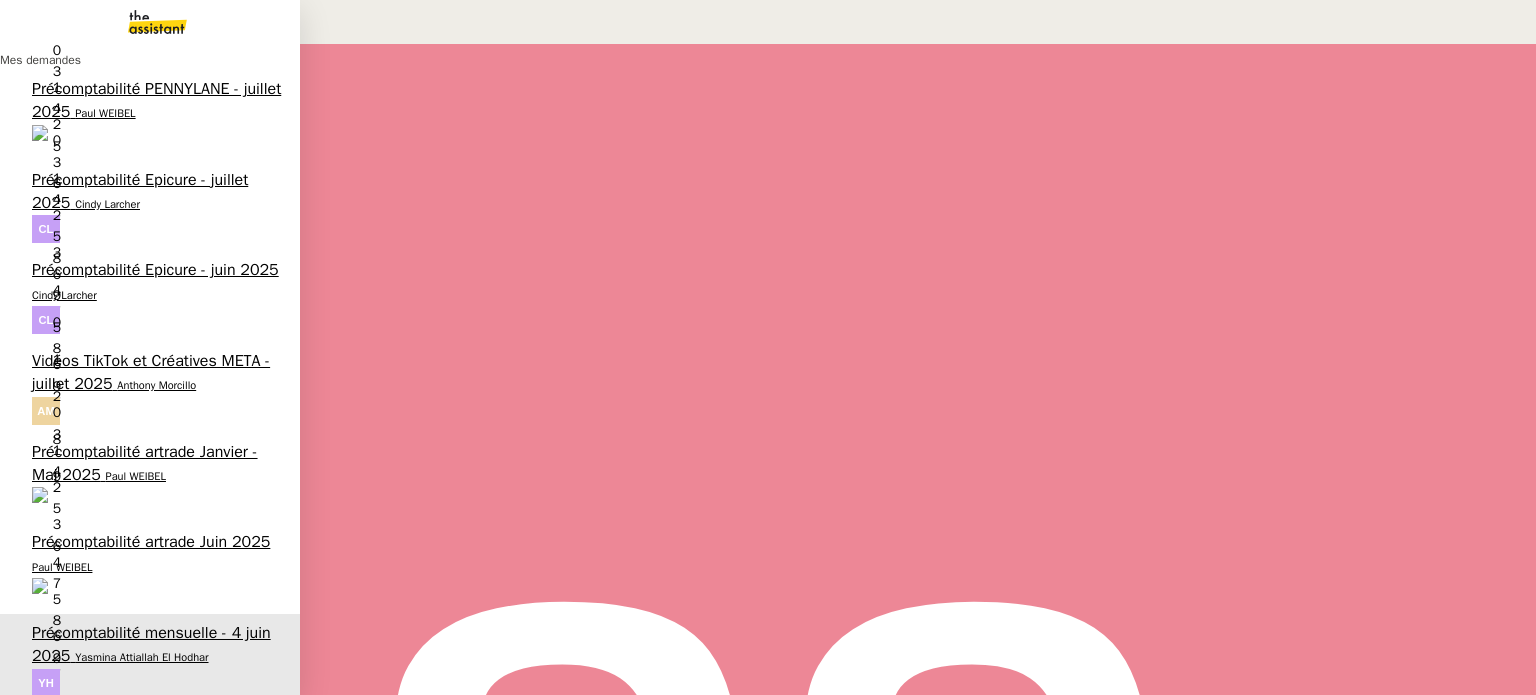 click on "Télécharge la vidéo LinkedIn    [FIRST] [LAST]" at bounding box center [150, 750] 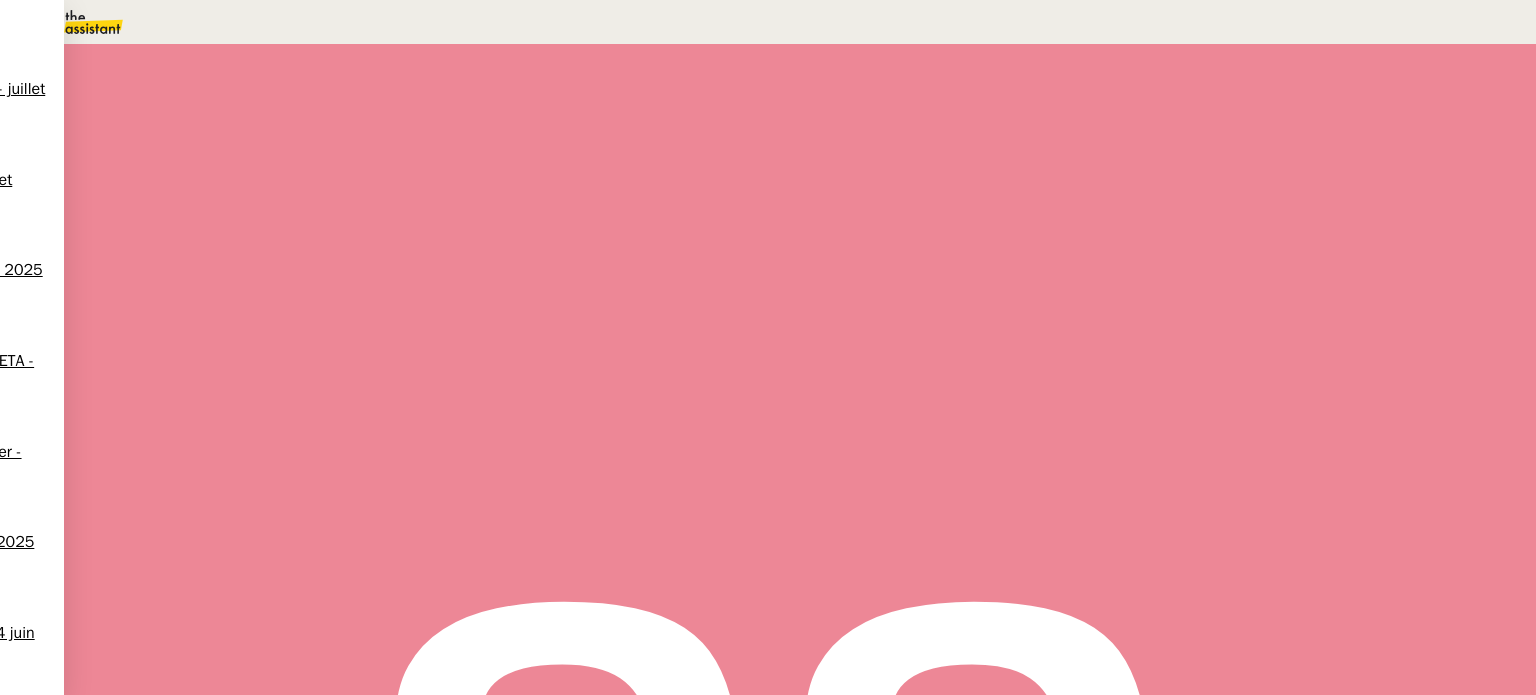 scroll, scrollTop: 891, scrollLeft: 0, axis: vertical 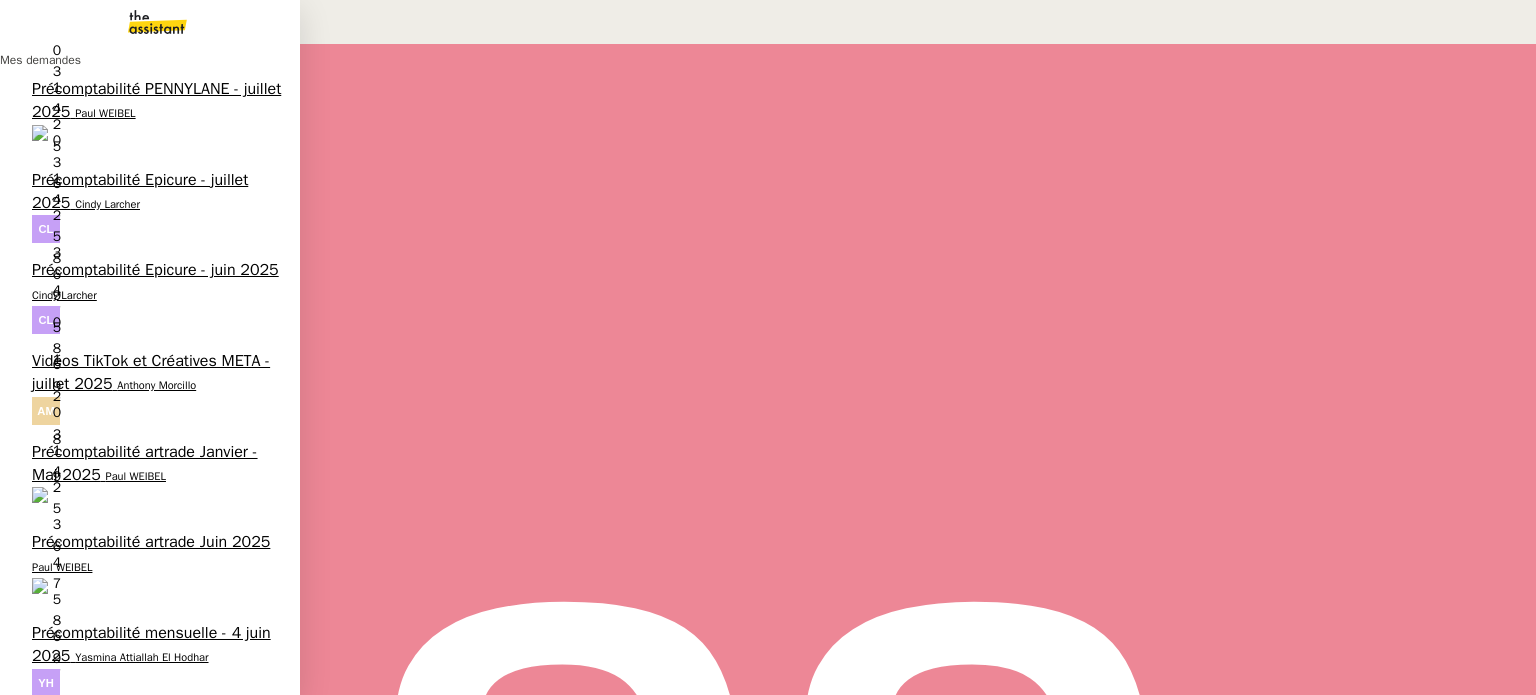 click on "Pauline Jennah" at bounding box center (43, 1424) 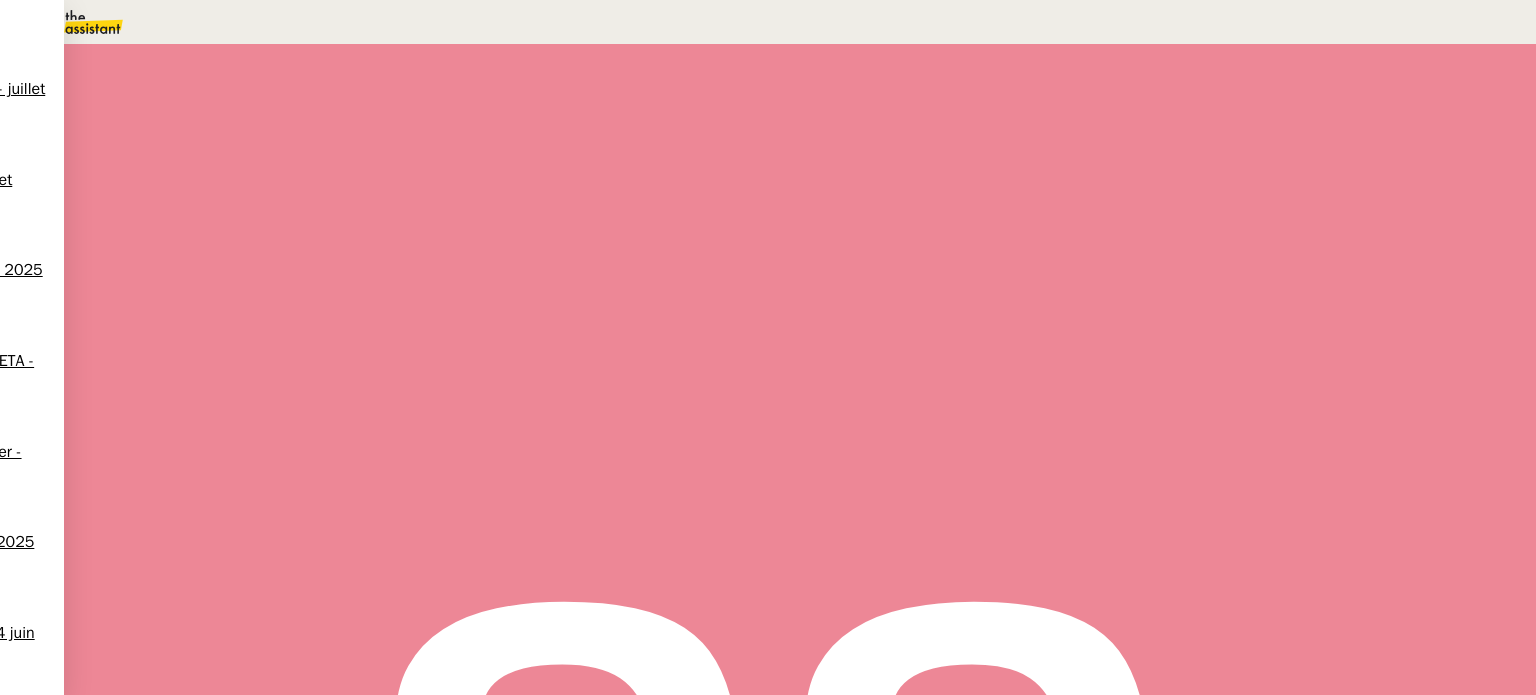 scroll, scrollTop: 91, scrollLeft: 0, axis: vertical 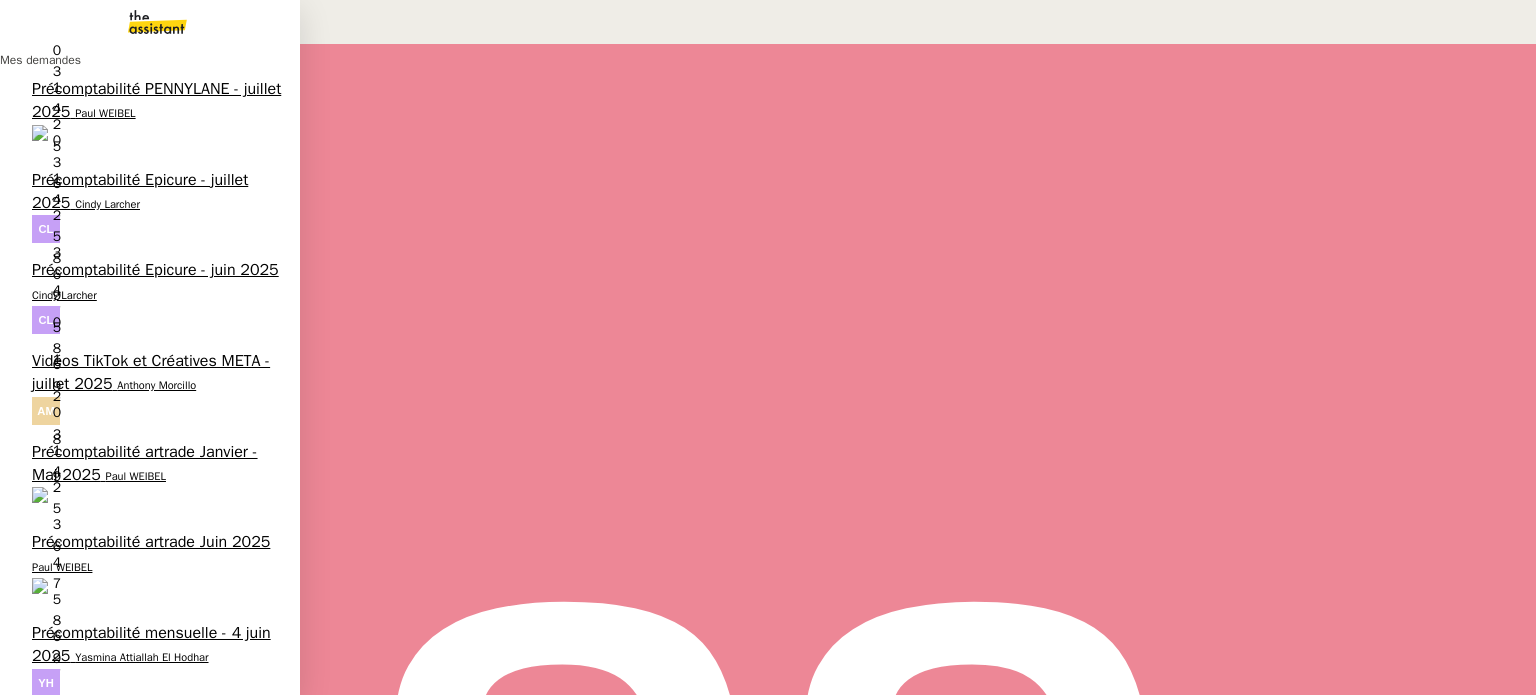 click on "Michael Khayat" at bounding box center [155, 850] 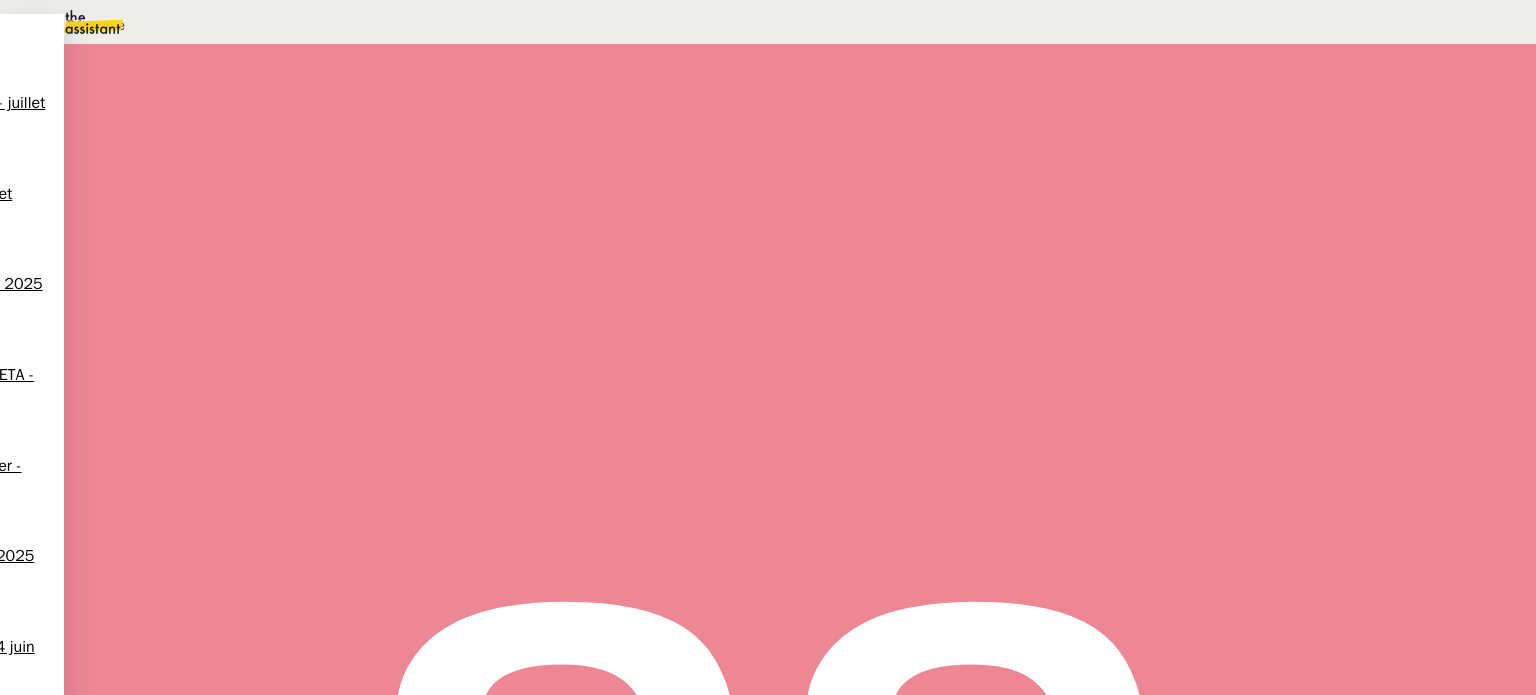 click at bounding box center [352, 433] 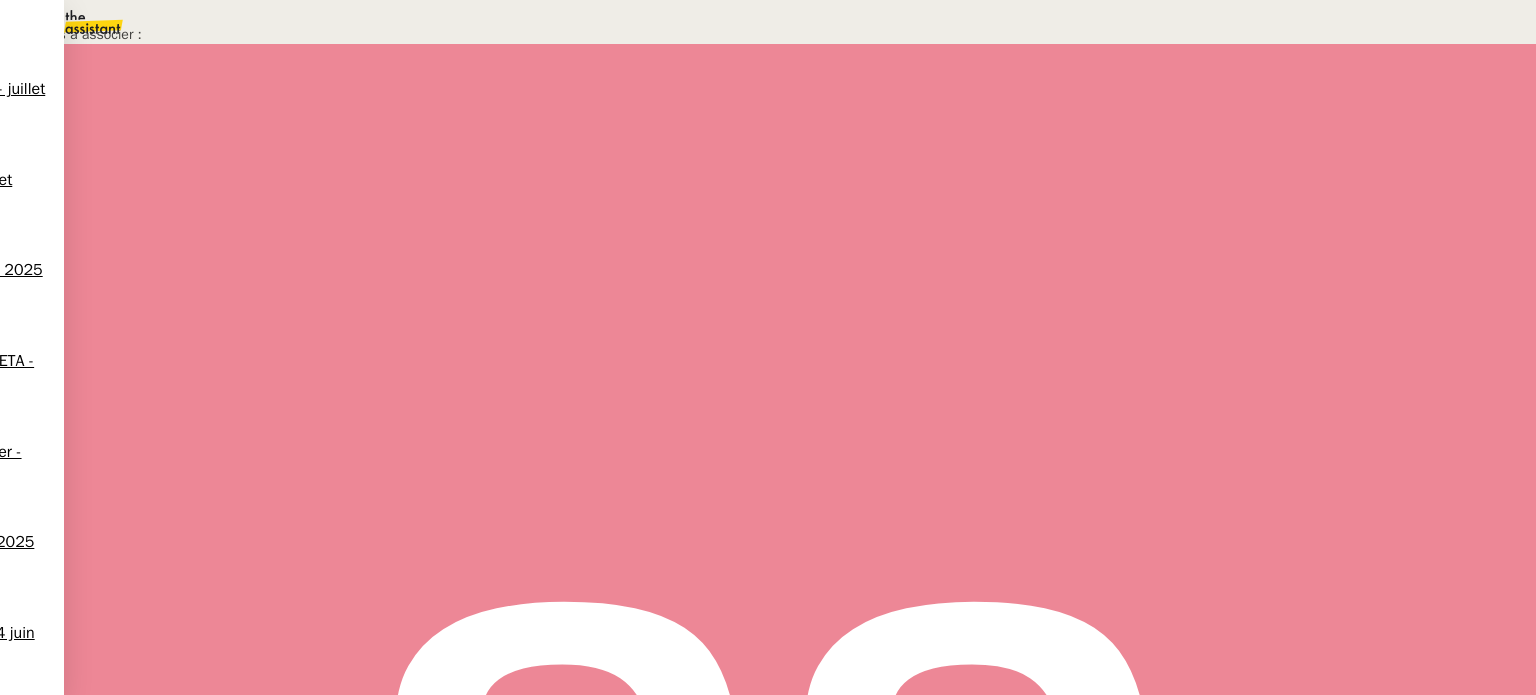 click on "Annuler" at bounding box center (1413, 673) 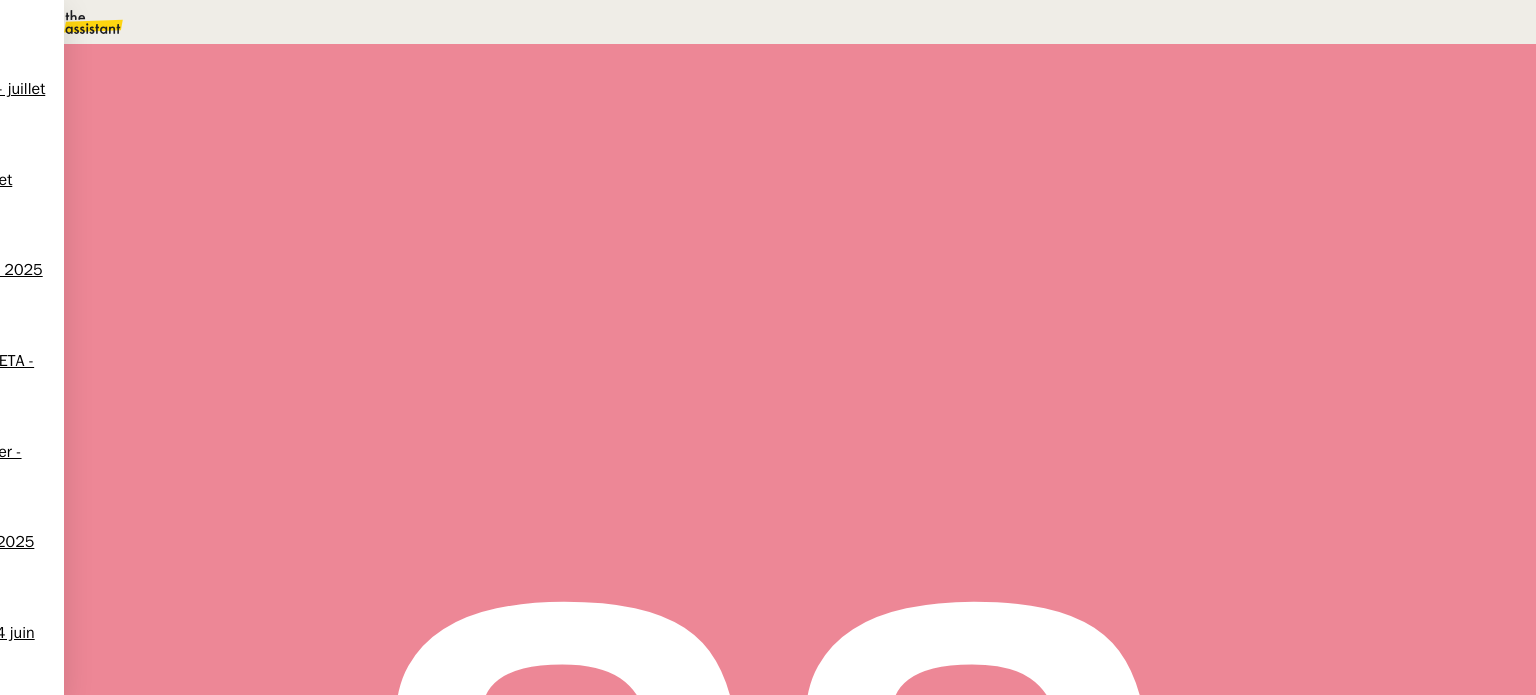 click at bounding box center (352, 435) 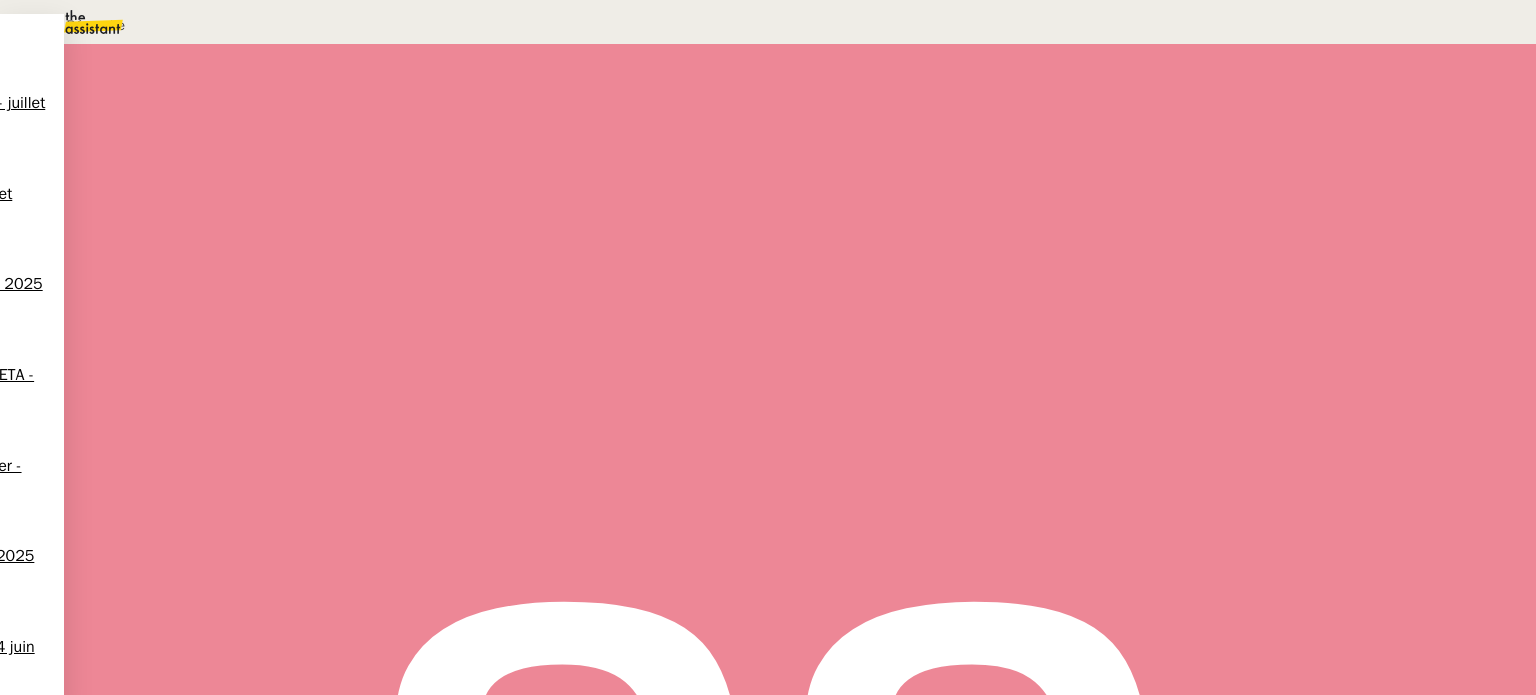 click on "Déplacer vers une demande existante" at bounding box center [96, 25] 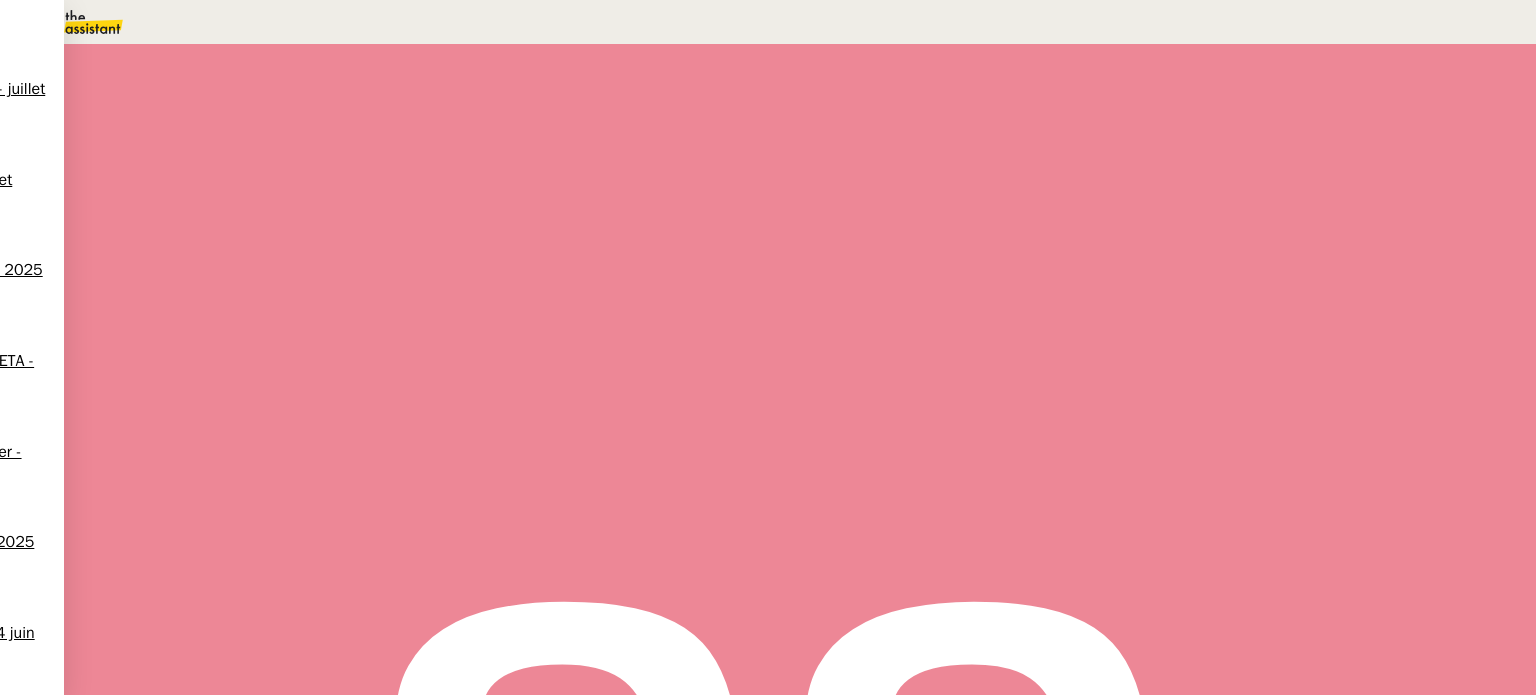 click on "Nextage Therapeutics Ltd. <> Agile Capital Markets" at bounding box center [400, 1314] 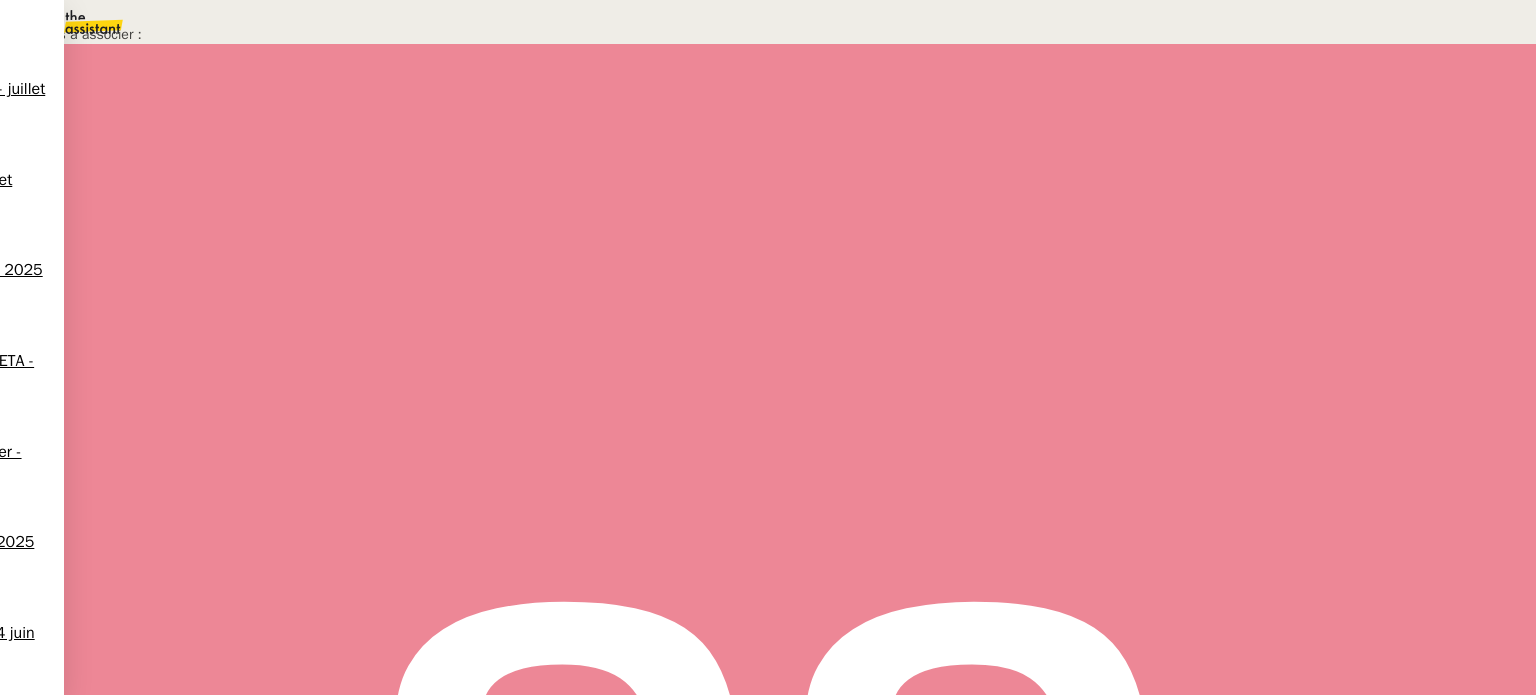 click on "Confirmer" at bounding box center (1484, 673) 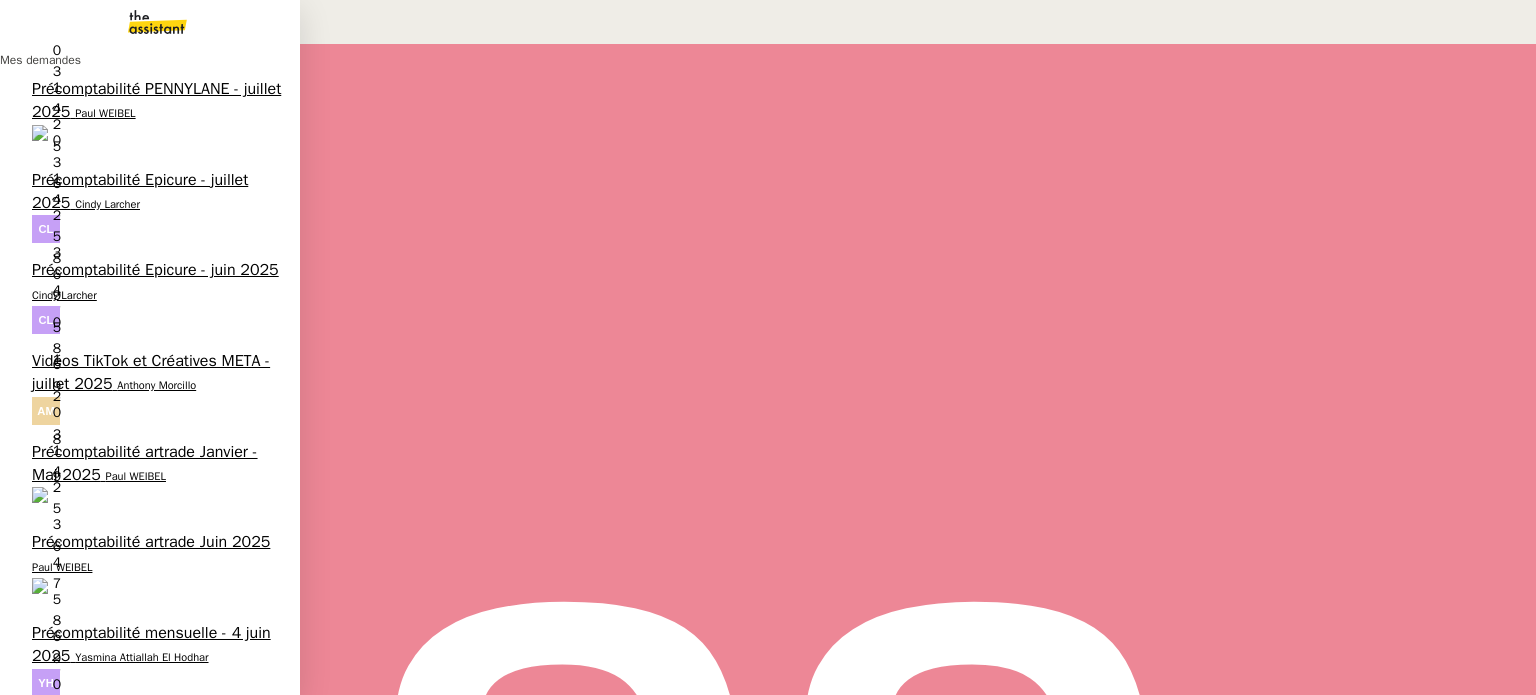 click on "Nextage Therapeutics Ltd. <> Agile Capital Markets" at bounding box center (154, 825) 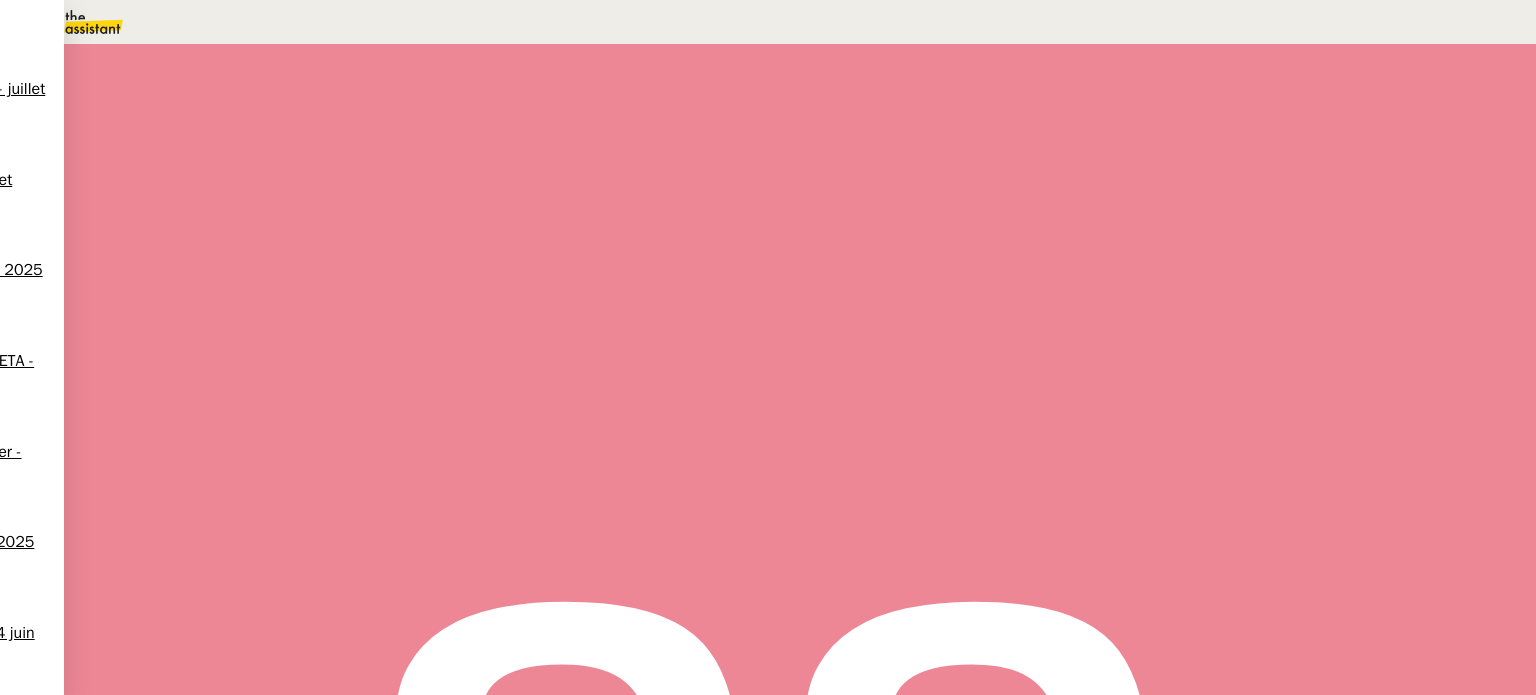 scroll, scrollTop: 86, scrollLeft: 0, axis: vertical 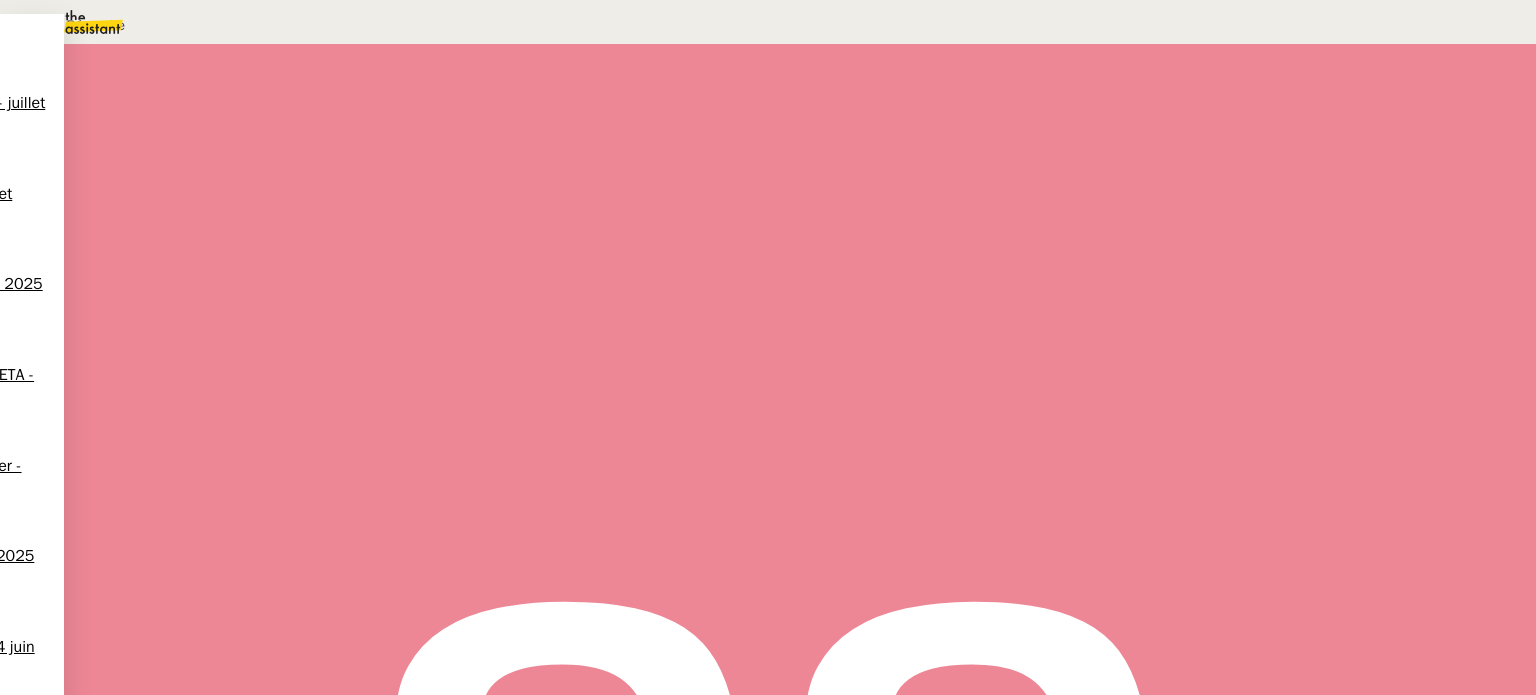 click on "Déplacer vers une demande existante" at bounding box center (96, 25) 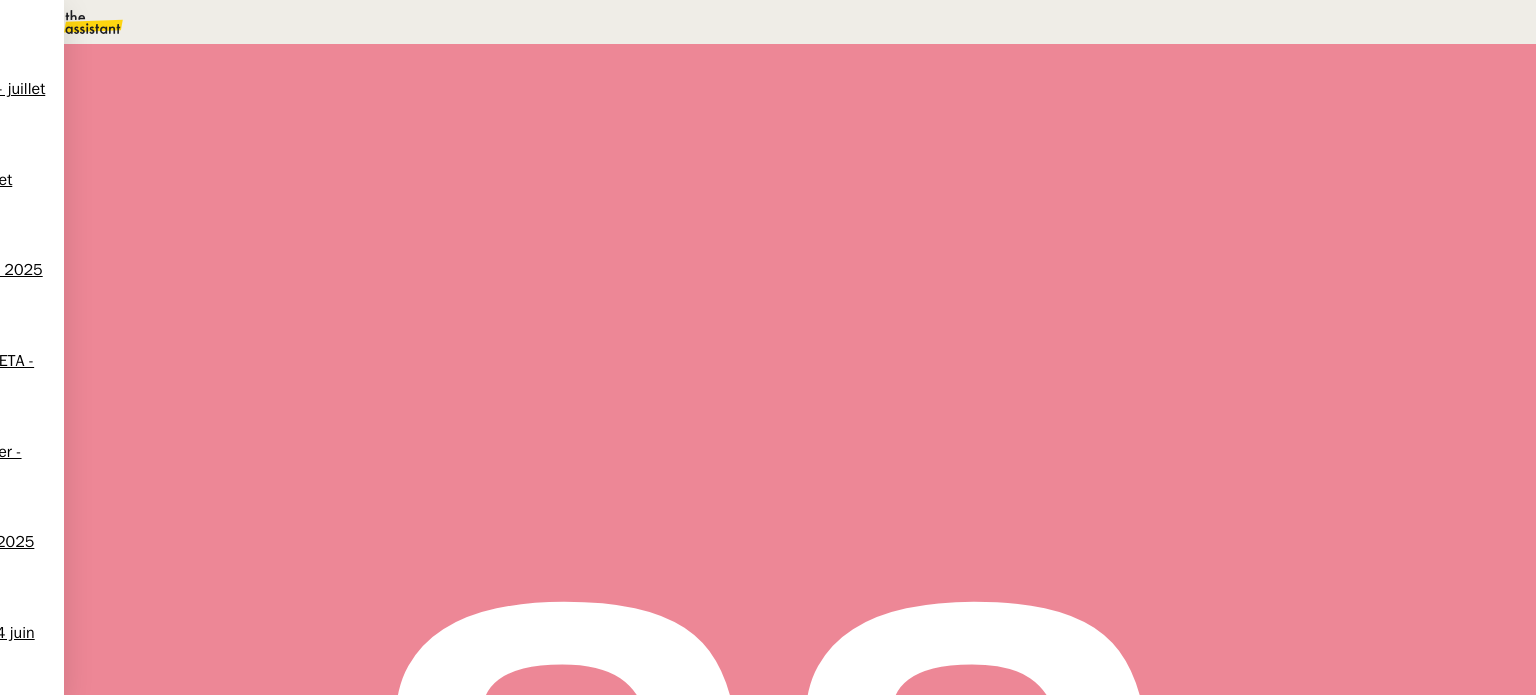 click at bounding box center [86, 1206] 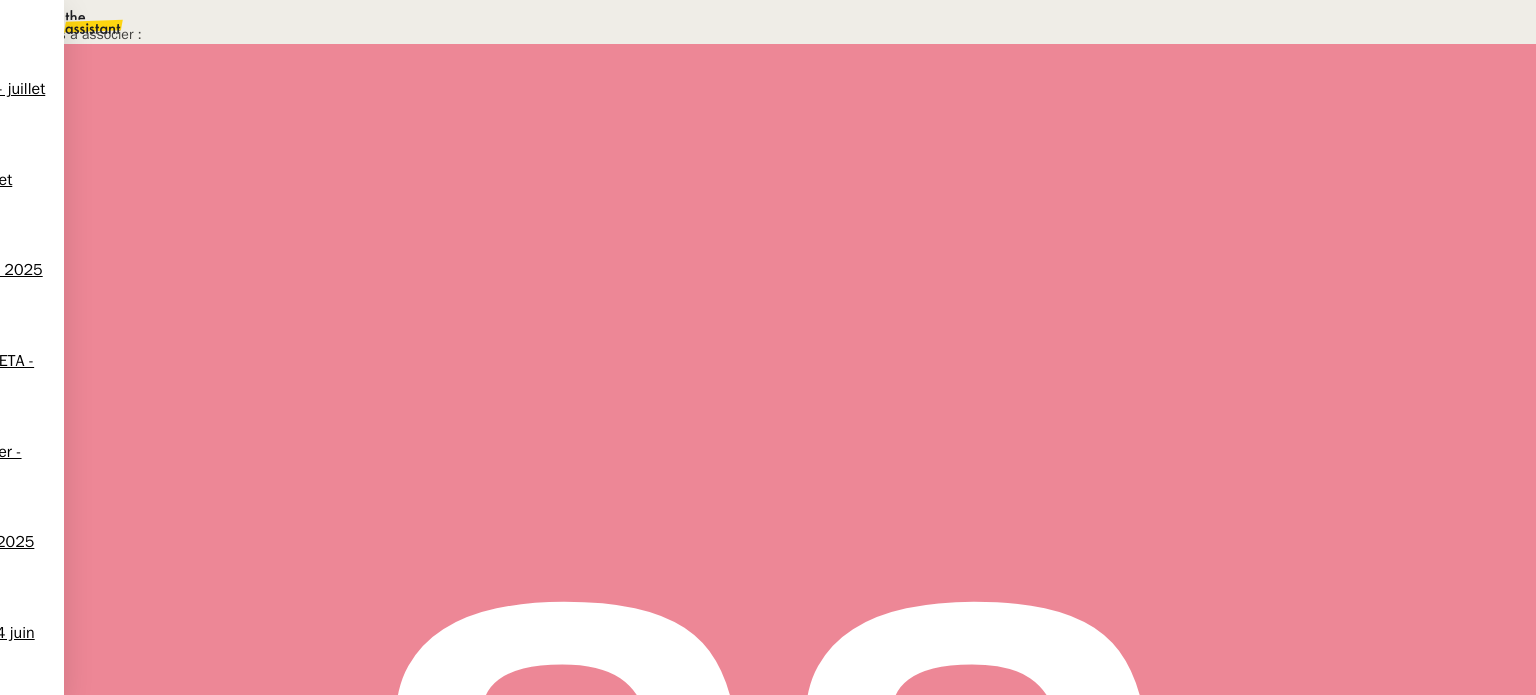click on "Confirmer" at bounding box center [1484, 673] 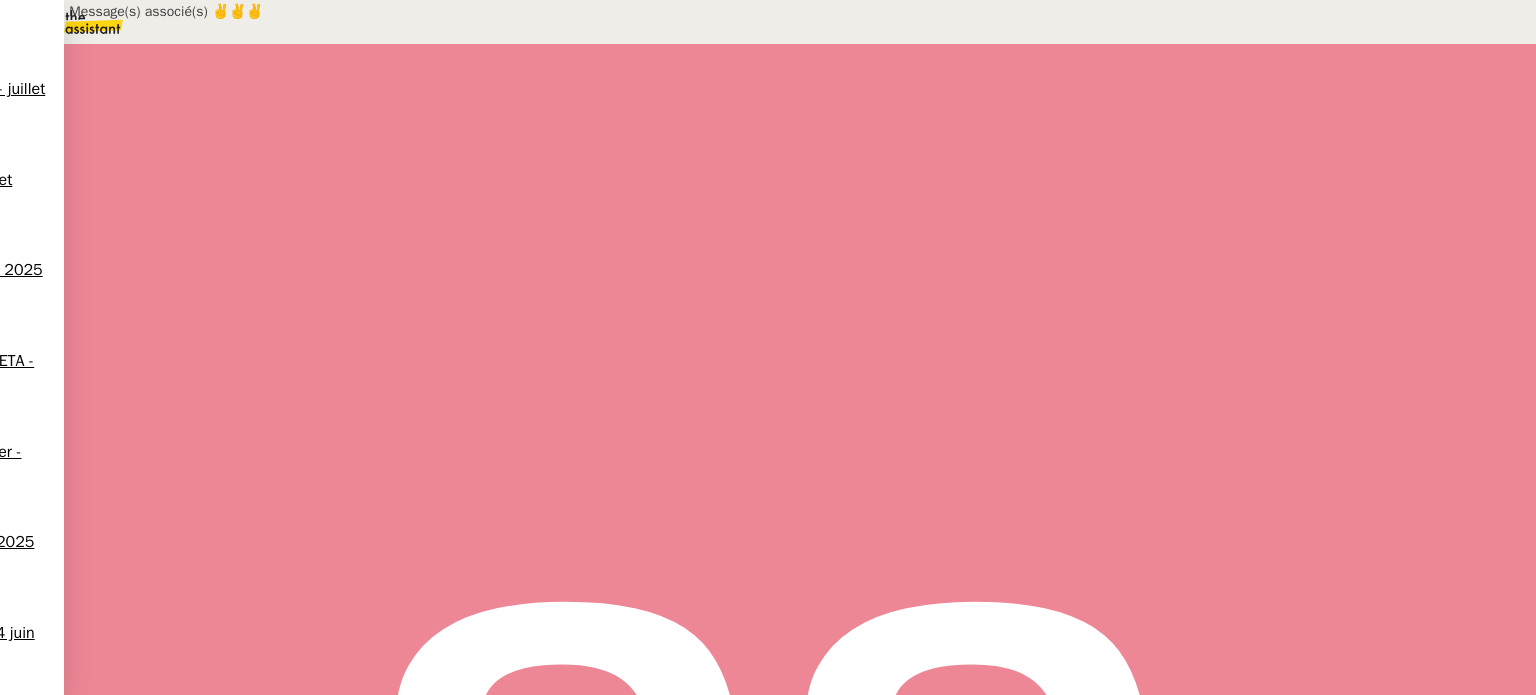 scroll, scrollTop: 168, scrollLeft: 0, axis: vertical 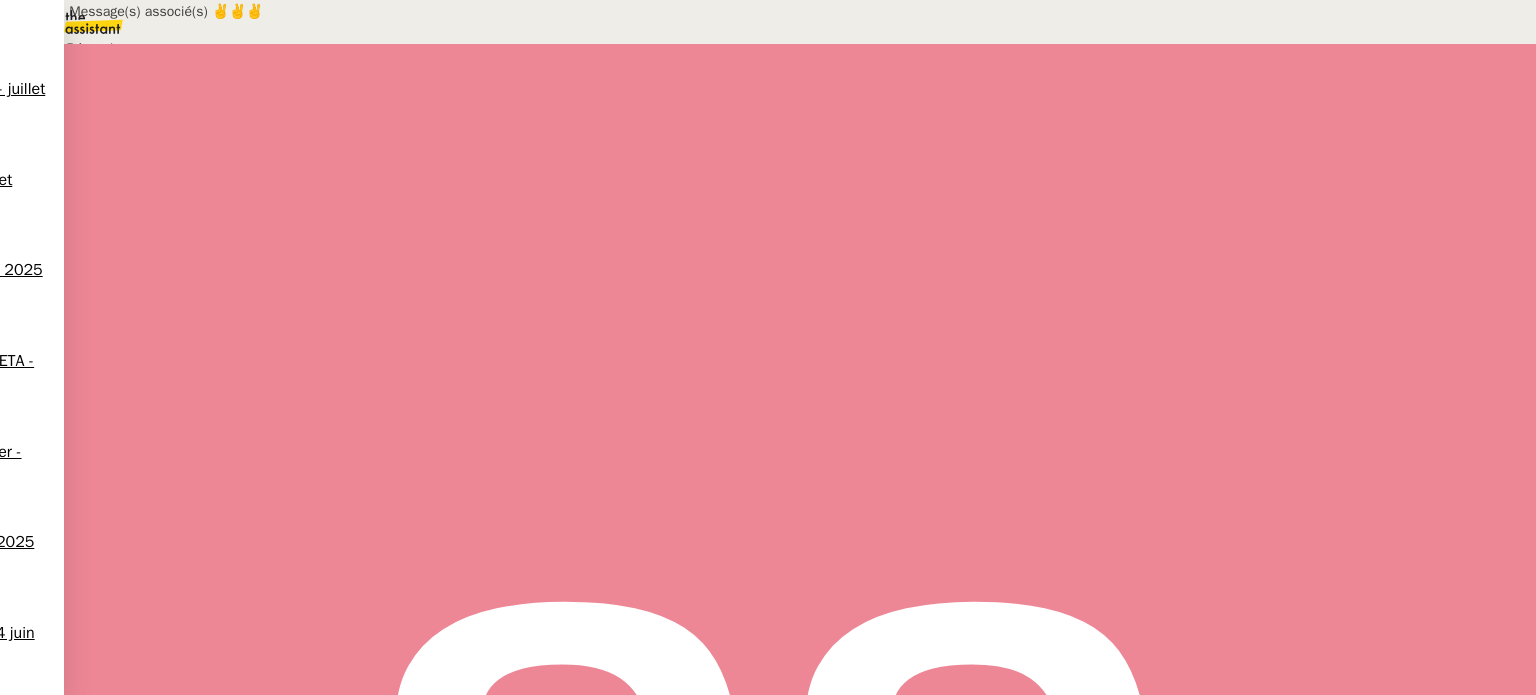 click on "Déplacer vers une demande existante" at bounding box center [82, 48] 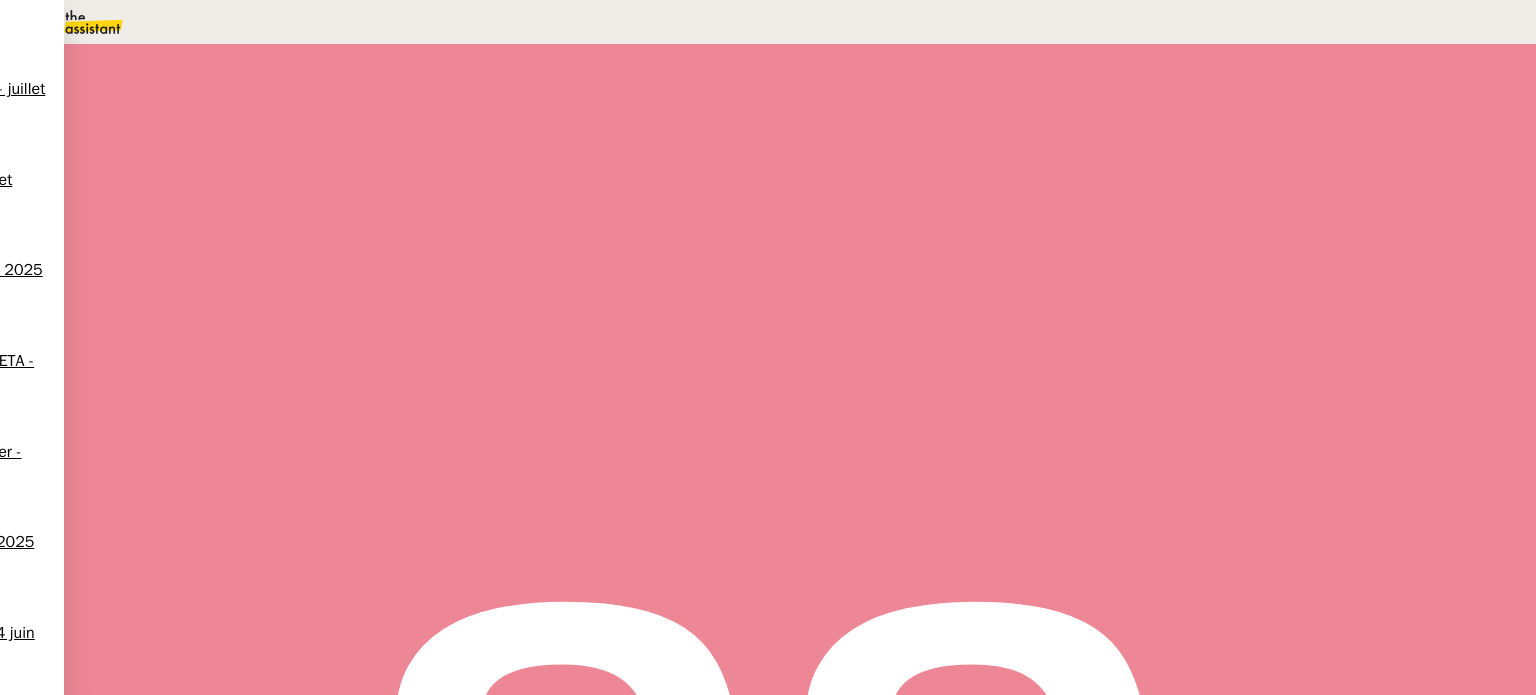 click on "Michael Khayat    client" at bounding box center (400, 1729) 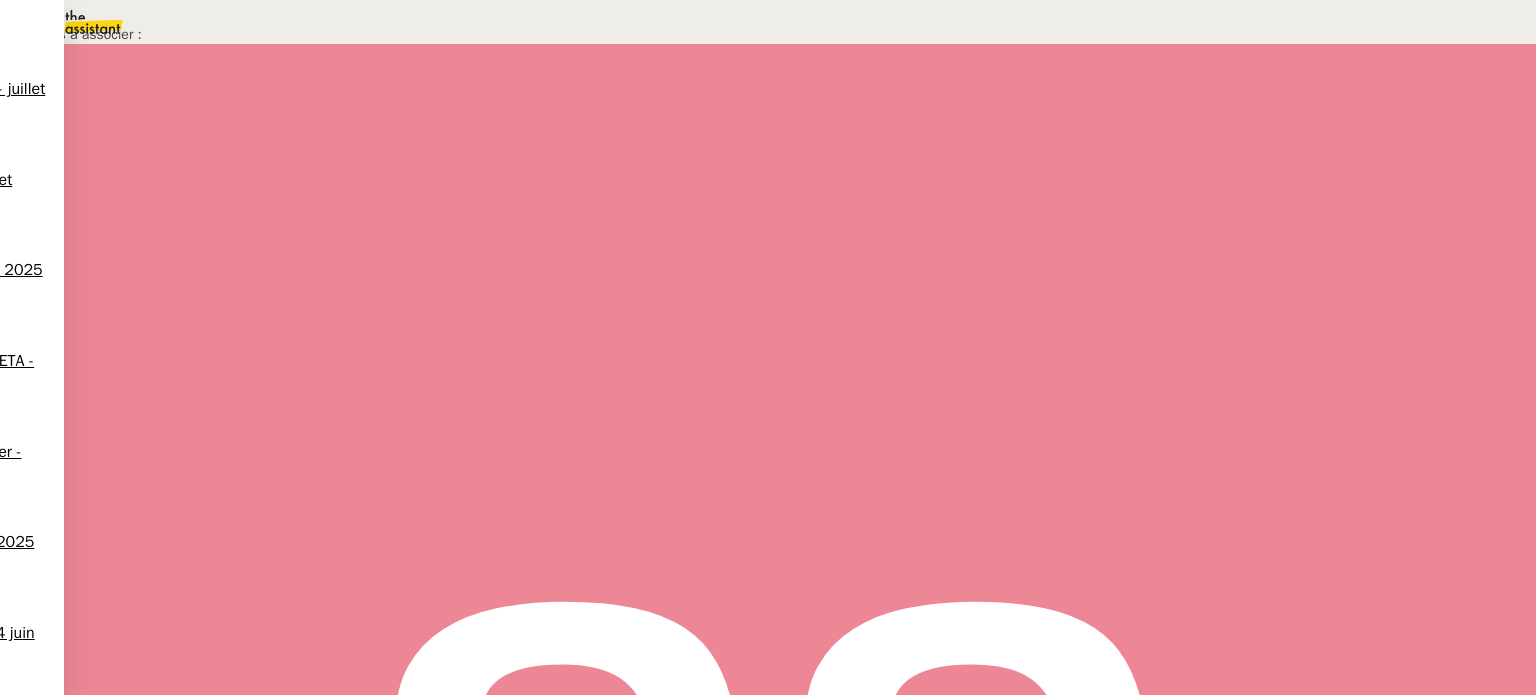 click on "Confirmer" at bounding box center [1484, 673] 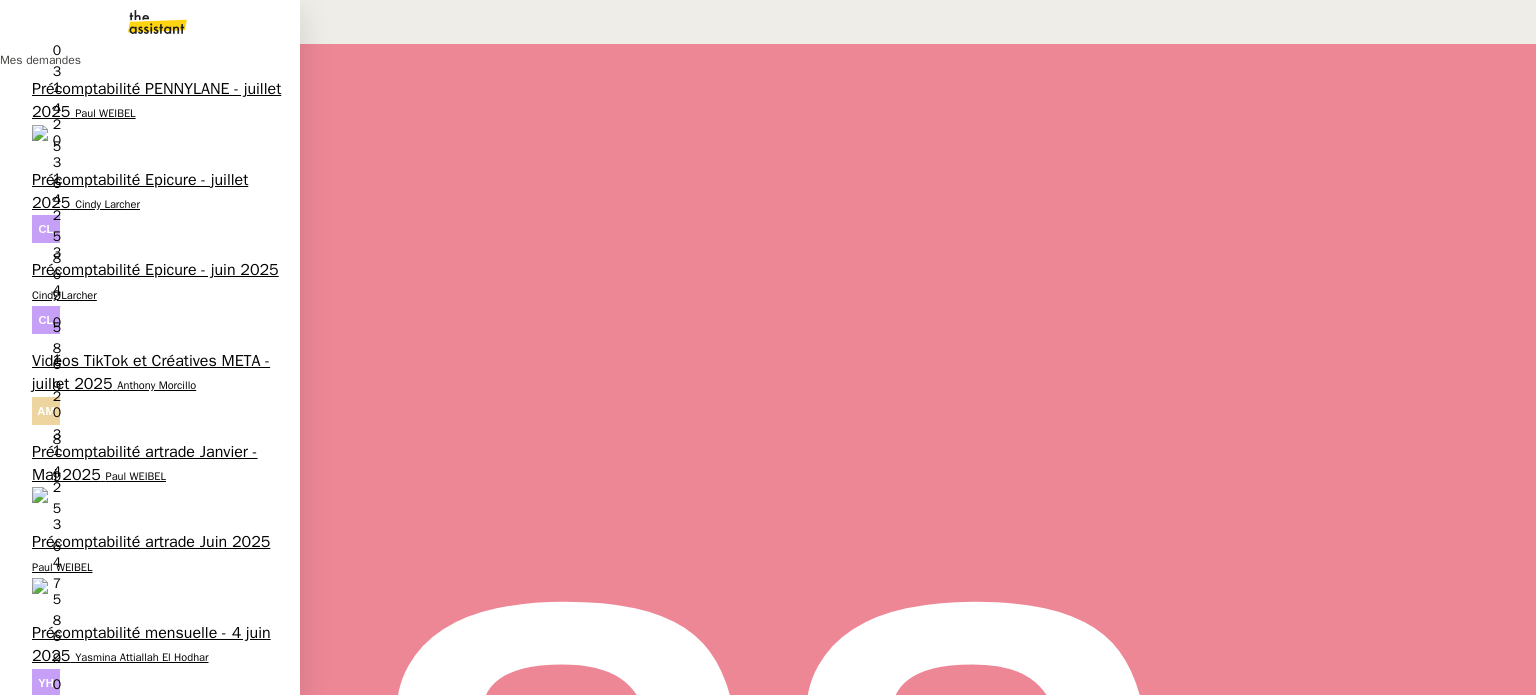 click on "NDA Nextage Therapeutics Ltd." at bounding box center [140, 814] 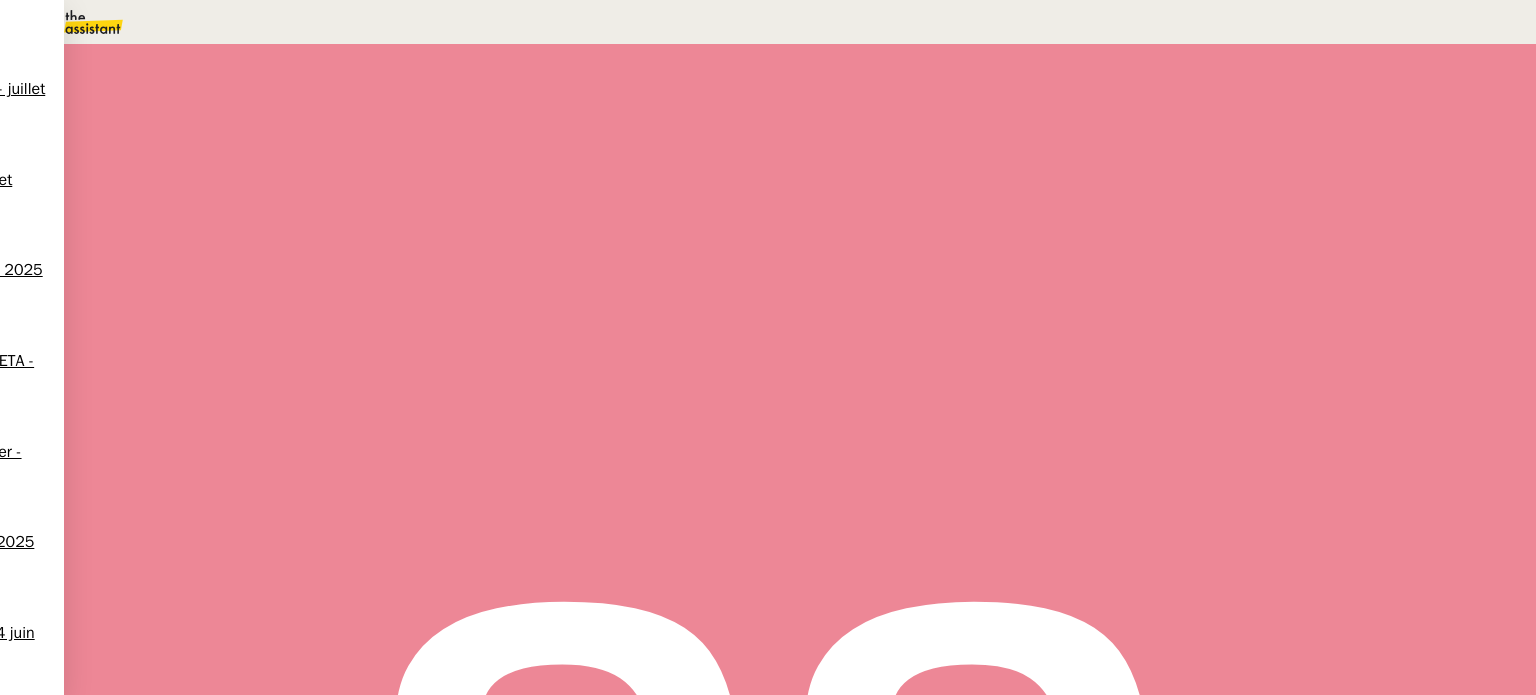 scroll, scrollTop: 1104, scrollLeft: 0, axis: vertical 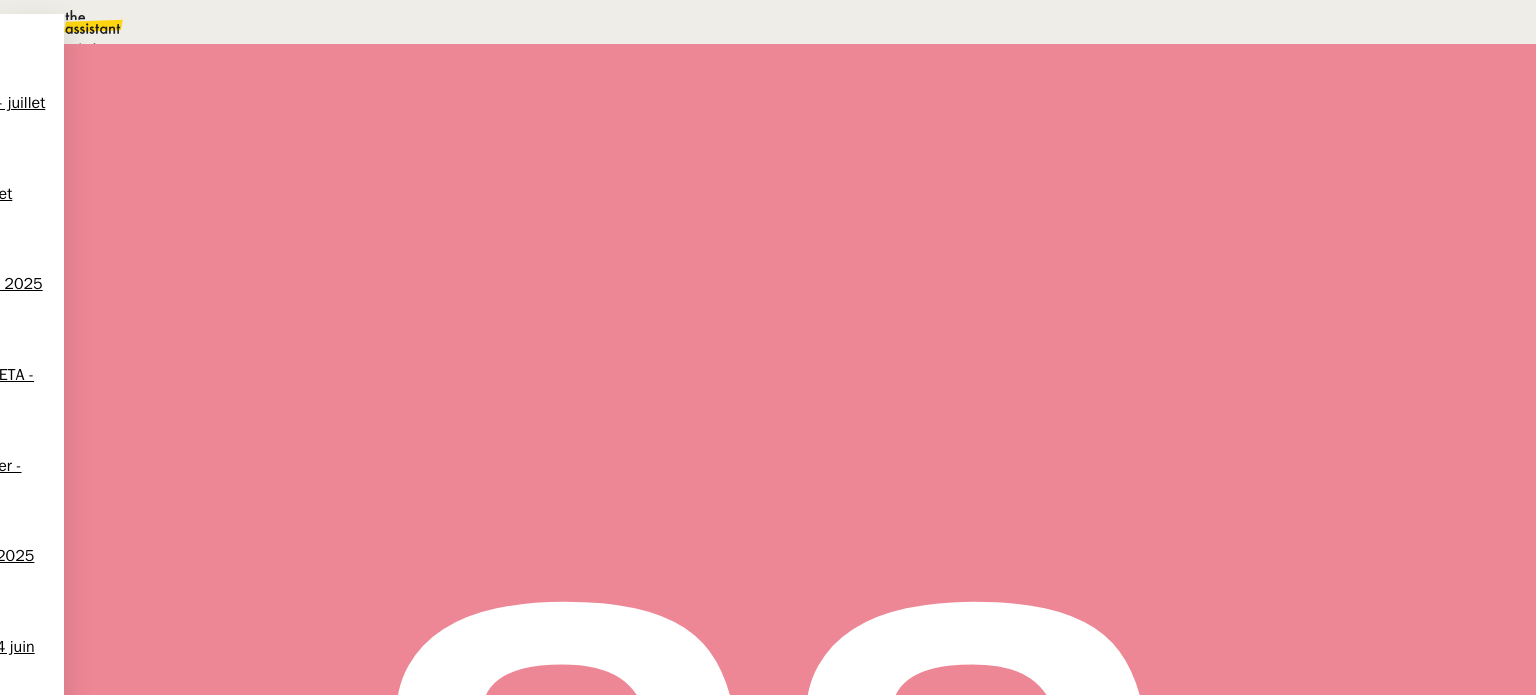 click on "Statut" at bounding box center [290, 114] 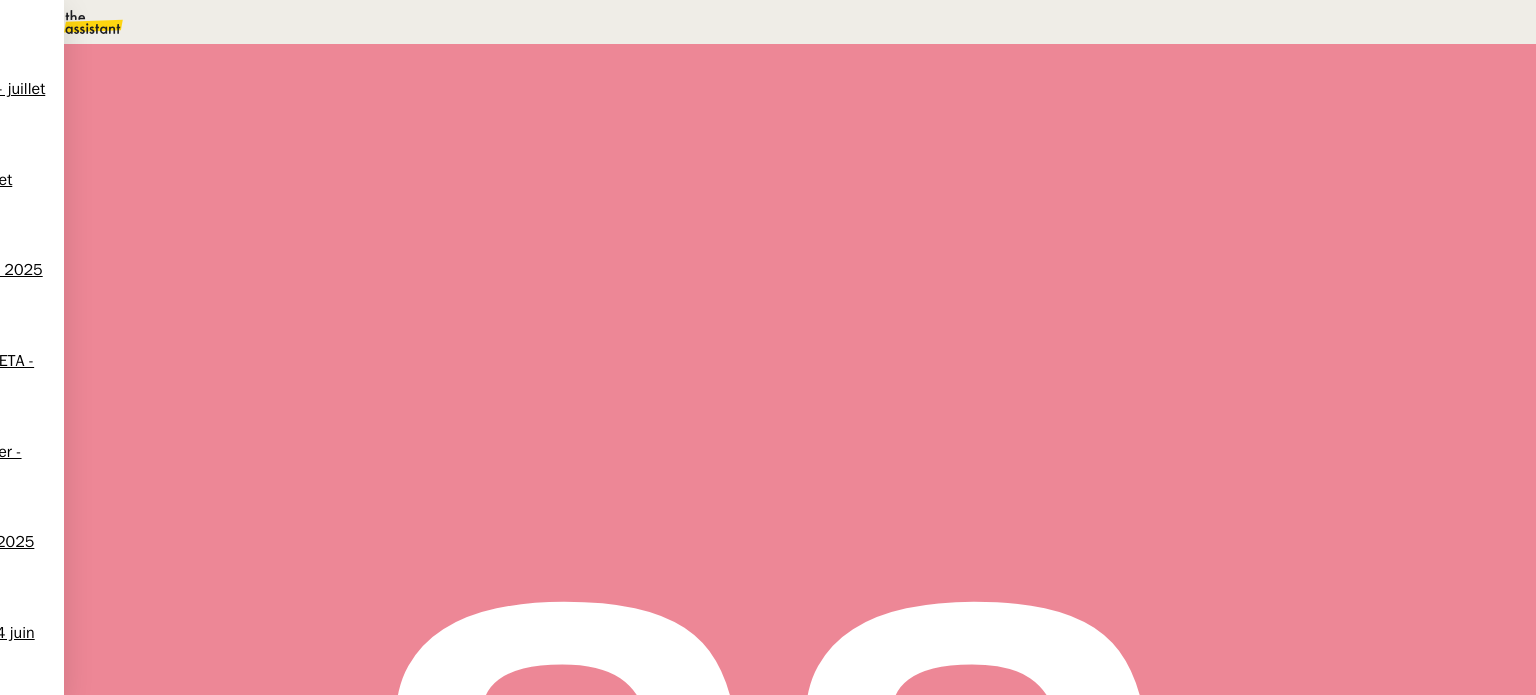 click on "10" at bounding box center [1141, 273] 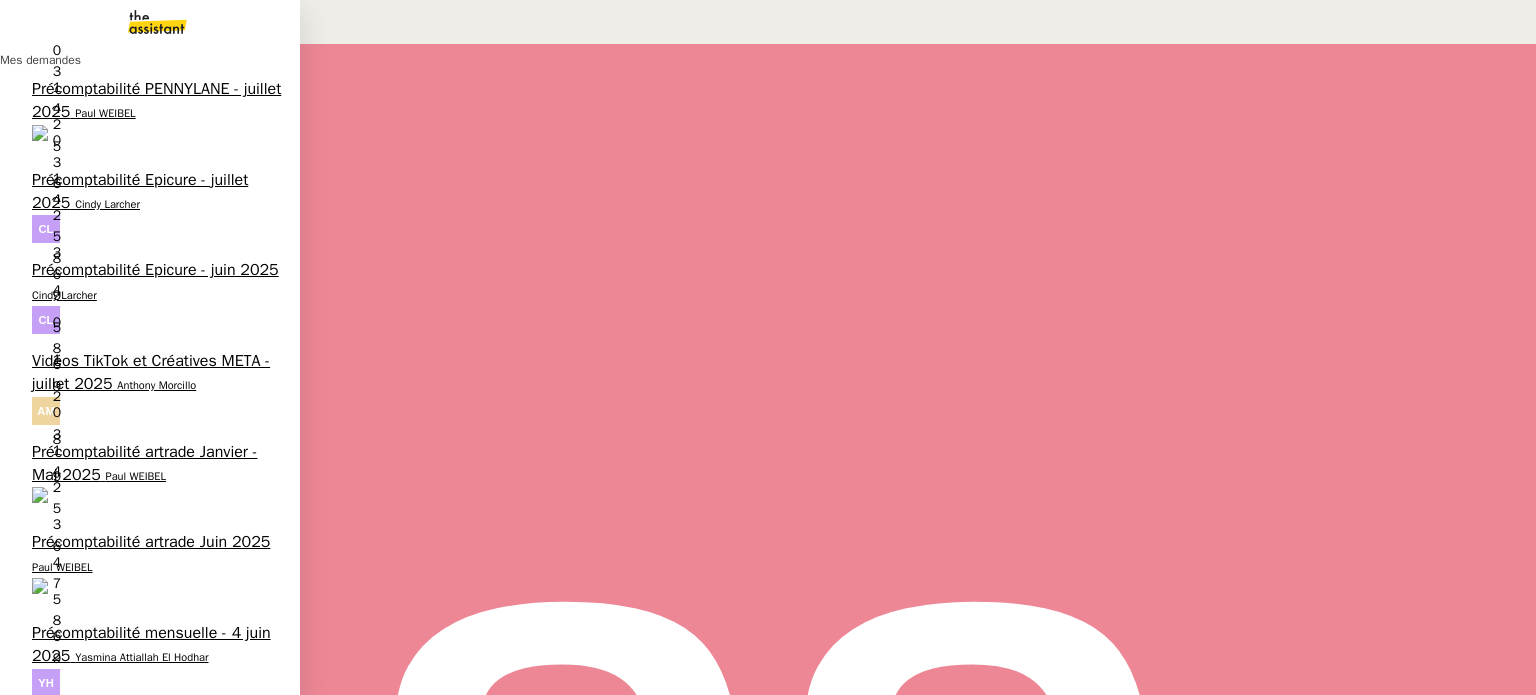 click on "Télécharge la vidéo LinkedIn    [FIRST] [LAST]" at bounding box center [150, 750] 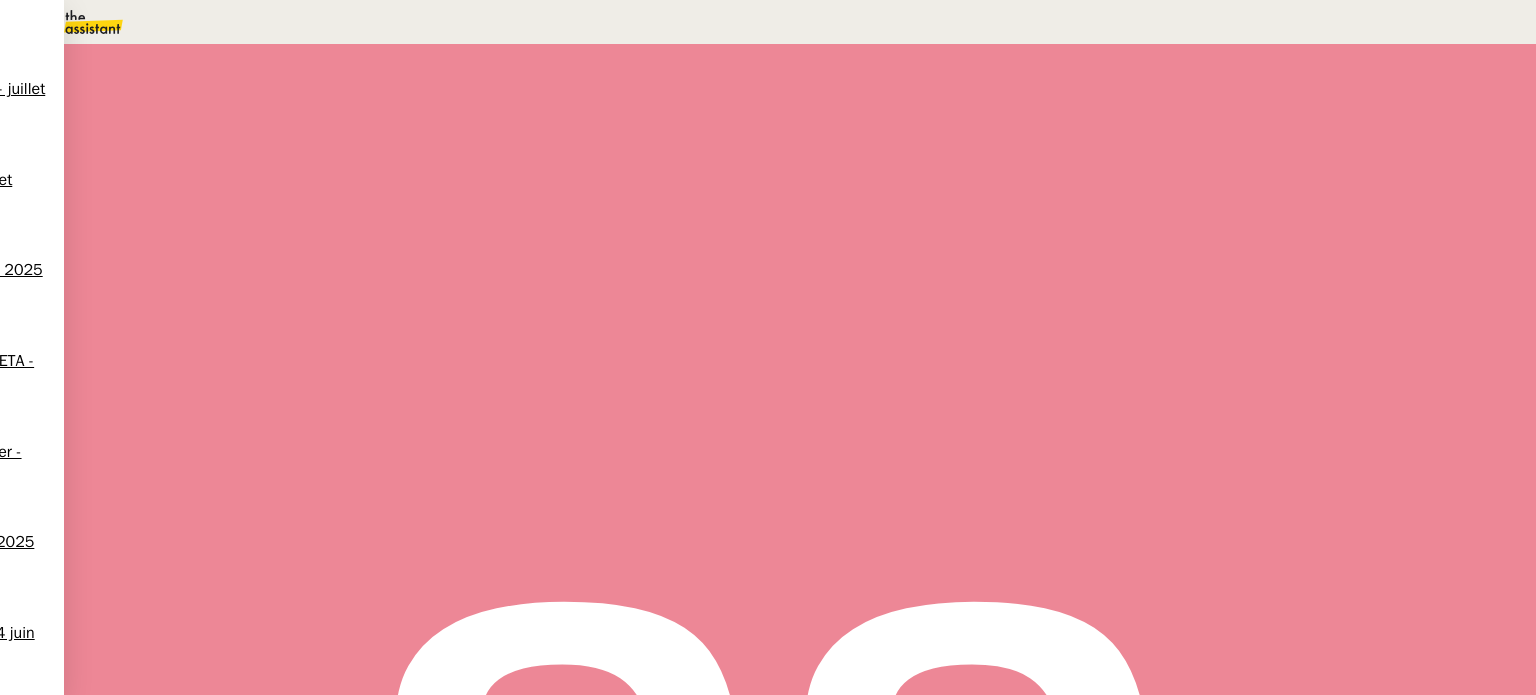 scroll, scrollTop: 0, scrollLeft: 0, axis: both 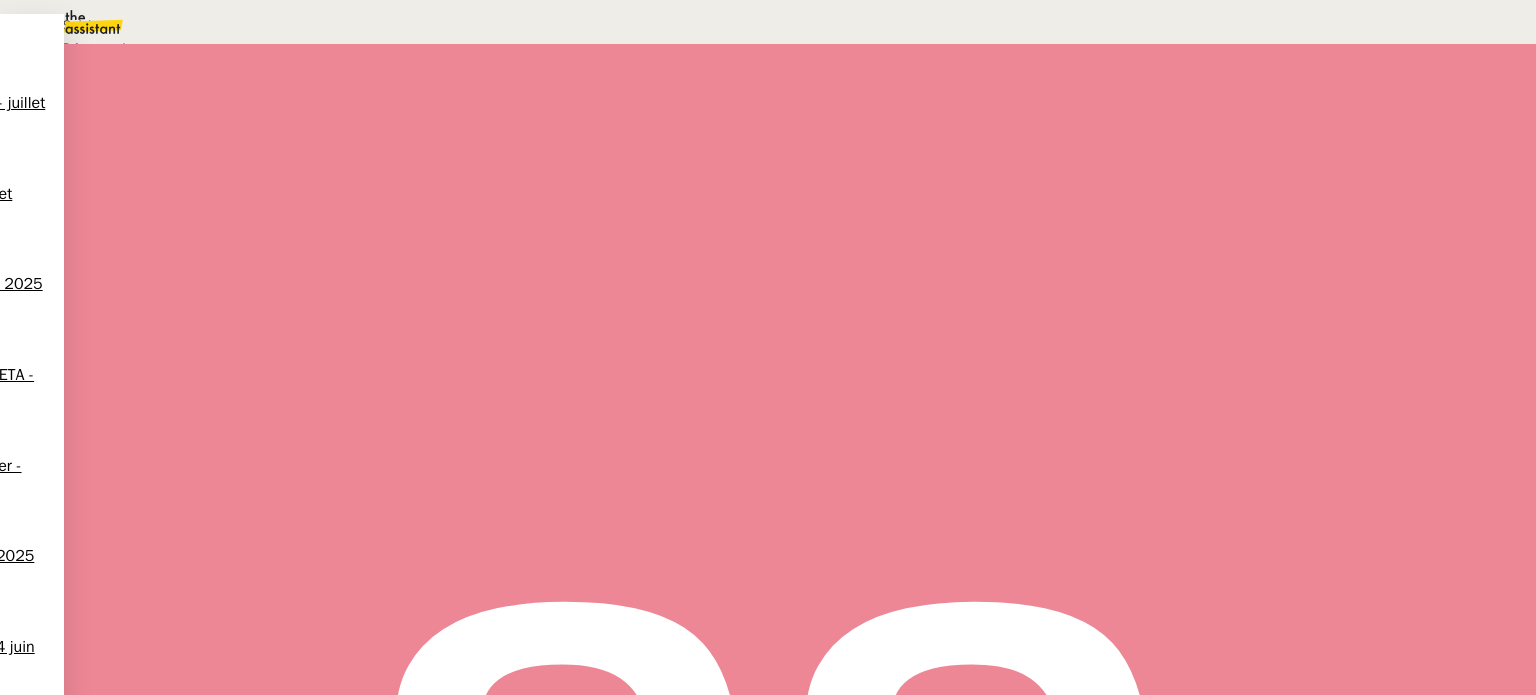 click on "Suivi" at bounding box center [763, 25] 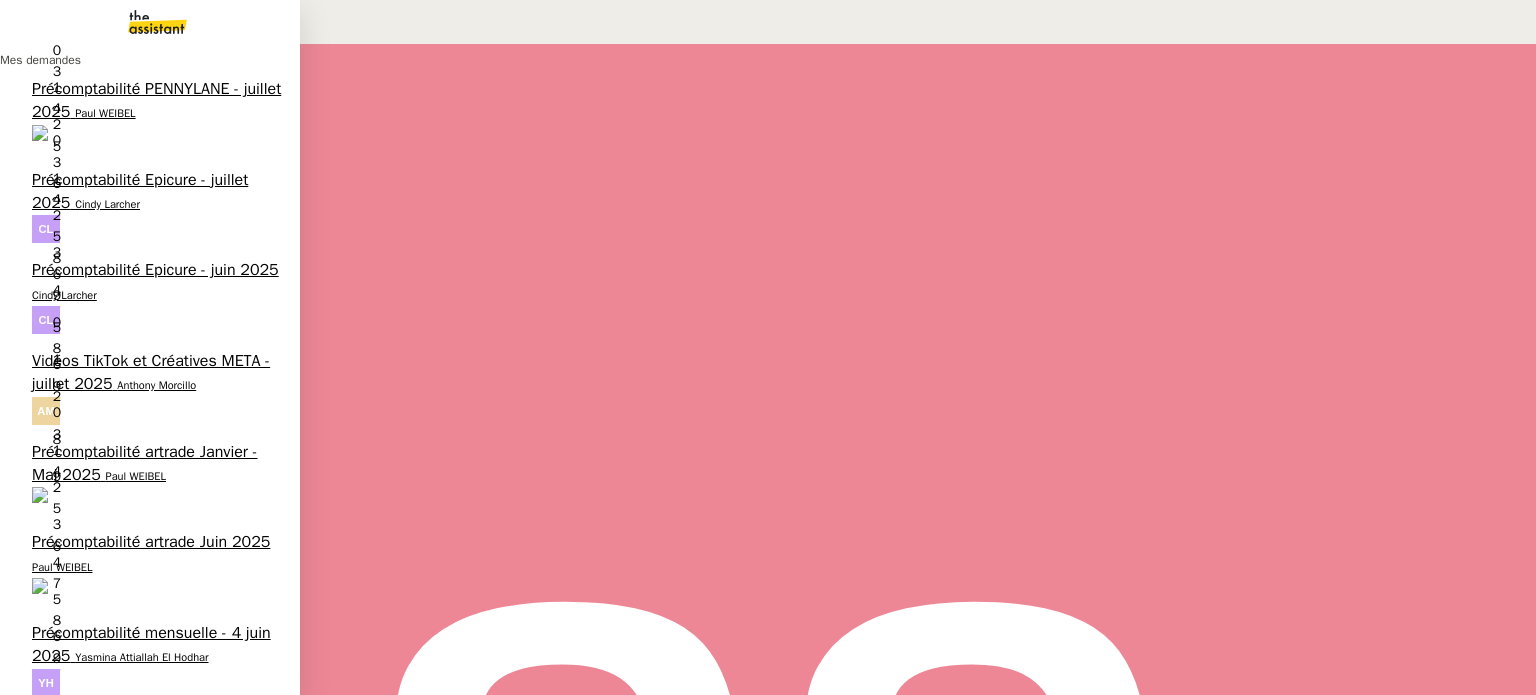 click on "Télécharge la vidéo LinkedIn" at bounding box center [131, 724] 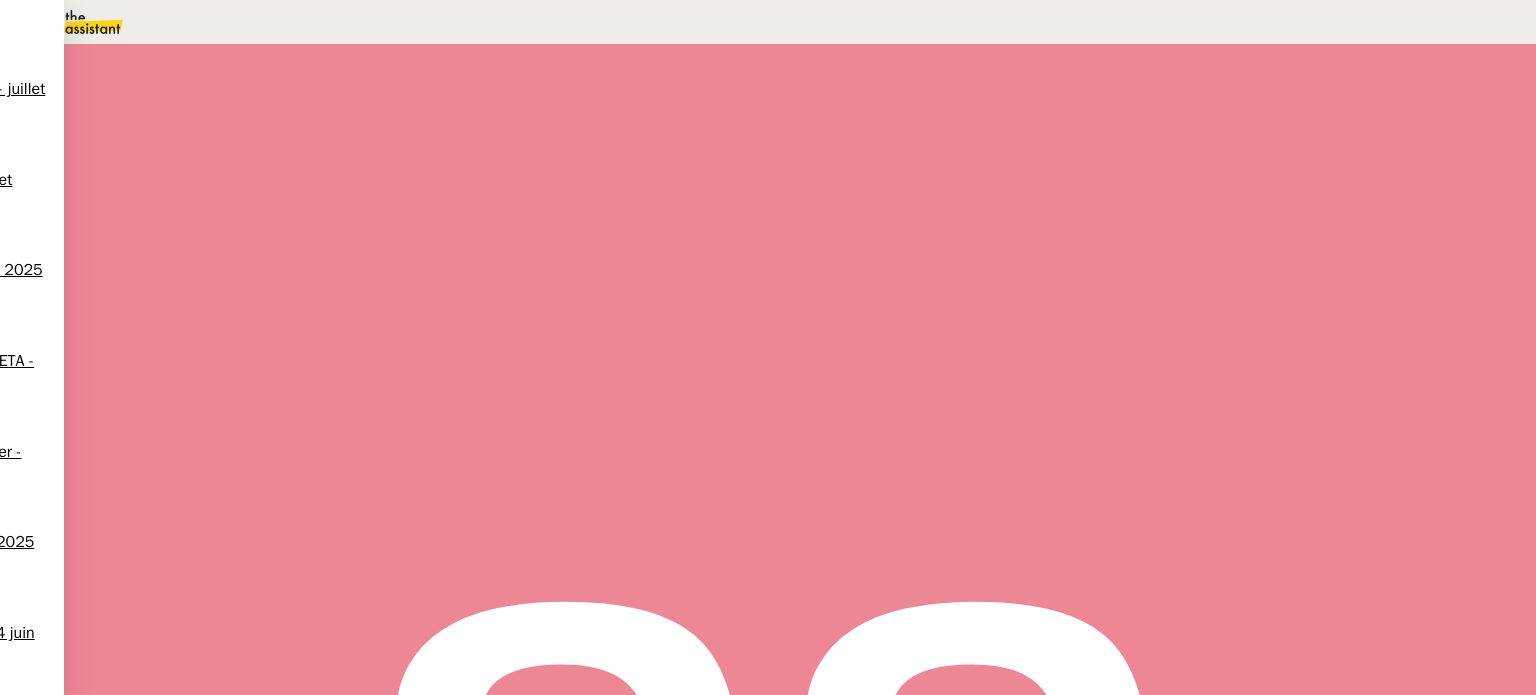 click on "Statut" at bounding box center (290, 114) 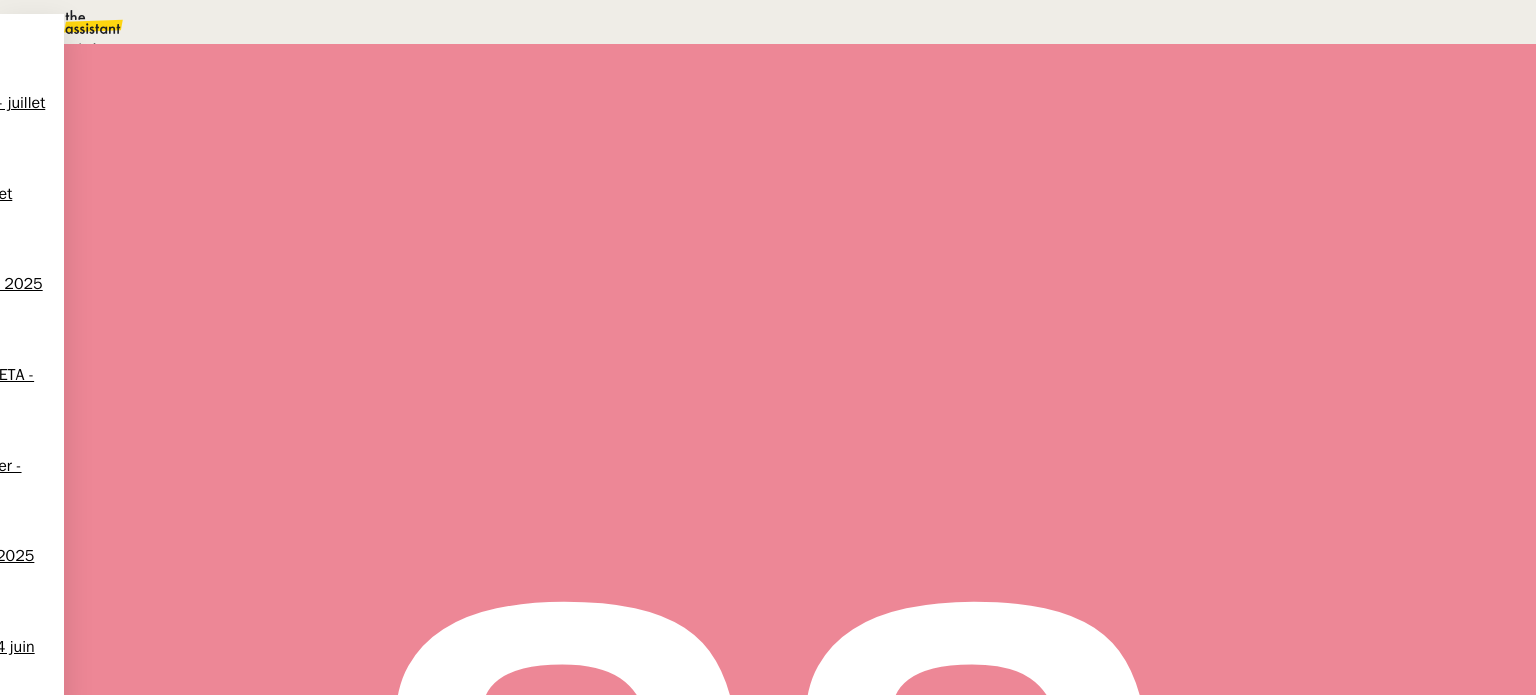 click on "En attente d'une réponse d'un client, d'un contact ou d'un tiers." at bounding box center (213, 49) 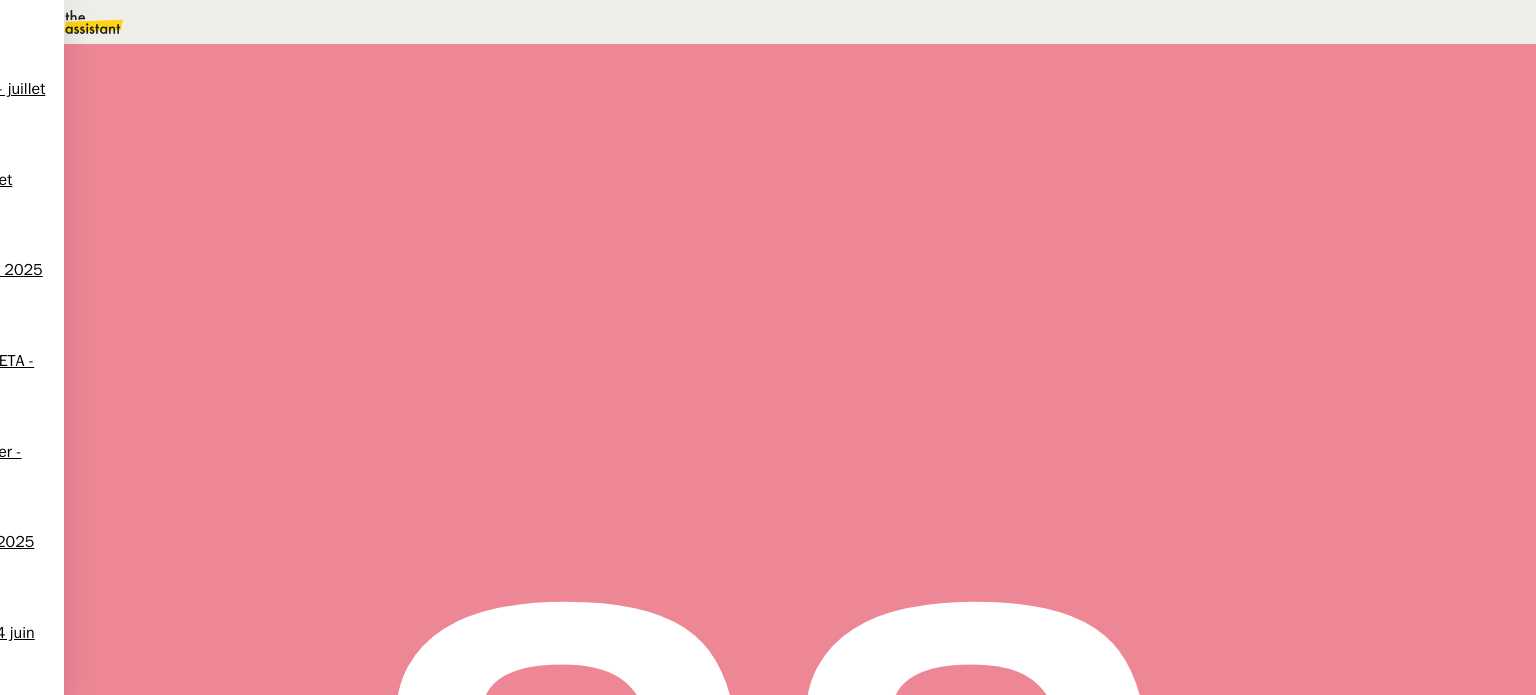 click on "9" at bounding box center (1141, 273) 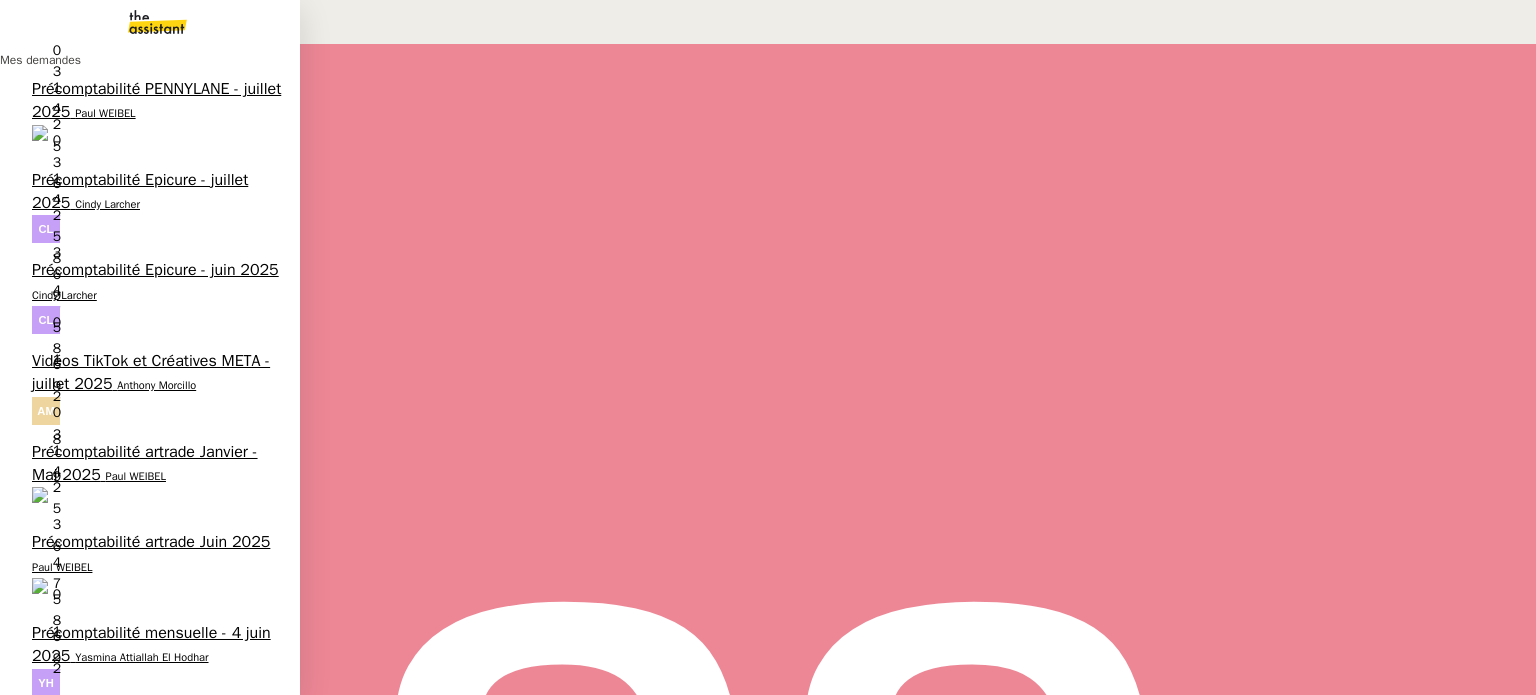 click on "Michael Khayat" at bounding box center (68, 748) 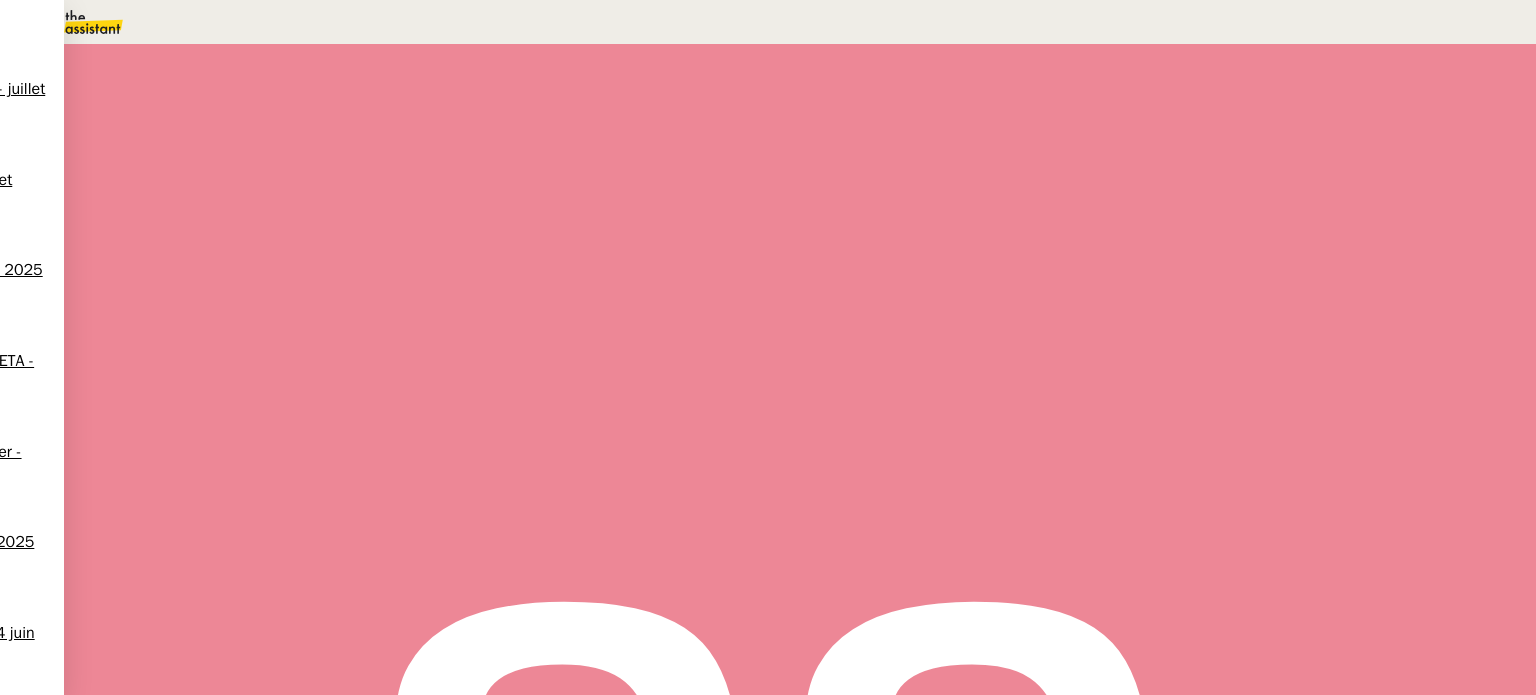 scroll, scrollTop: 0, scrollLeft: 0, axis: both 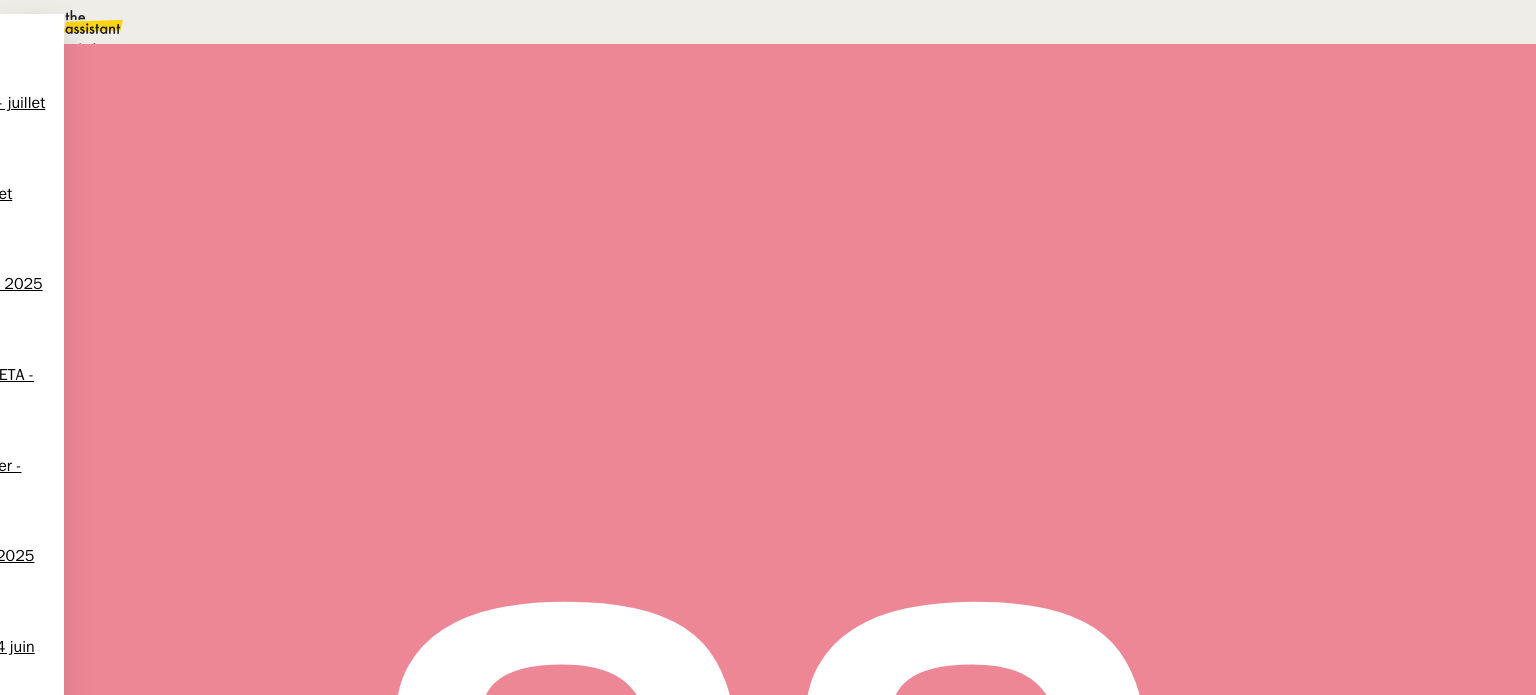 click on "Statut" at bounding box center [290, 114] 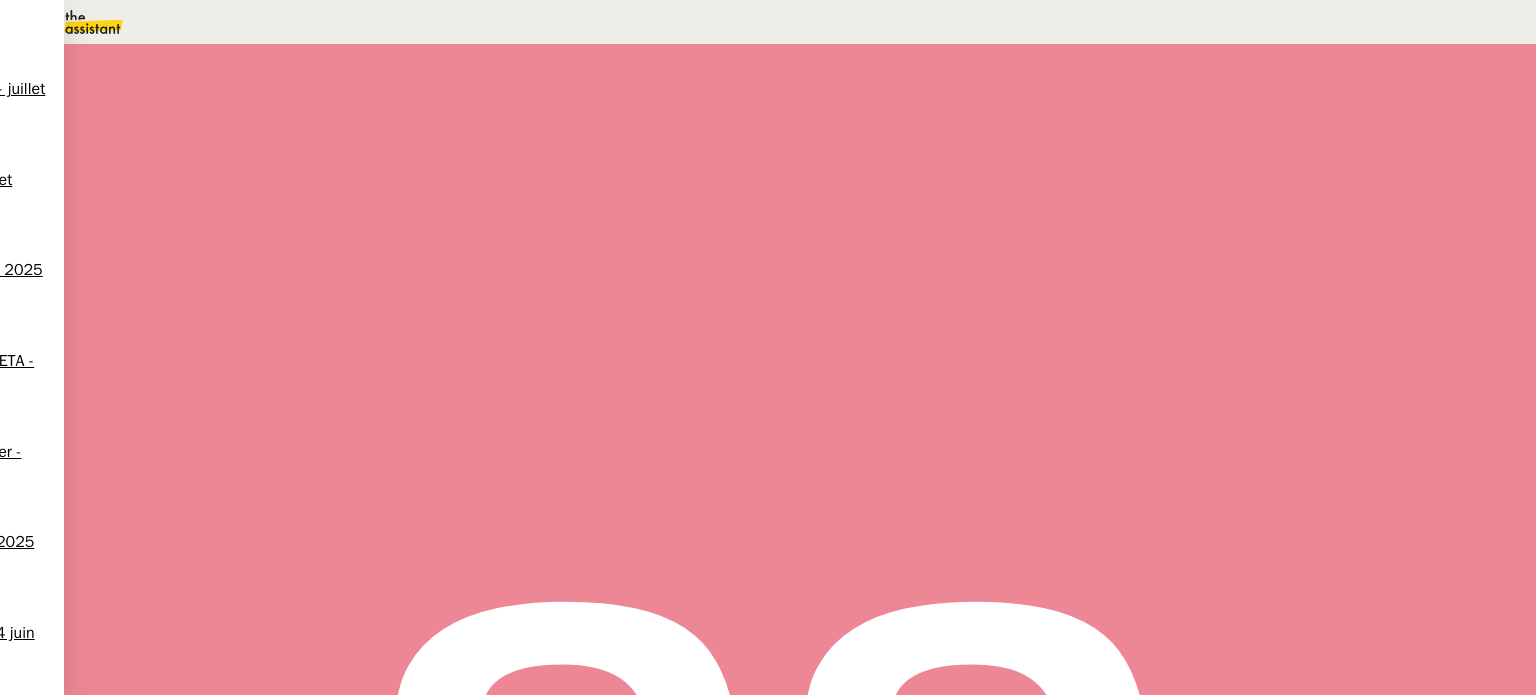 click on "10" at bounding box center (1141, 273) 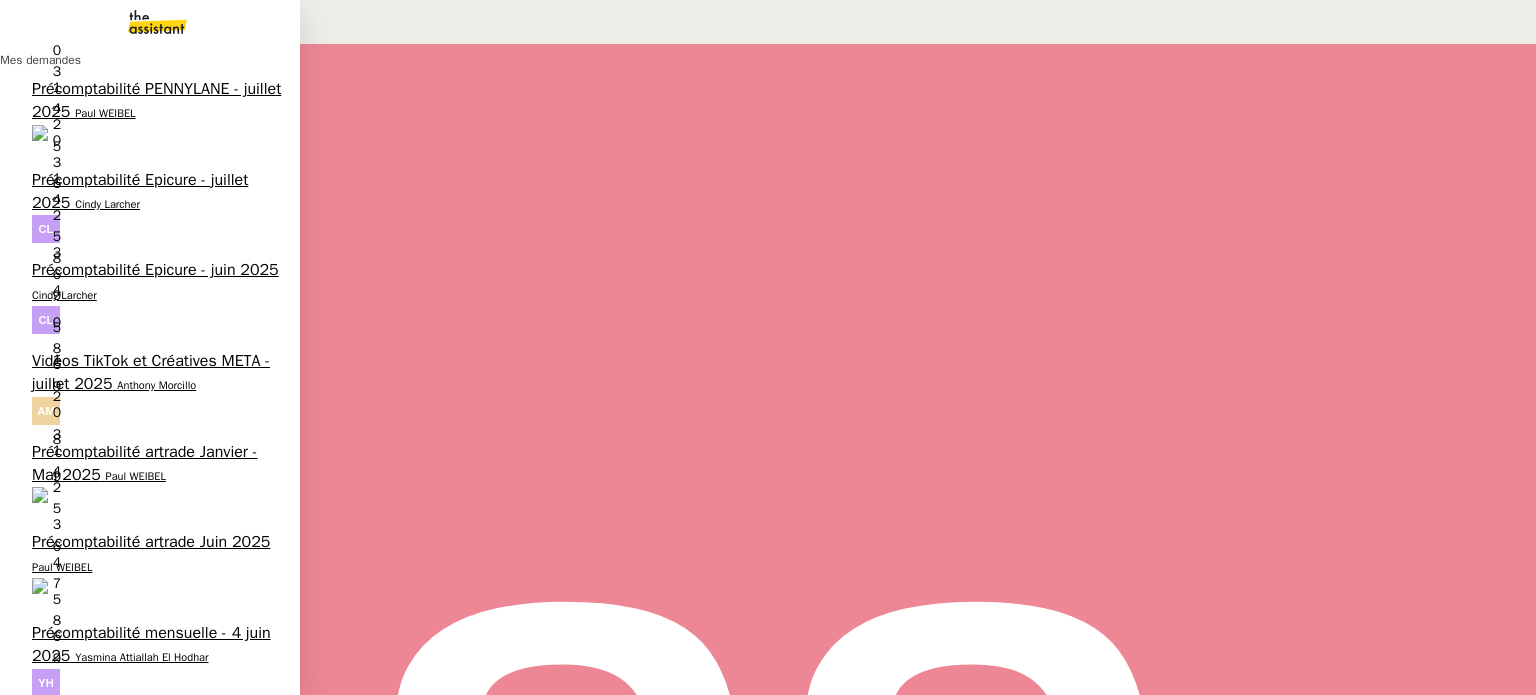 click on "Précomptabilité mensuelle - 4 juin 2025" at bounding box center (151, 644) 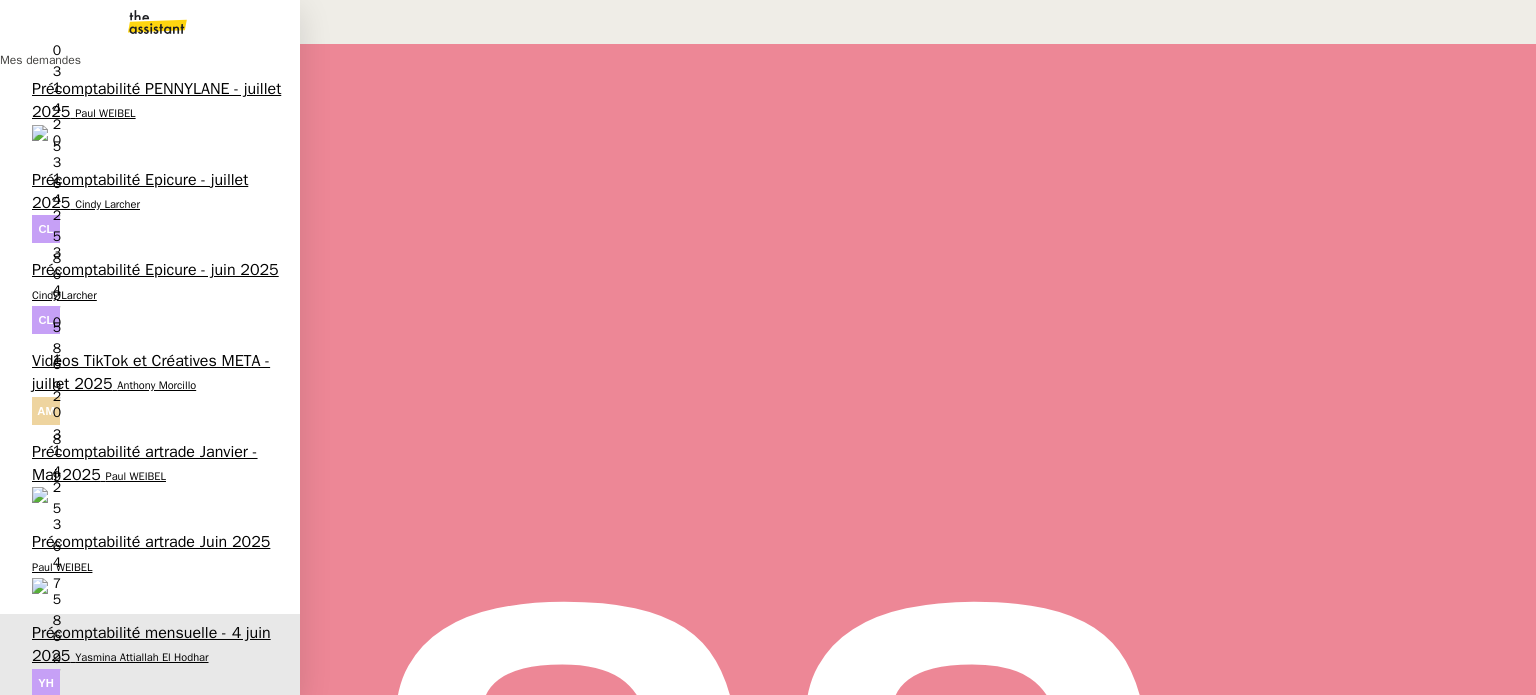 click on "Précomptabilité artrade Janvier - Mai 2025    [FIRST] [LAST]     0   1   2   3   4   5   6   7   8   9" at bounding box center [150, 478] 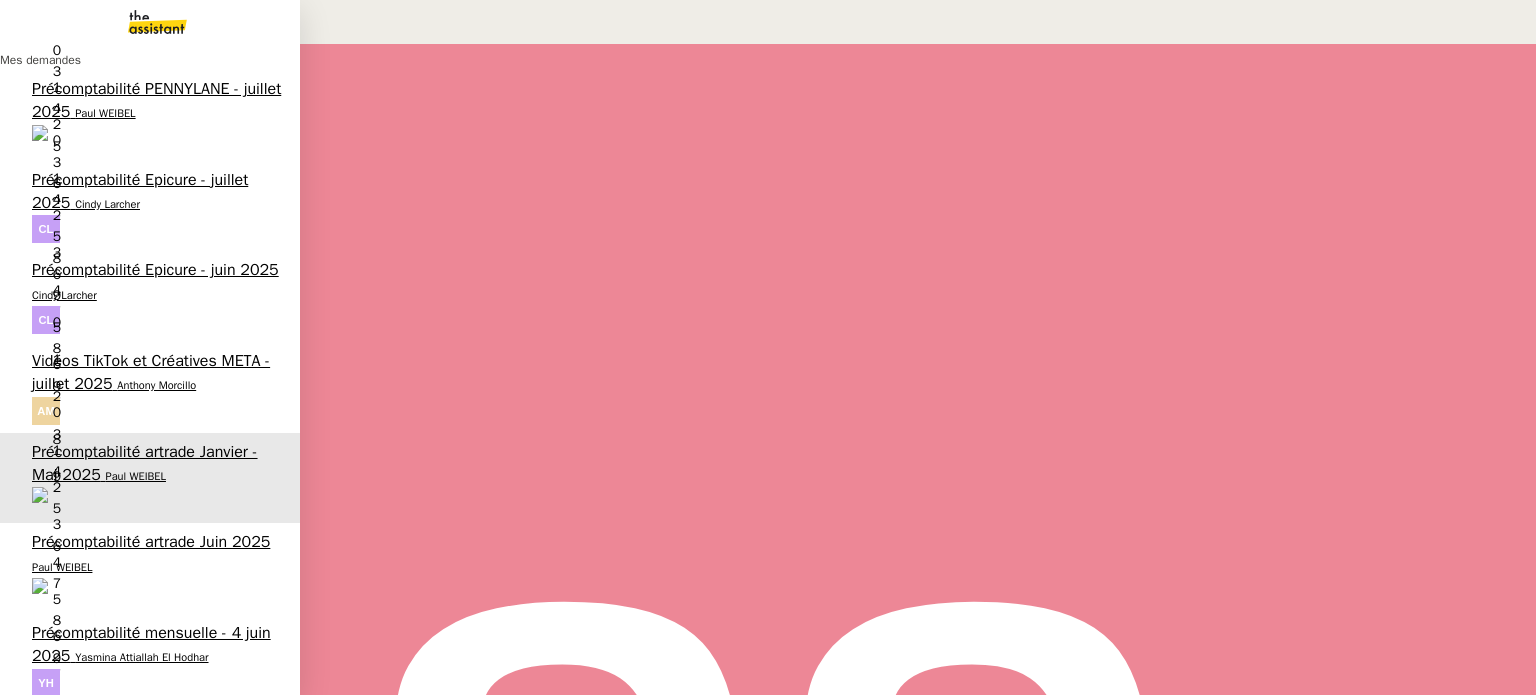 click on "Précomptabilité artrade Juin 2025" at bounding box center [151, 542] 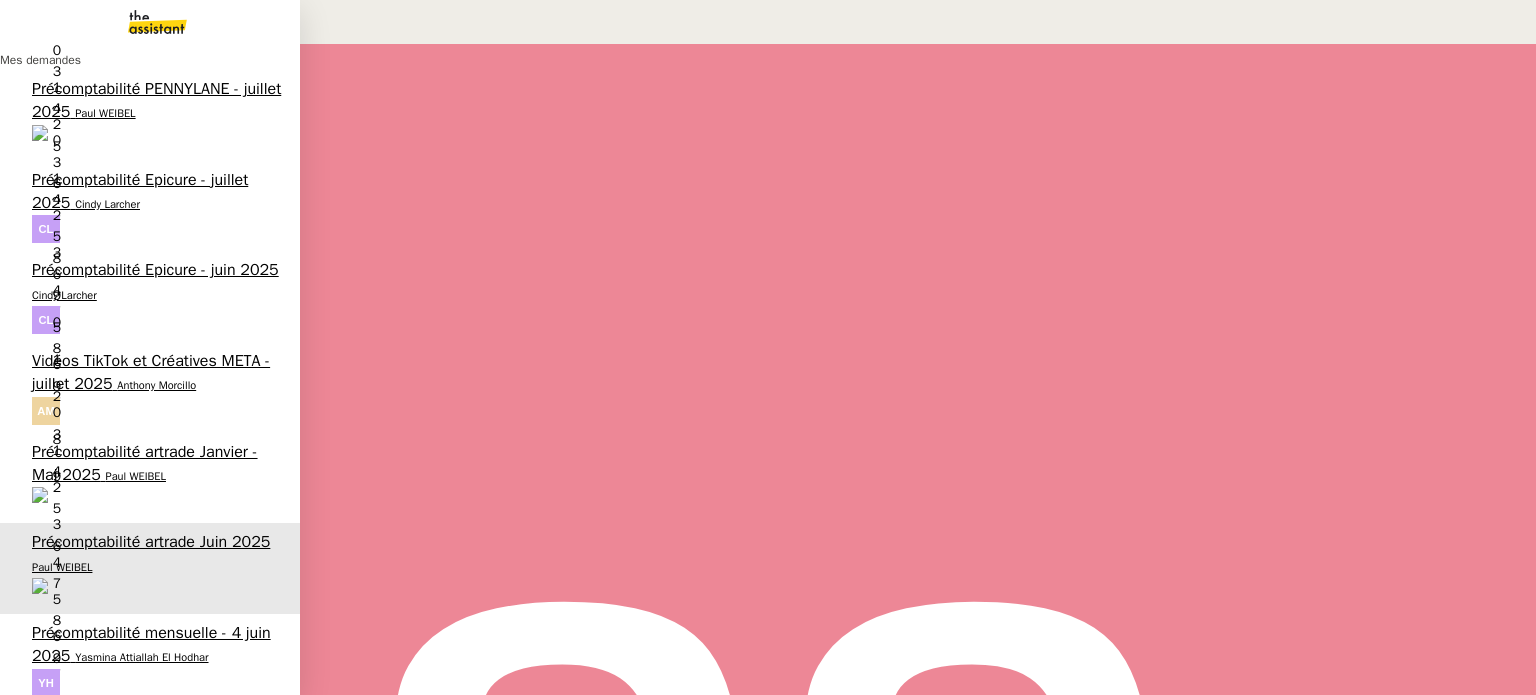 click on "Précomptabilité Epicure - juillet 2025" at bounding box center (140, 191) 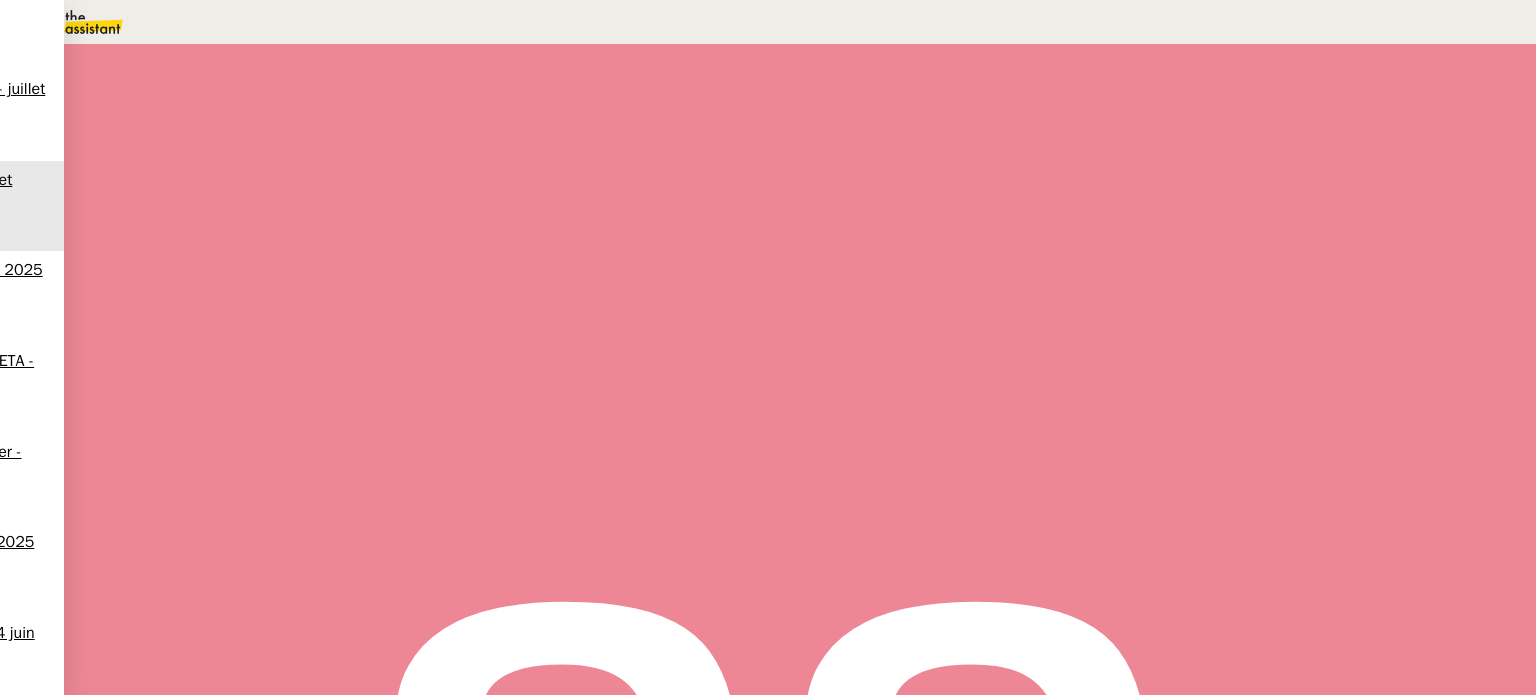 click on "3 juillet 2025" at bounding box center [288, 603] 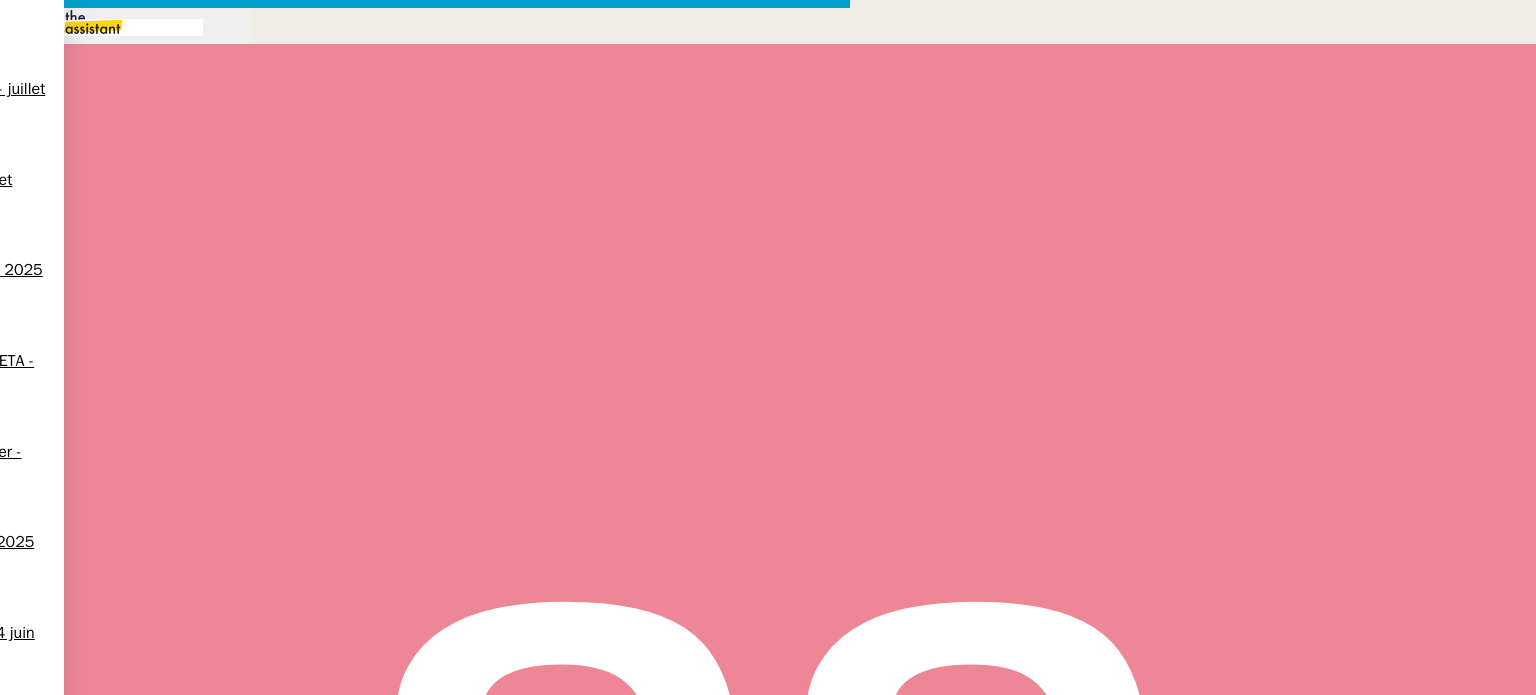 scroll, scrollTop: 0, scrollLeft: 0, axis: both 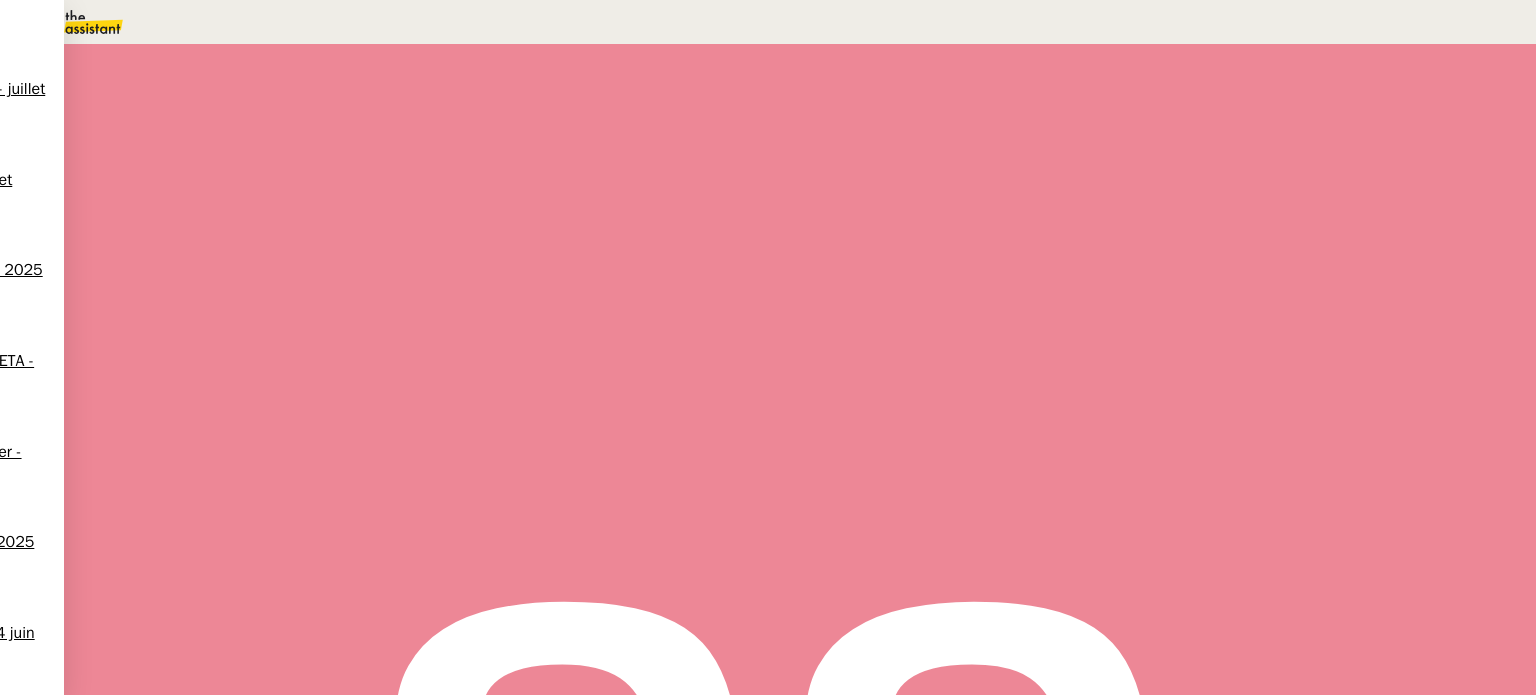 click on "Commentaire" at bounding box center (956, 239) 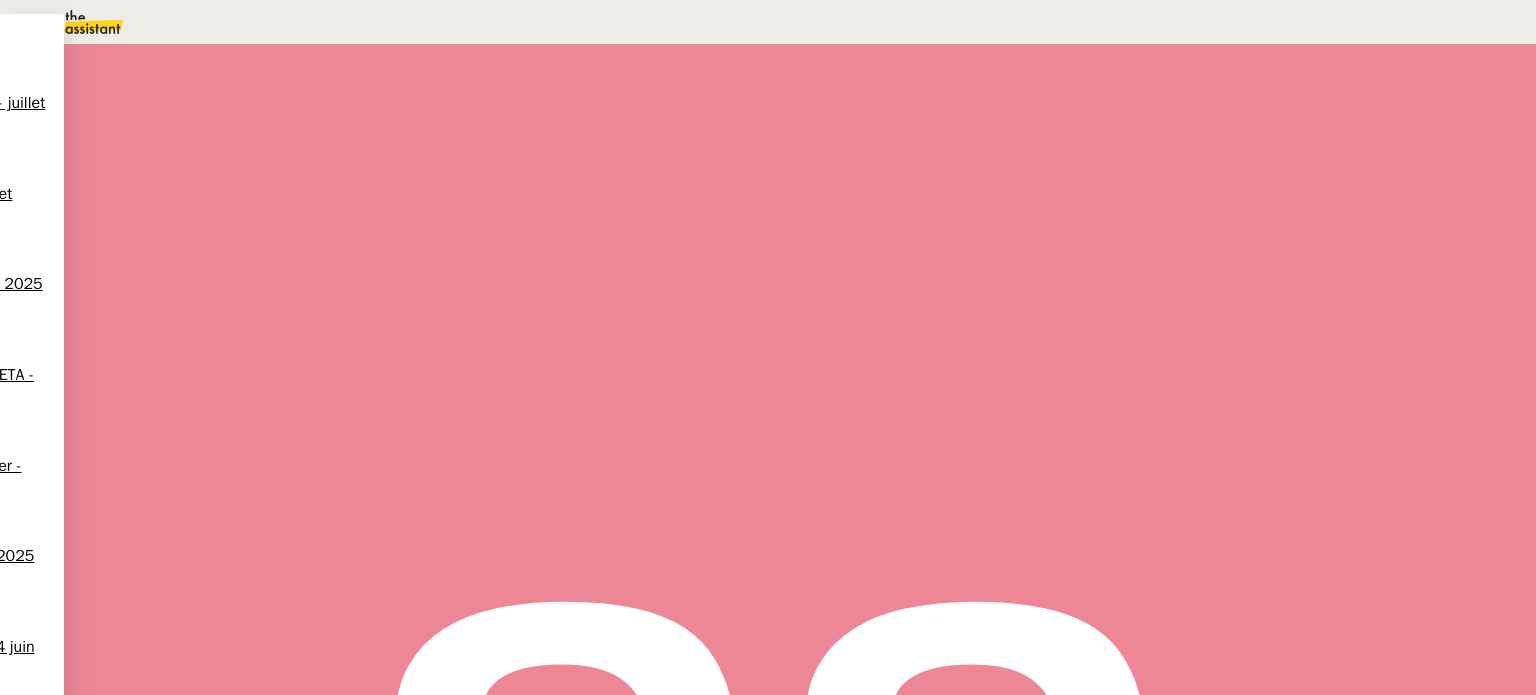 click on "Aide" at bounding box center (67, 48) 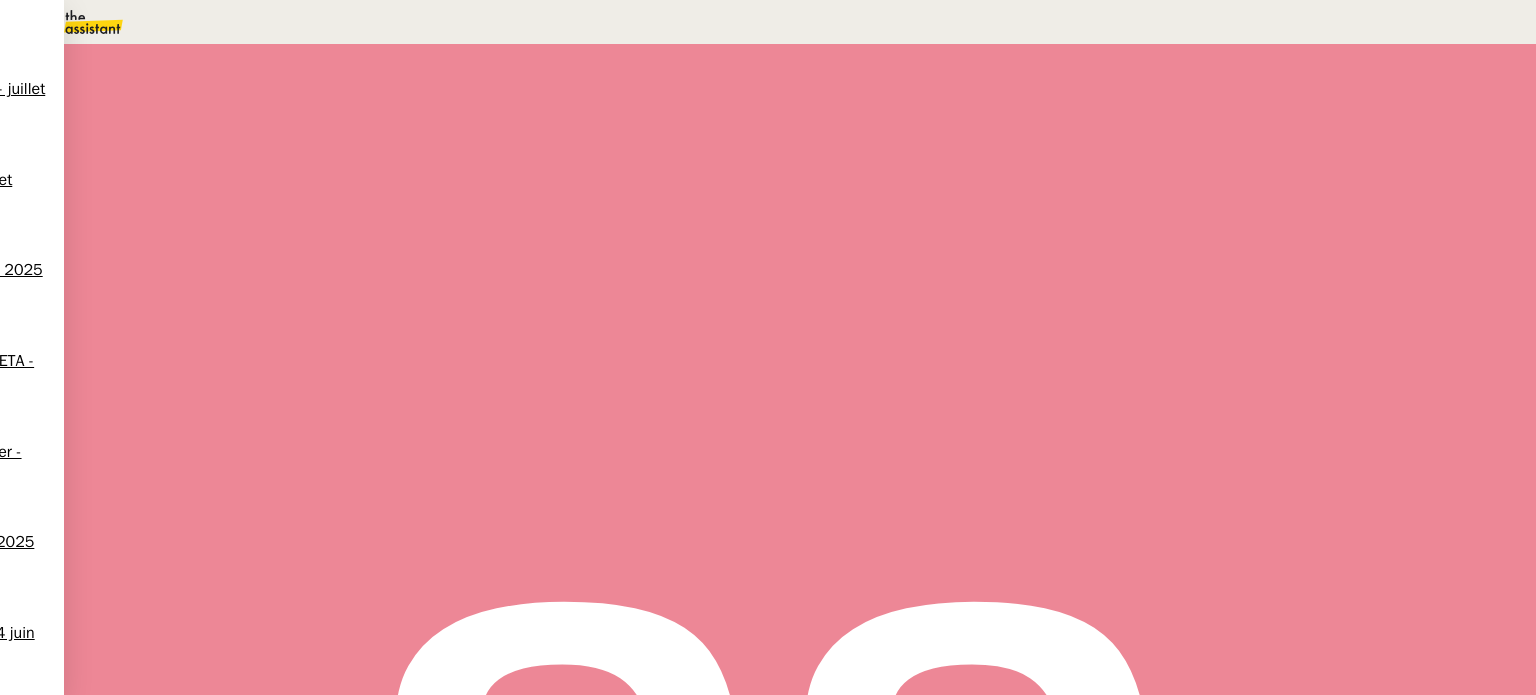click on "En attente Action nécessaire  dans 10 heures  false par   Souraya S.   il y a 2 heures" at bounding box center [800, 331] 